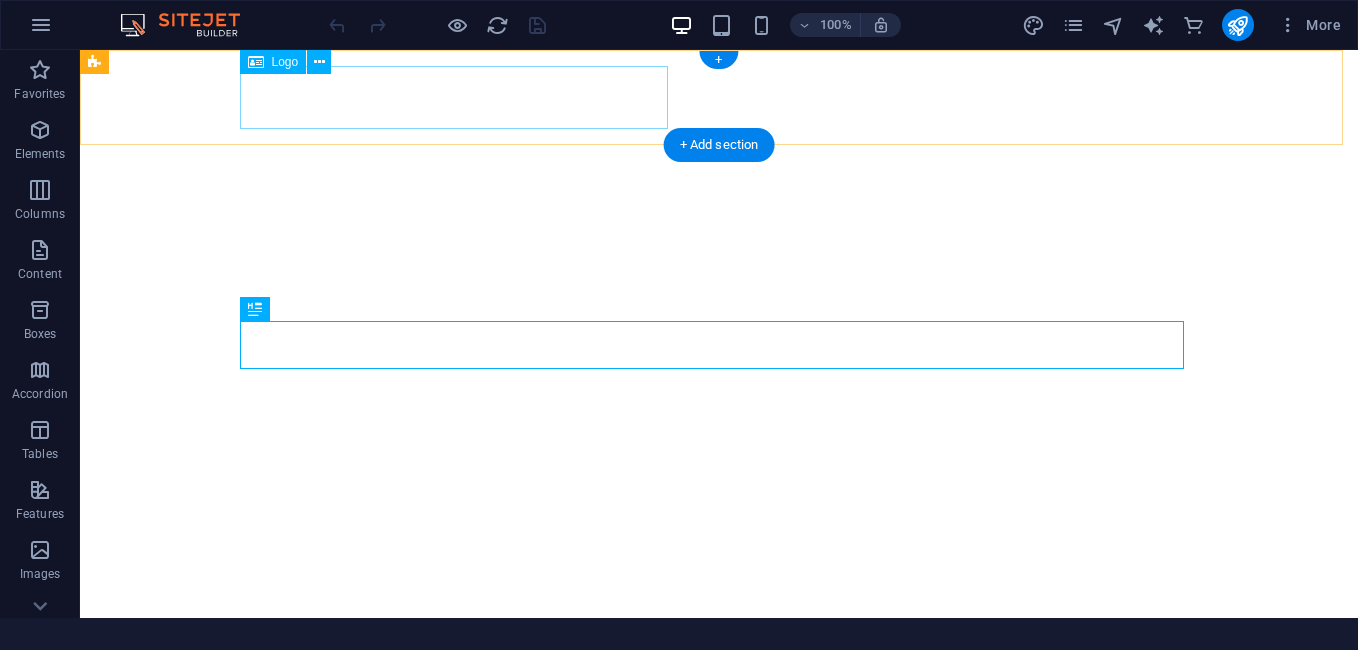 scroll, scrollTop: 0, scrollLeft: 0, axis: both 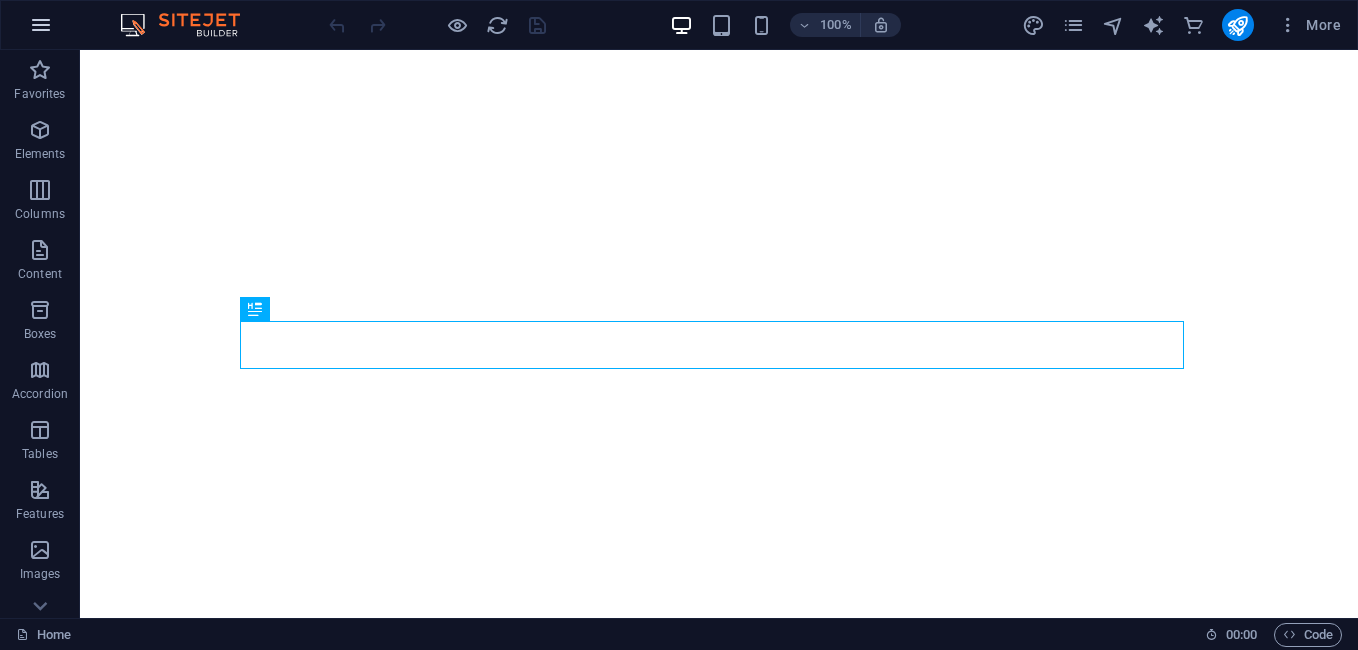 click at bounding box center (41, 25) 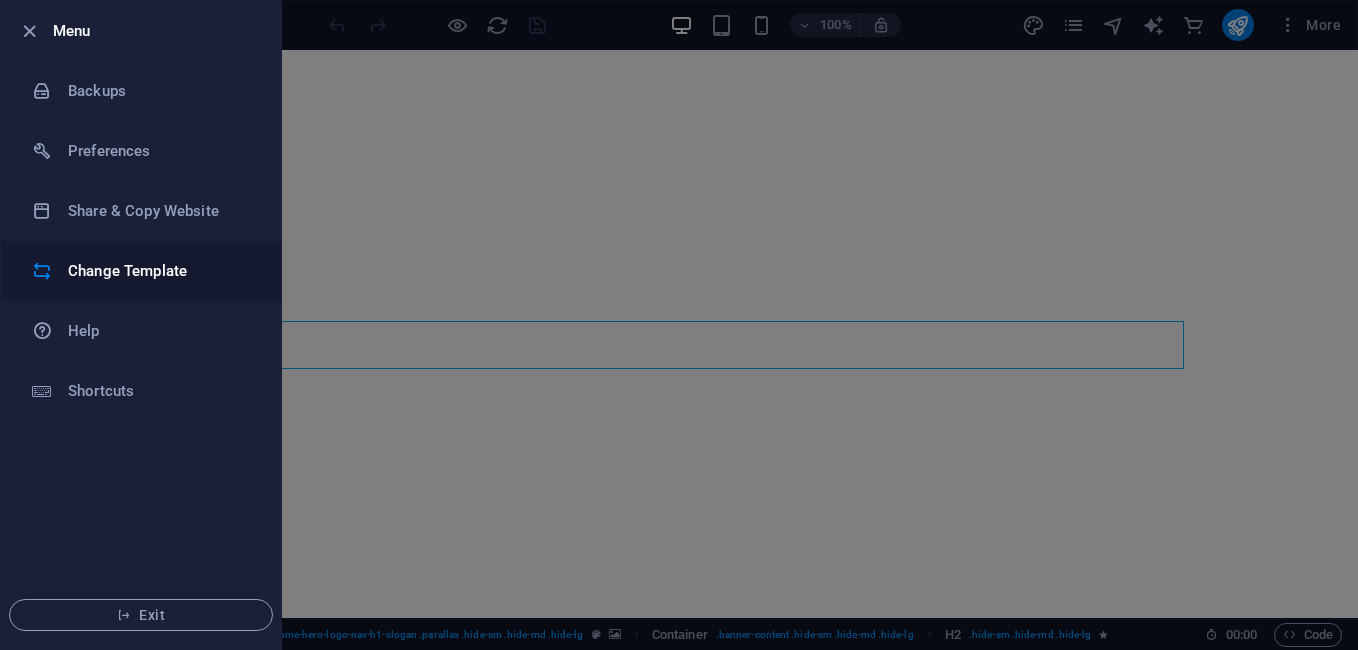 click on "Change Template" at bounding box center [160, 271] 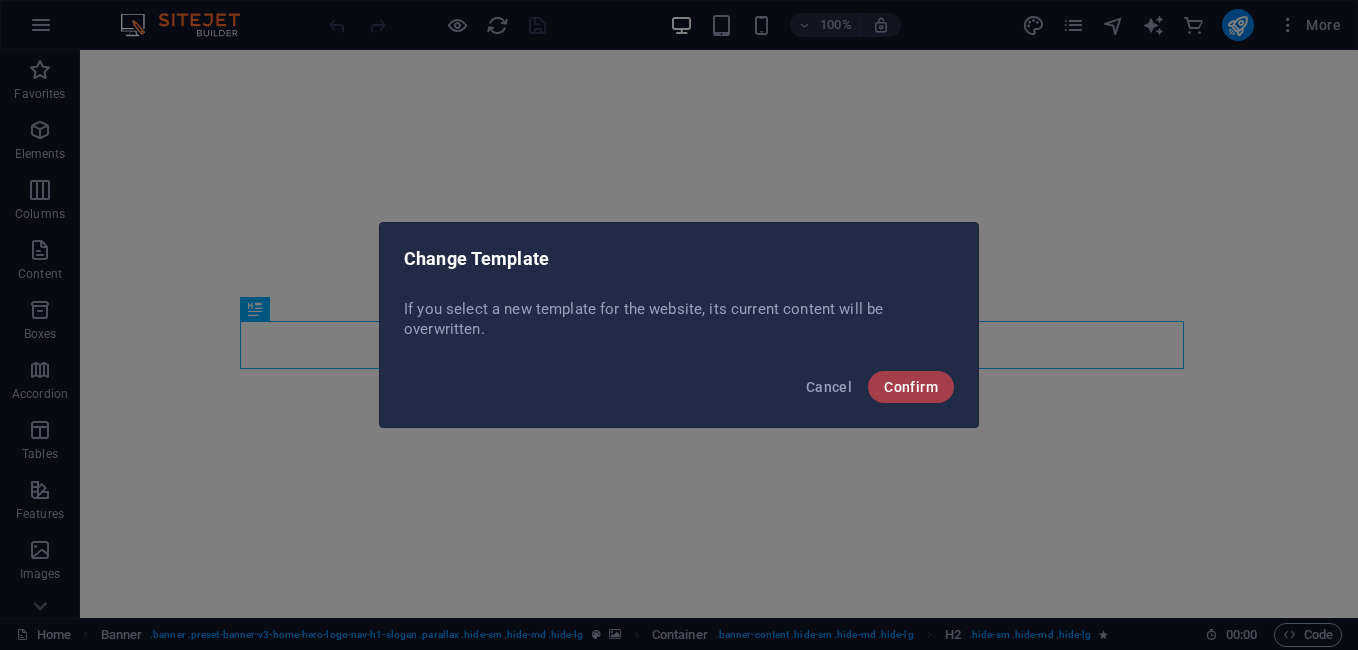 click on "Confirm" at bounding box center [911, 387] 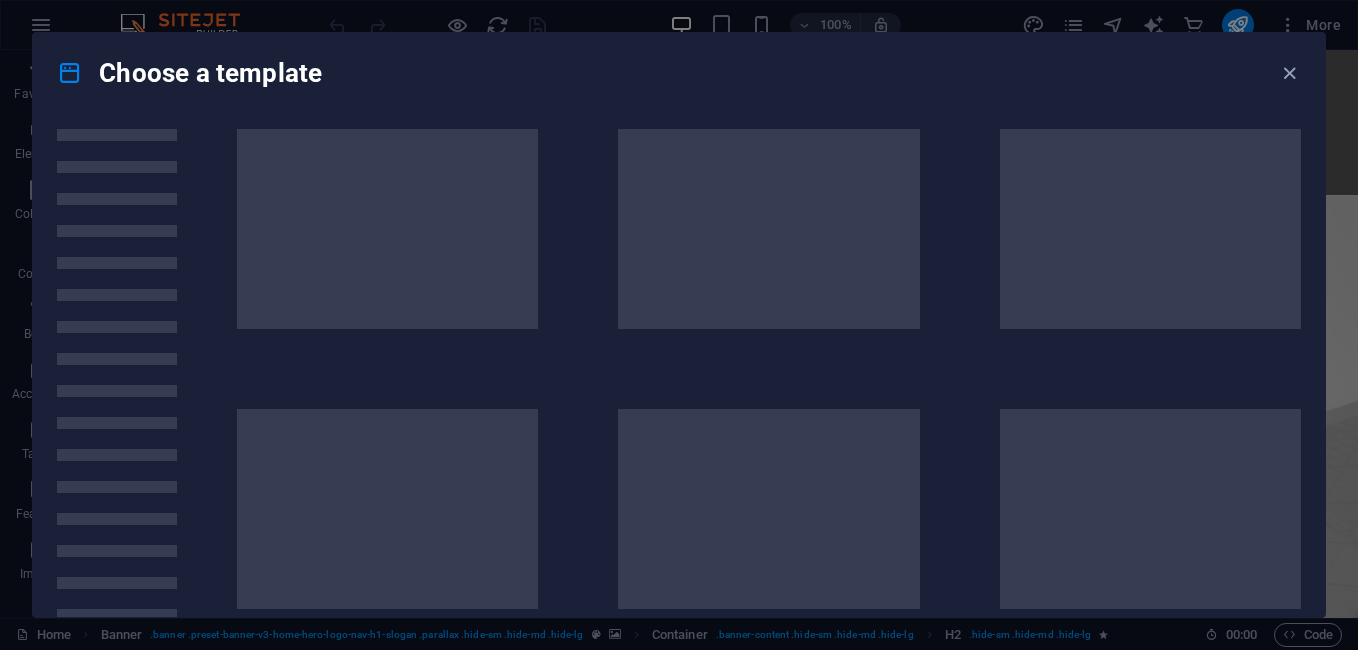 scroll, scrollTop: 0, scrollLeft: 0, axis: both 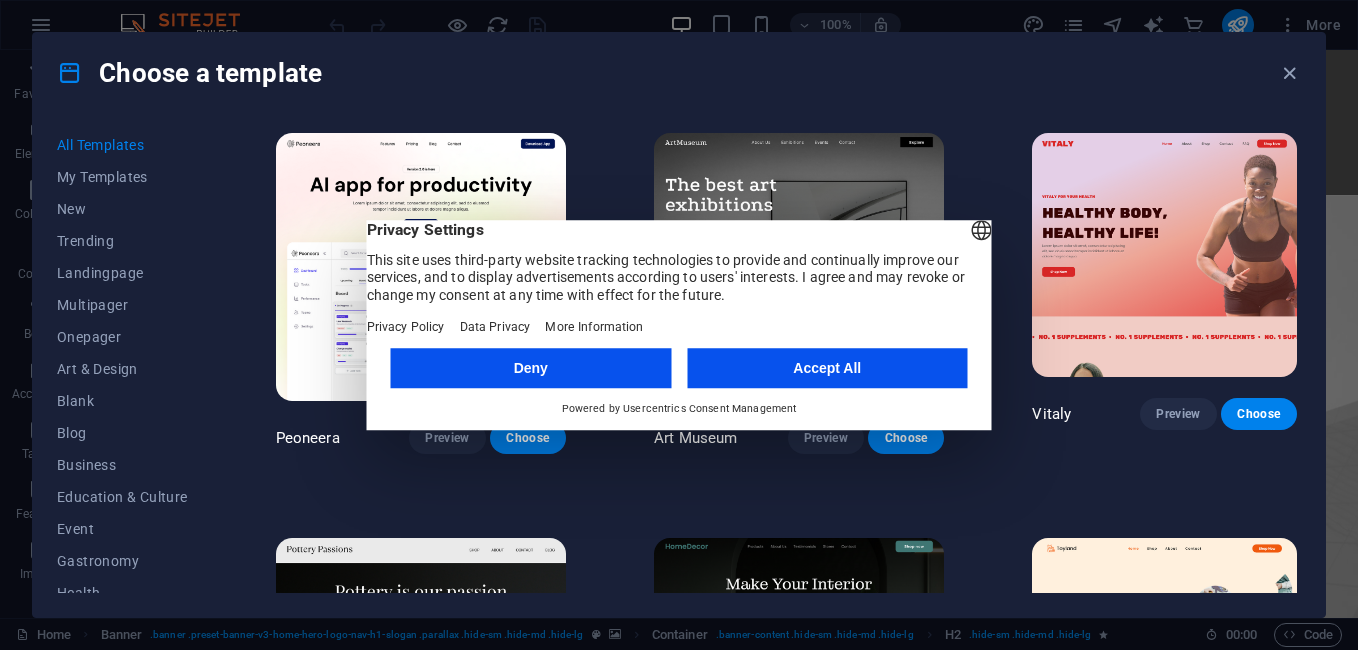 click on "Accept All" at bounding box center [827, 368] 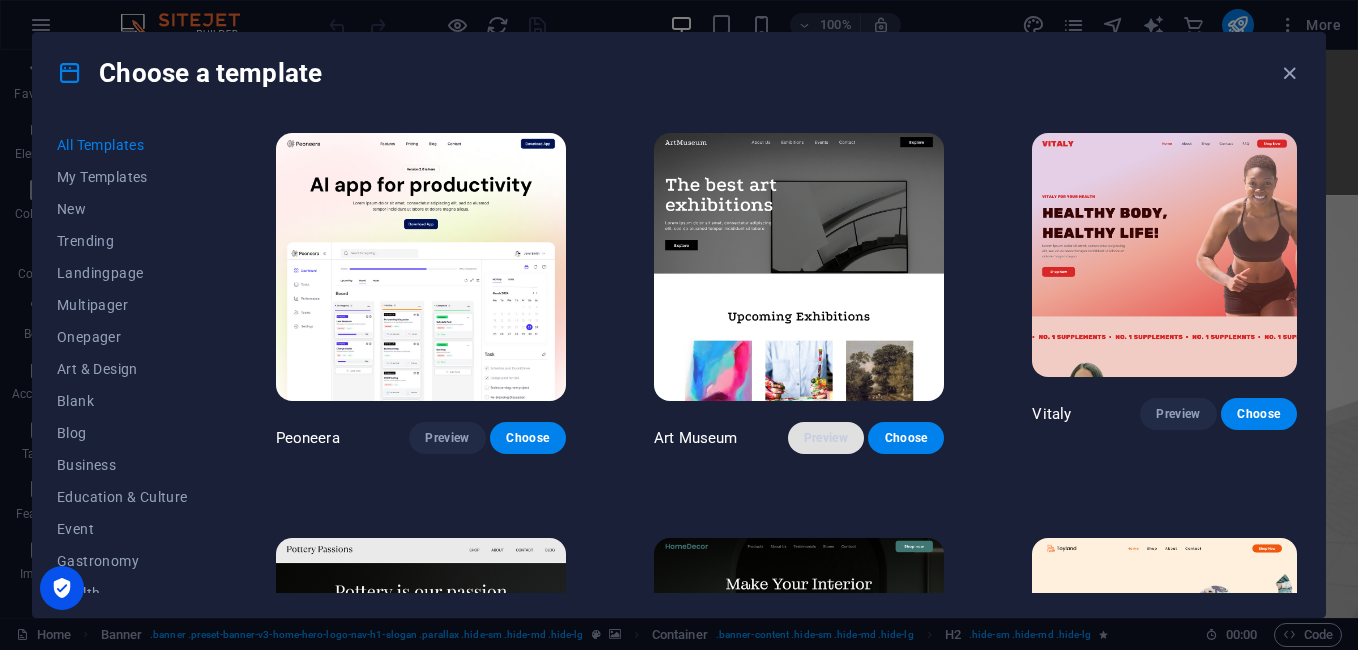 click on "Preview" at bounding box center [826, 438] 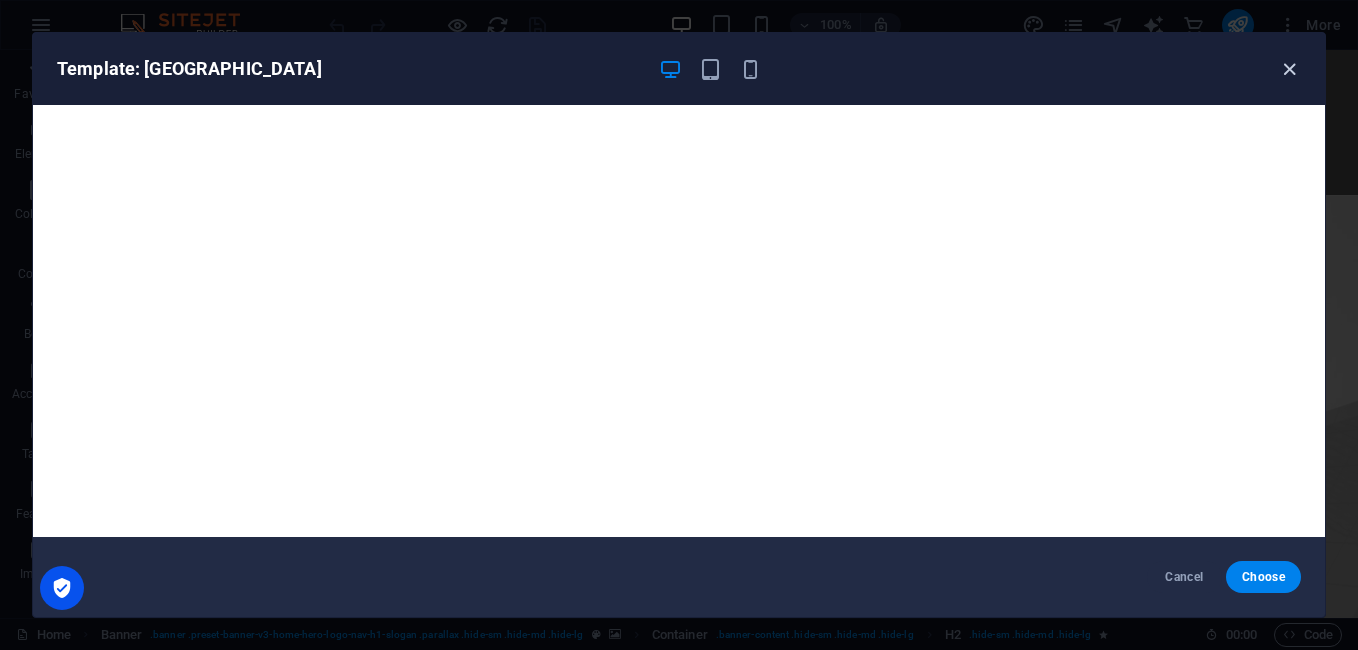 click at bounding box center [1289, 69] 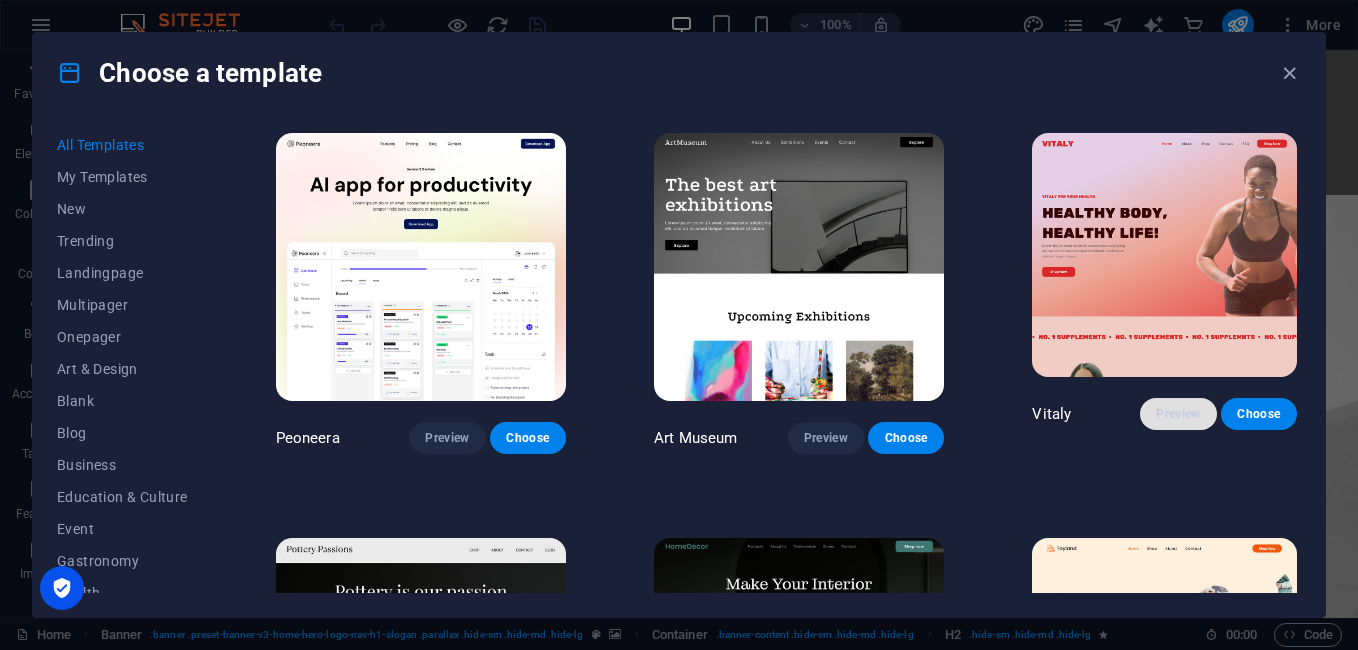 click on "Preview" at bounding box center [1178, 414] 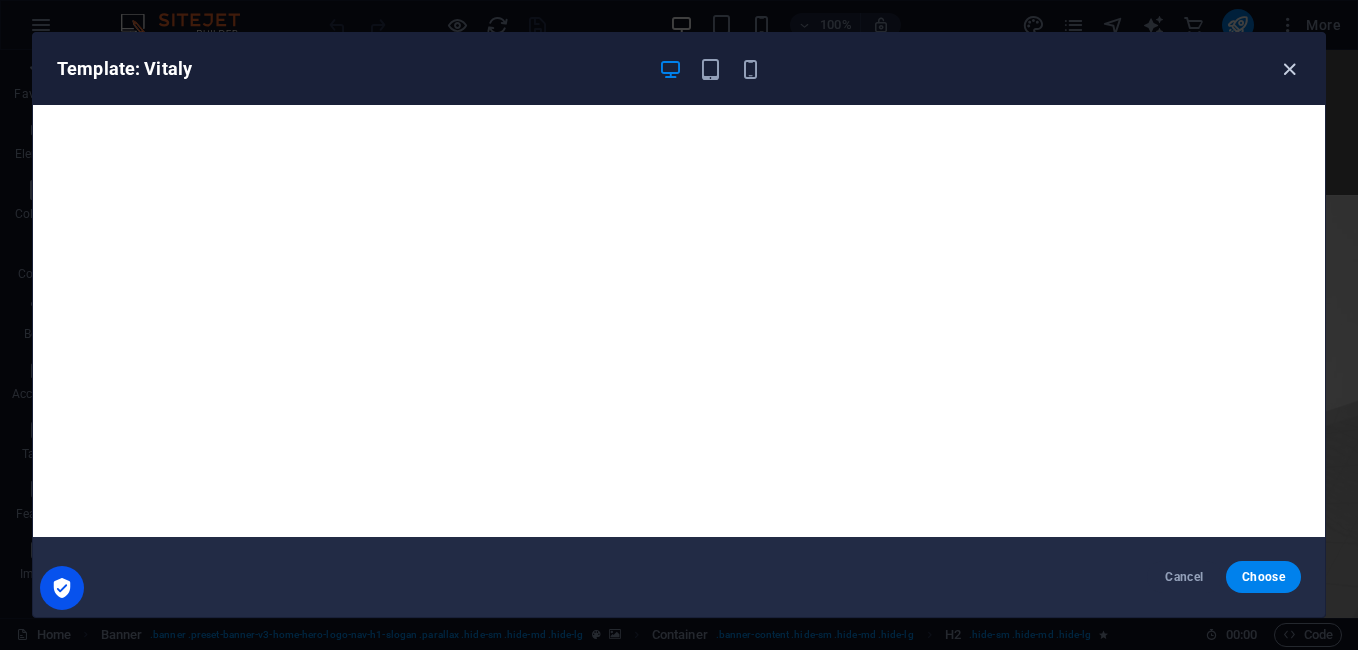 click at bounding box center (1289, 69) 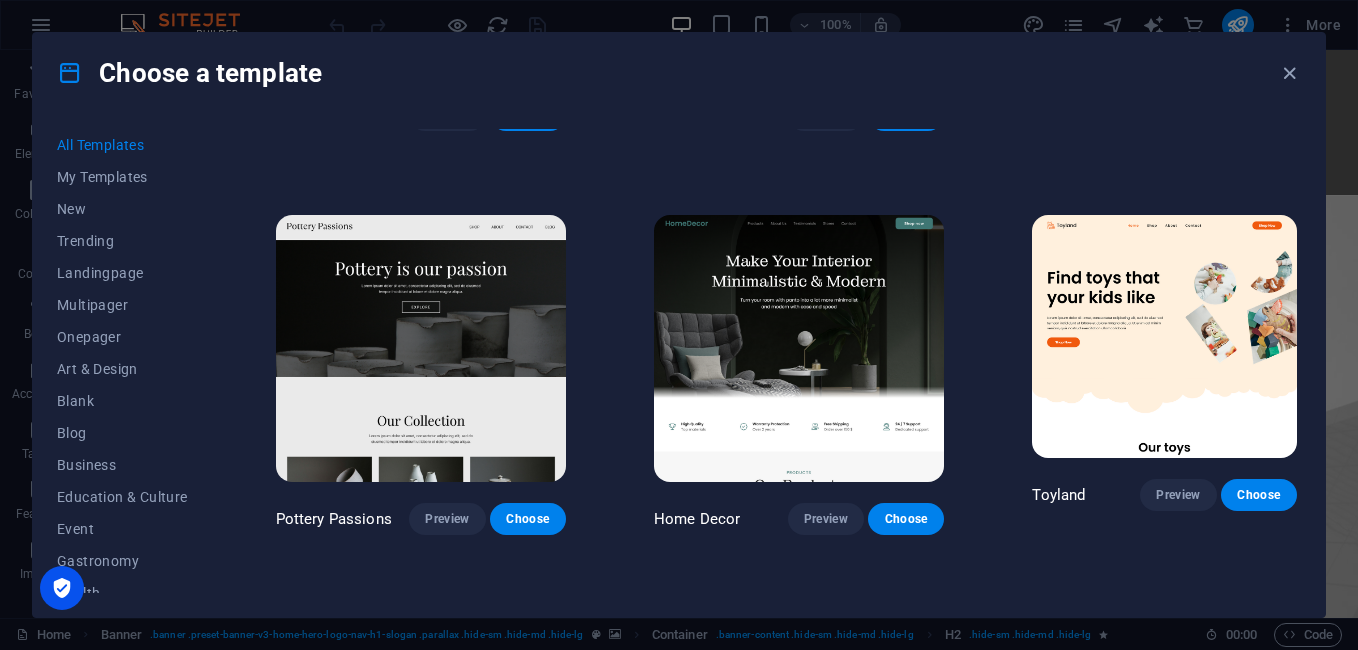 scroll, scrollTop: 400, scrollLeft: 0, axis: vertical 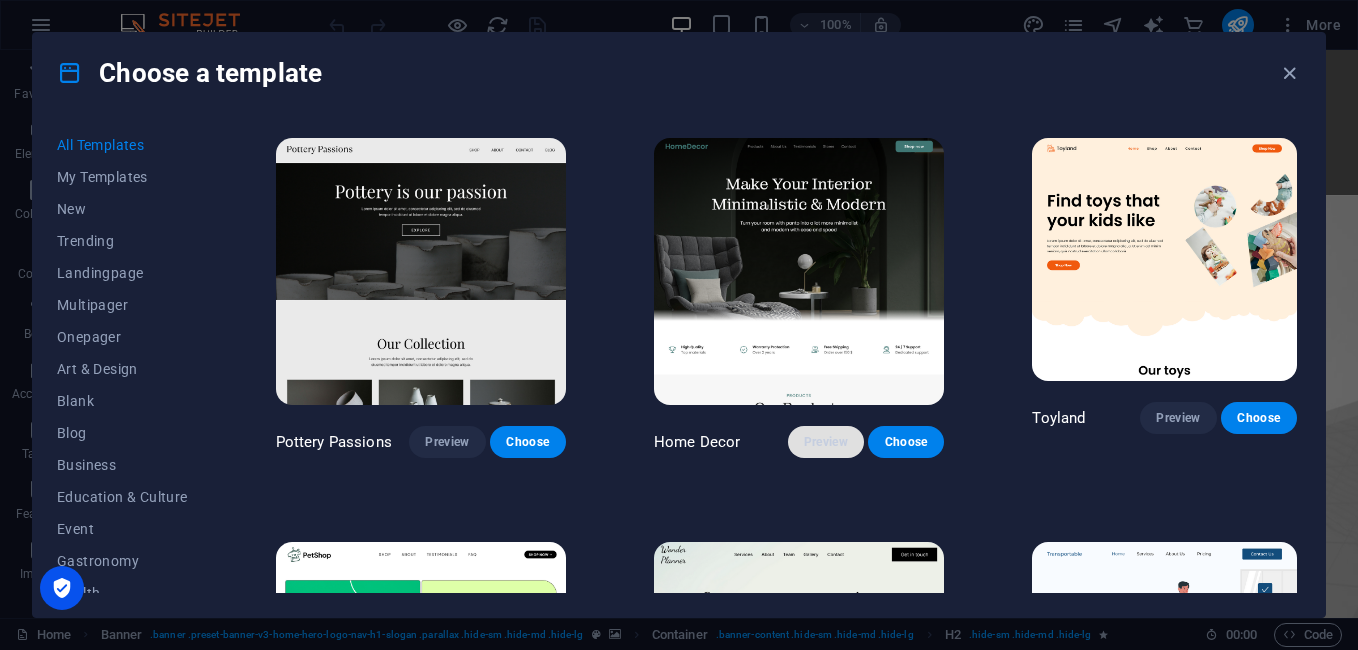 click on "Preview" at bounding box center [826, 442] 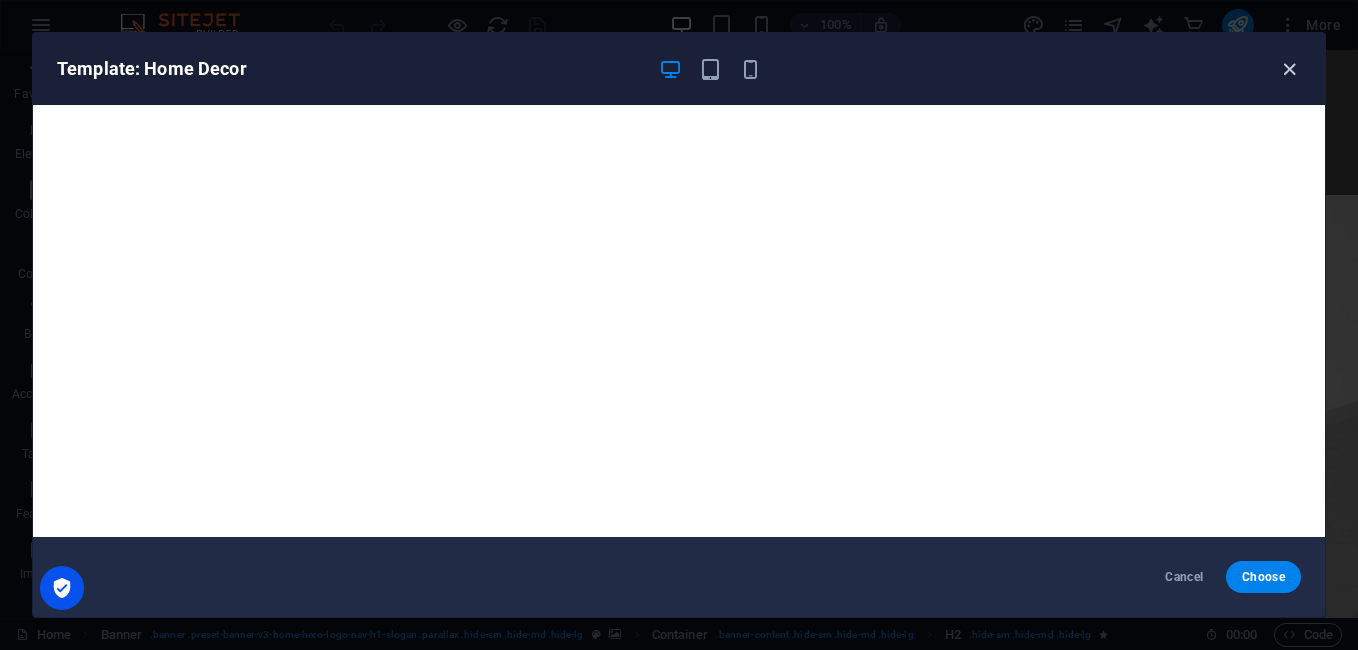 click at bounding box center [1289, 69] 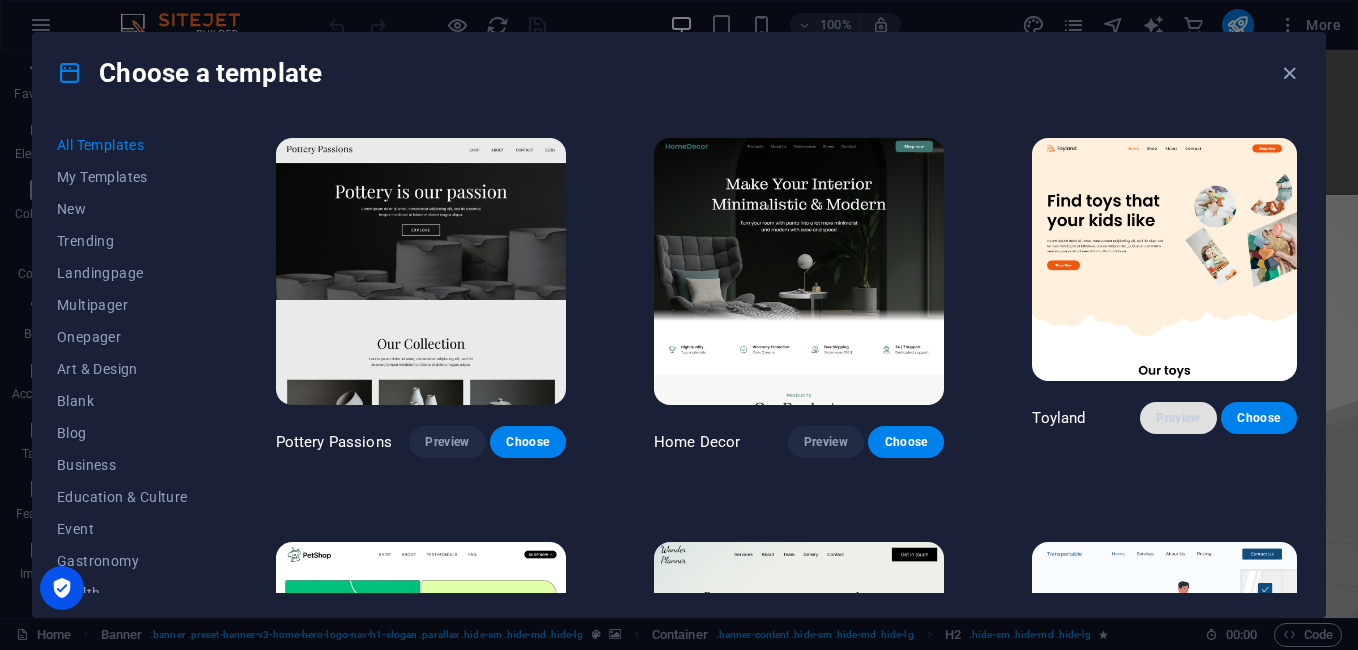 click on "Preview" at bounding box center [1178, 418] 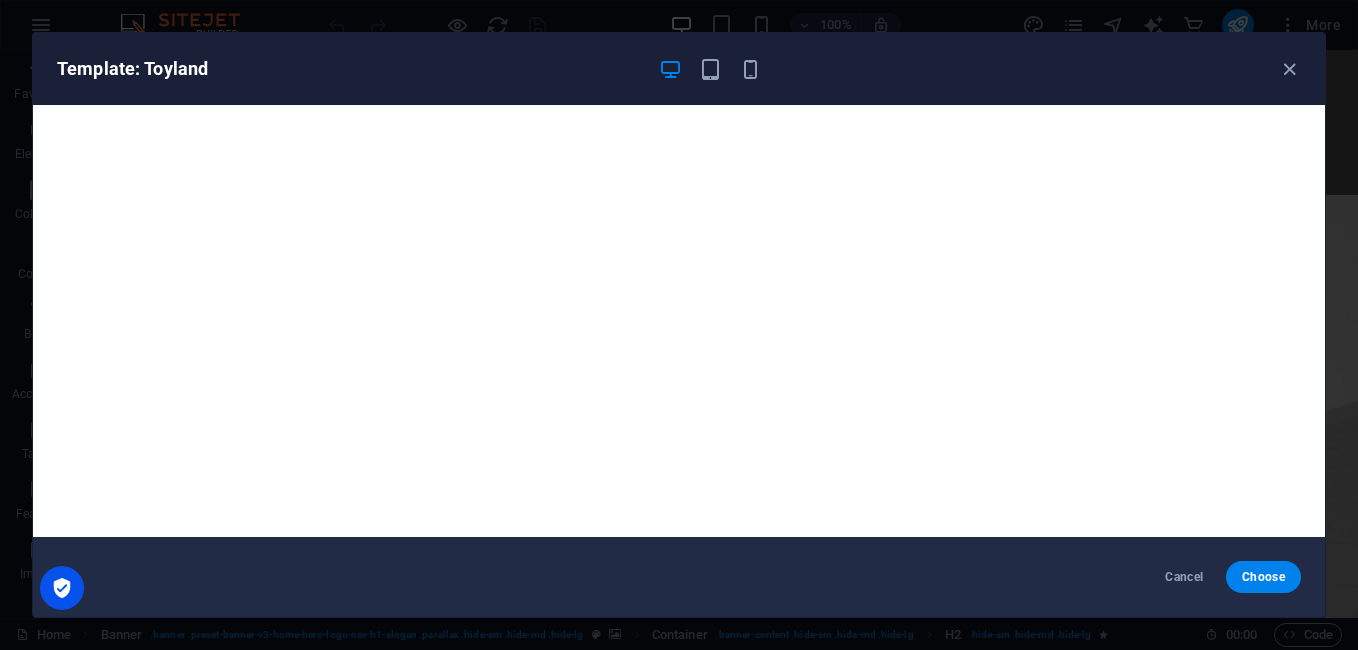 drag, startPoint x: 1284, startPoint y: 69, endPoint x: 1191, endPoint y: 109, distance: 101.23734 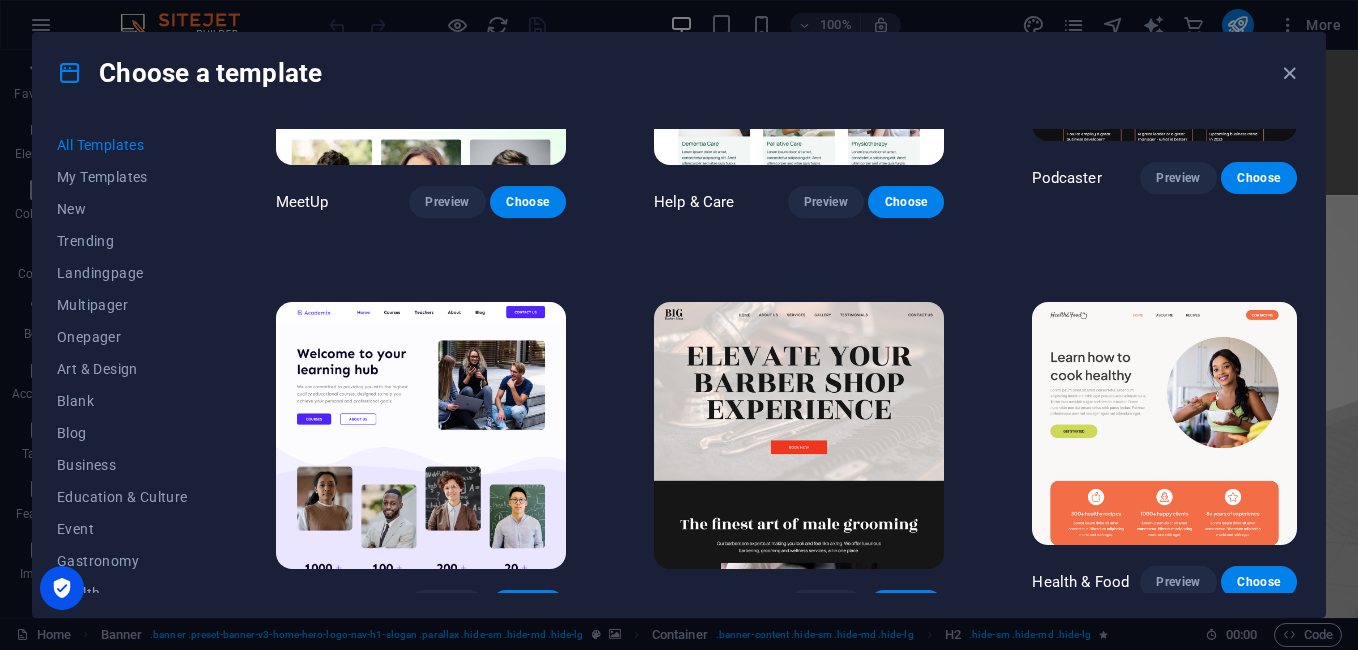 scroll, scrollTop: 1900, scrollLeft: 0, axis: vertical 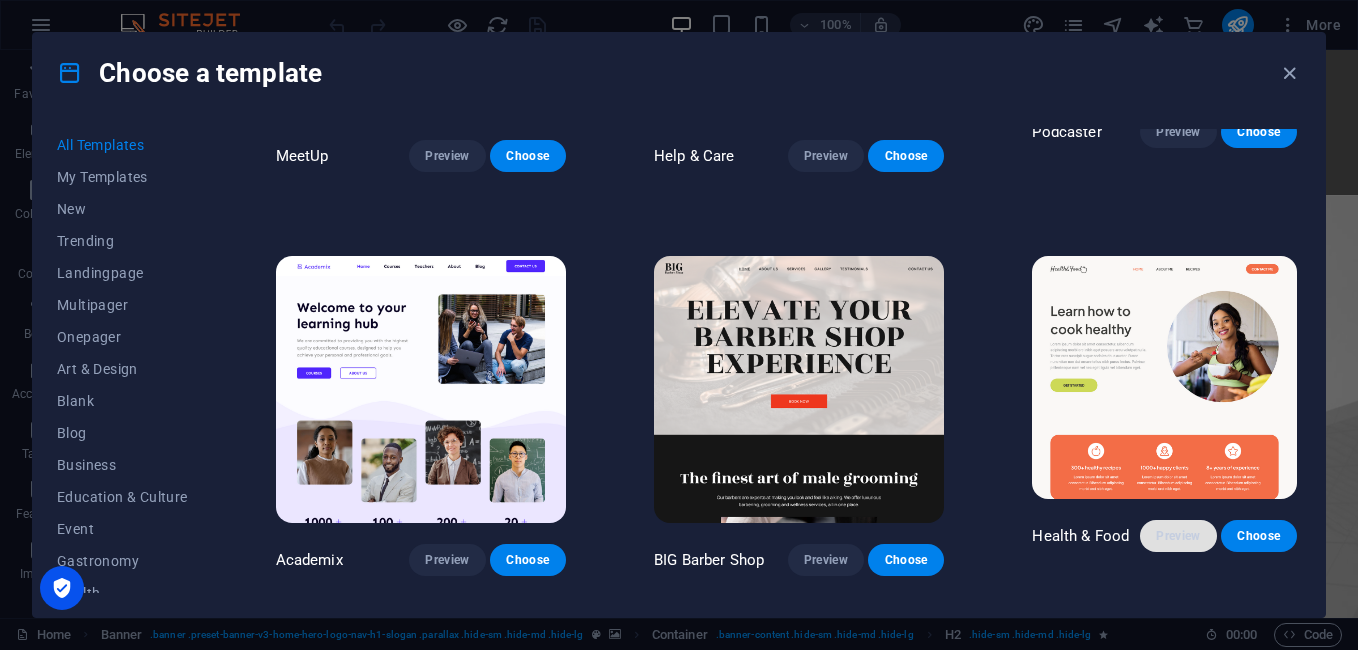 click on "Preview" at bounding box center [1178, 536] 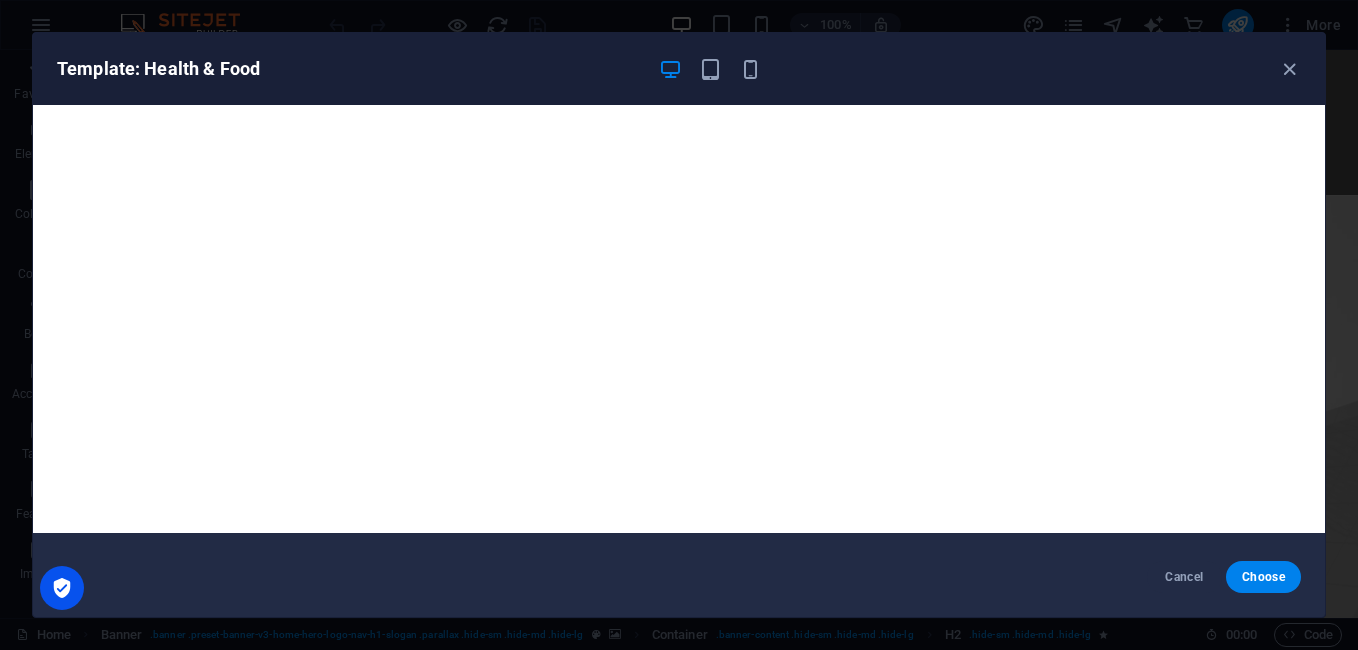 scroll, scrollTop: 5, scrollLeft: 0, axis: vertical 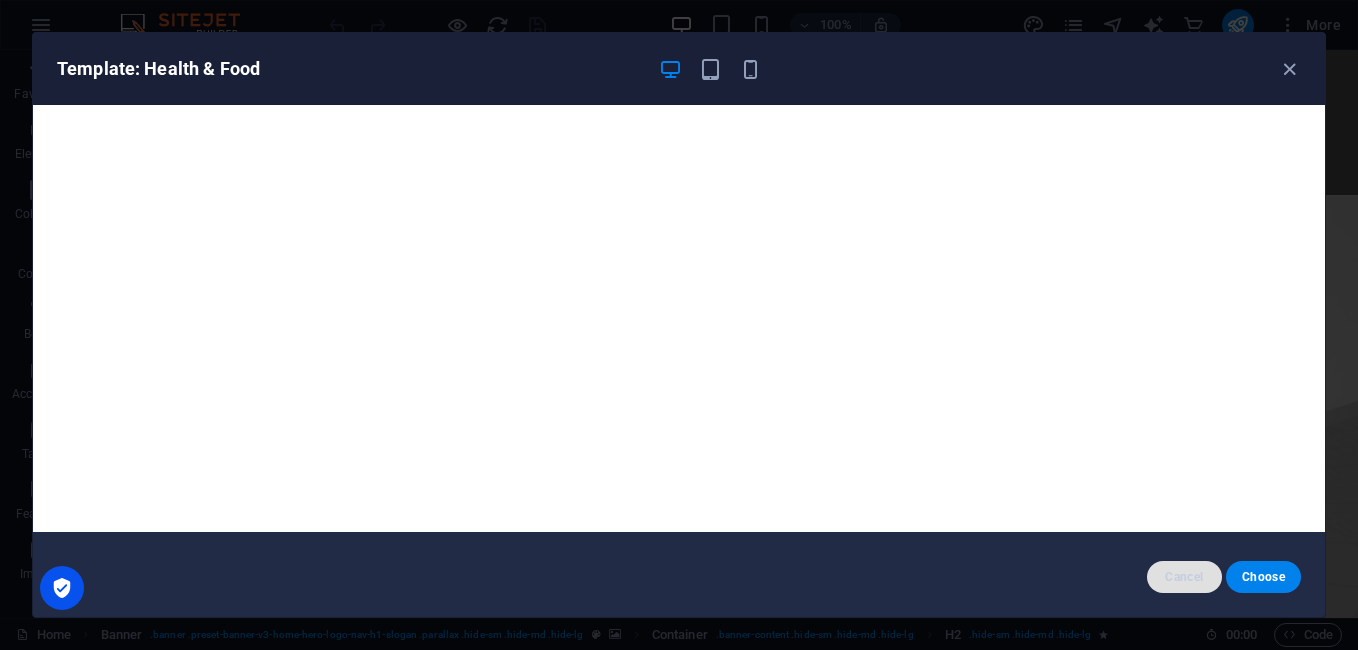 click on "Cancel" at bounding box center [1184, 577] 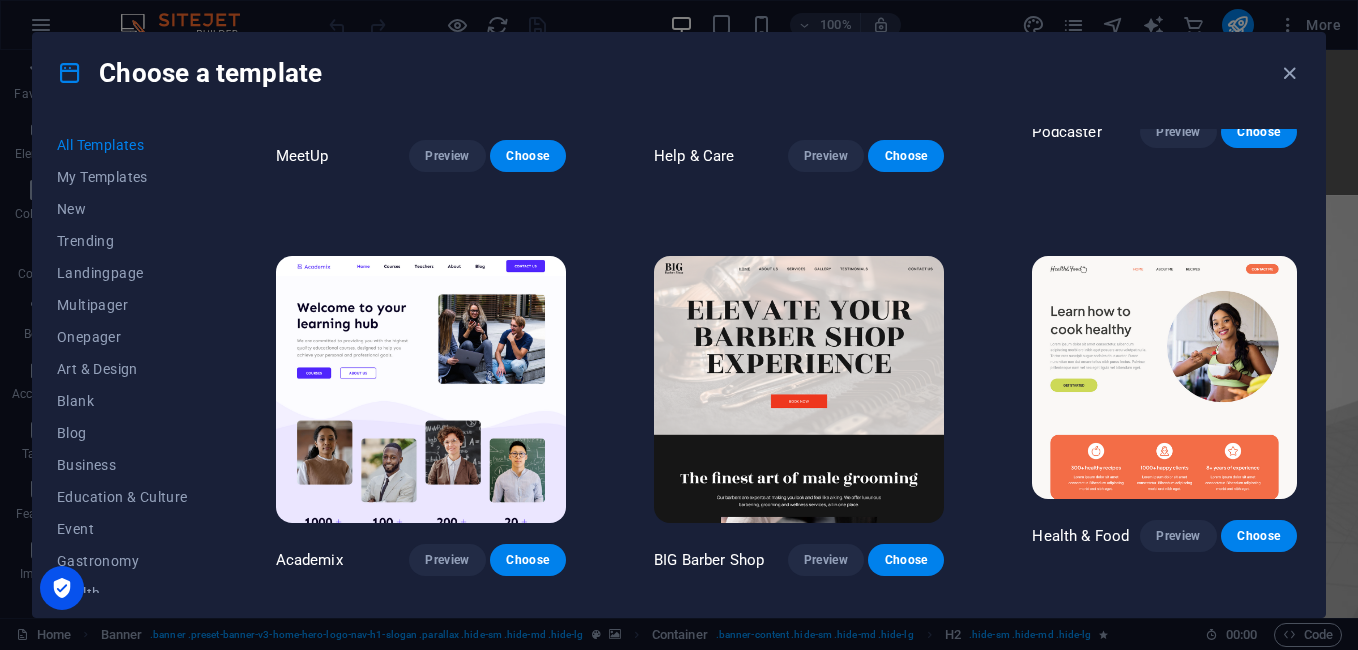 scroll, scrollTop: 2300, scrollLeft: 0, axis: vertical 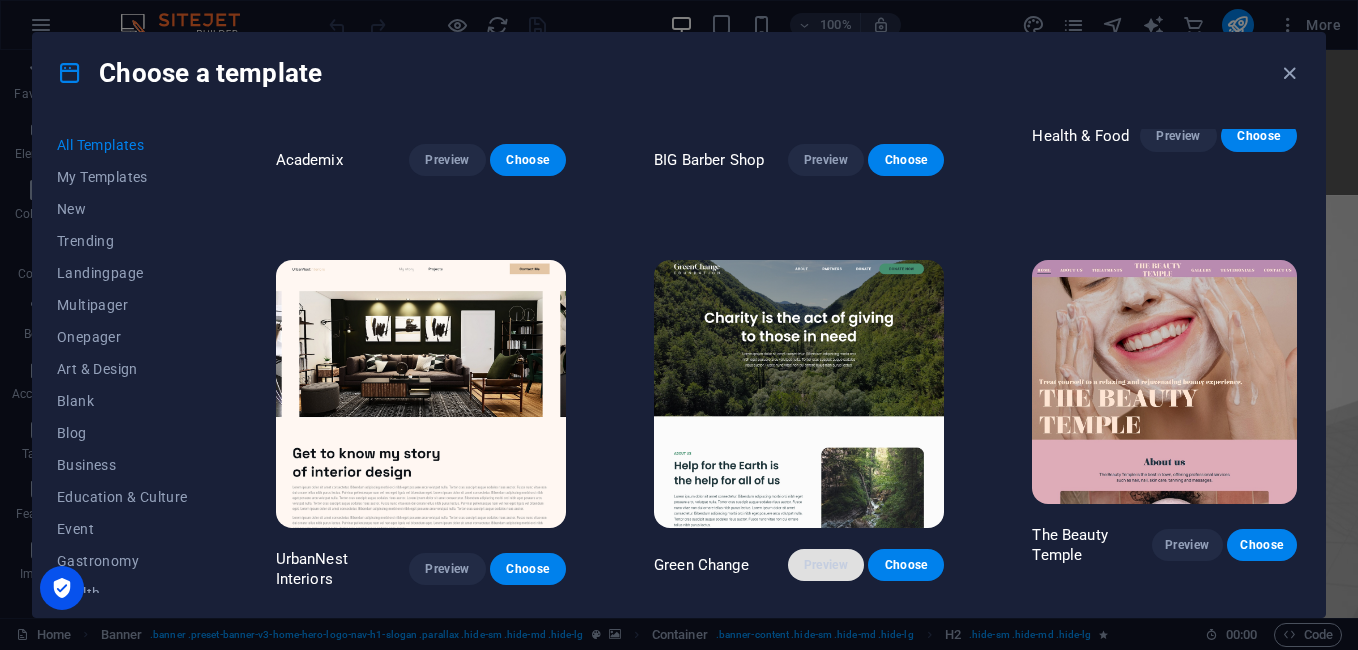 click on "Preview" at bounding box center [826, 565] 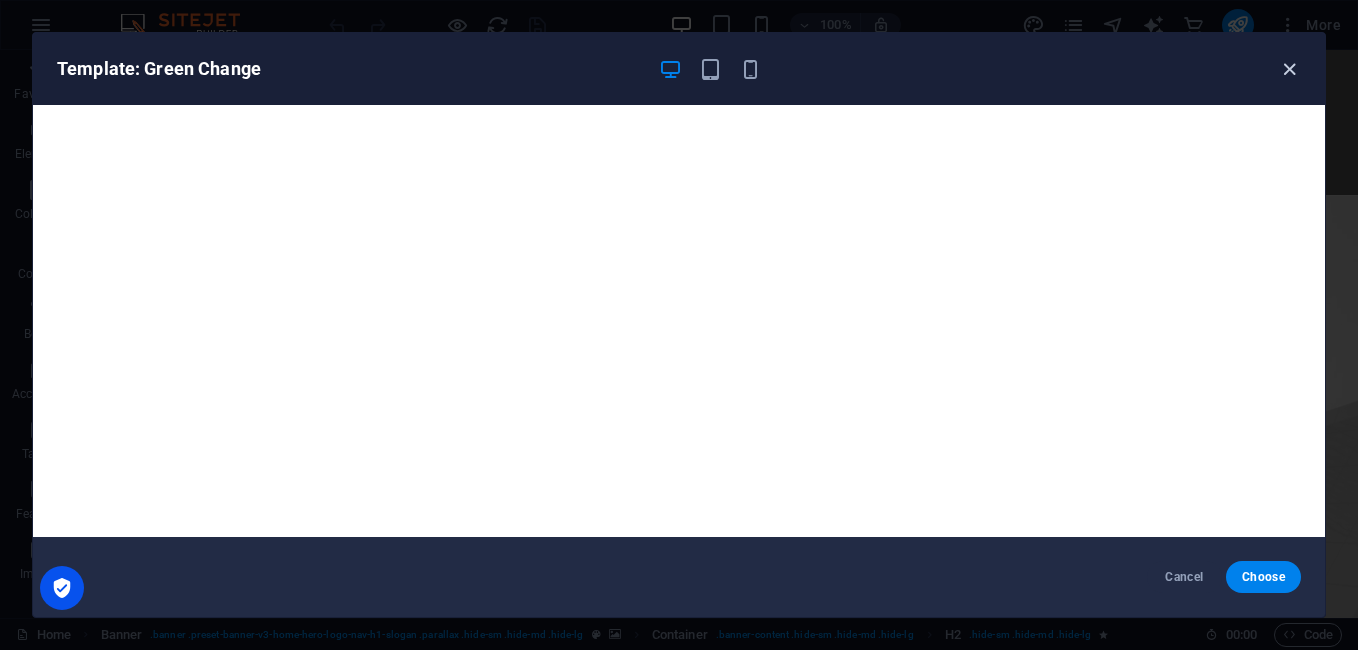 click at bounding box center [1289, 69] 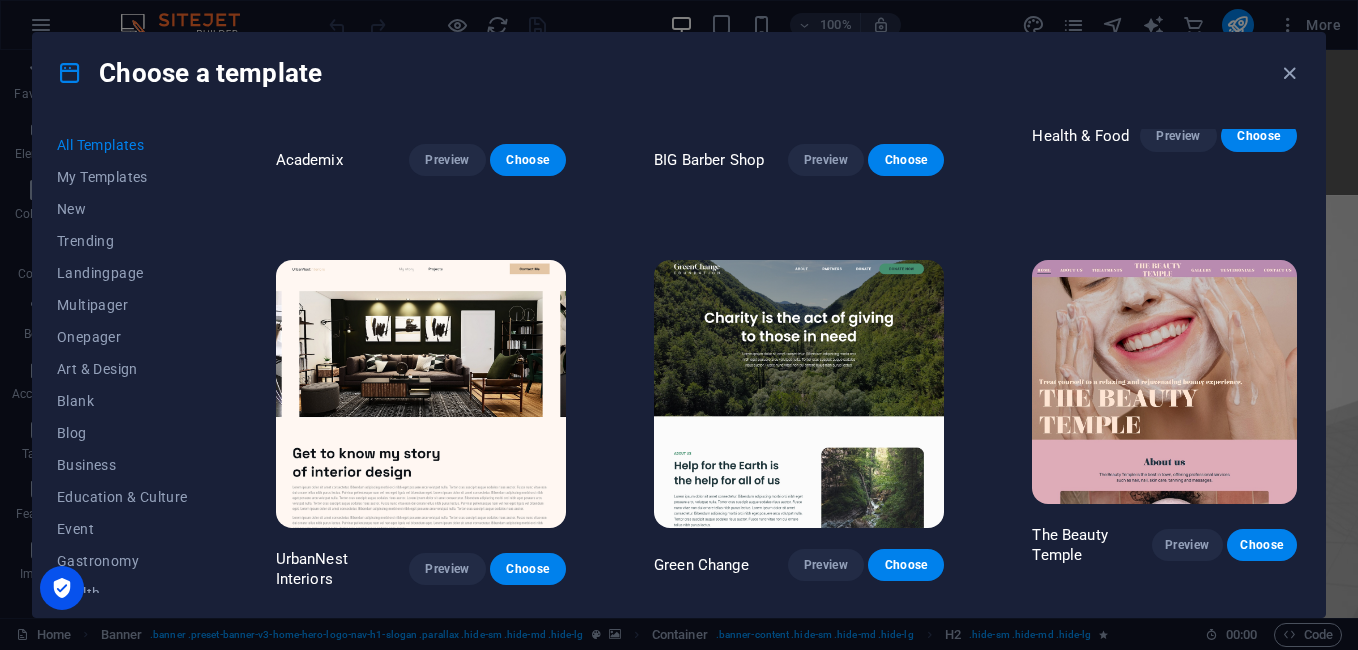 scroll, scrollTop: 2700, scrollLeft: 0, axis: vertical 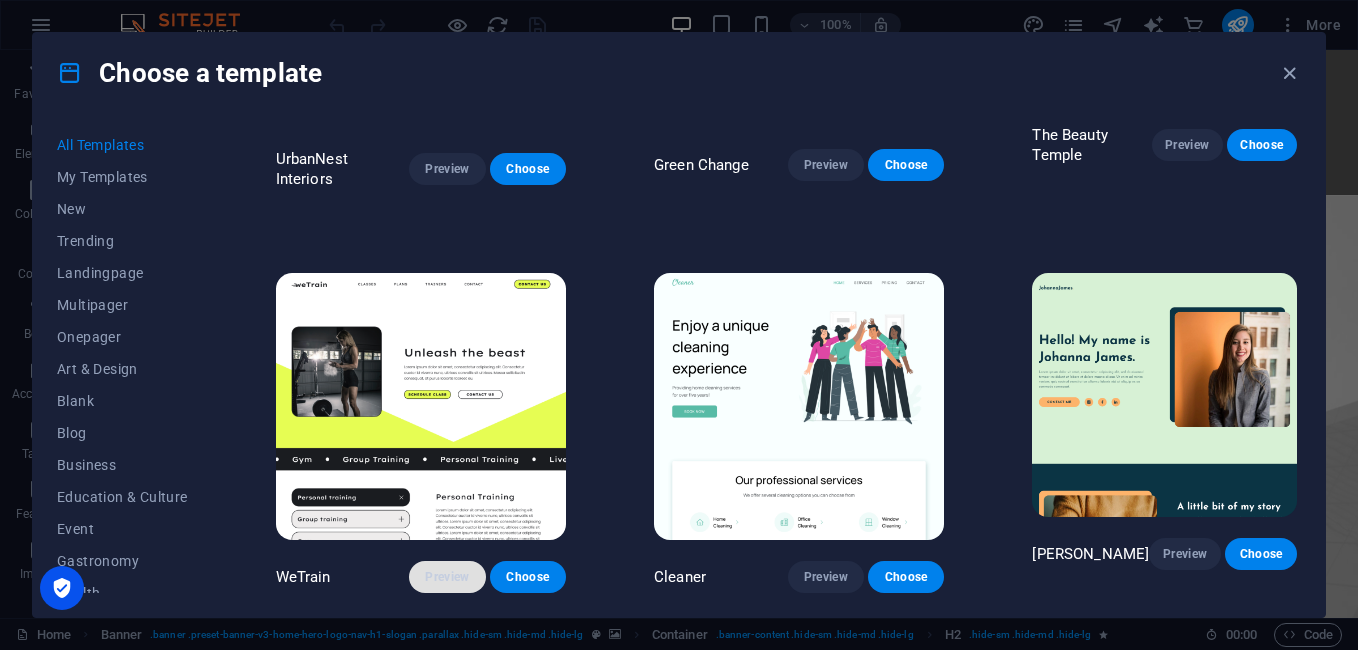 click on "Preview" at bounding box center (447, 577) 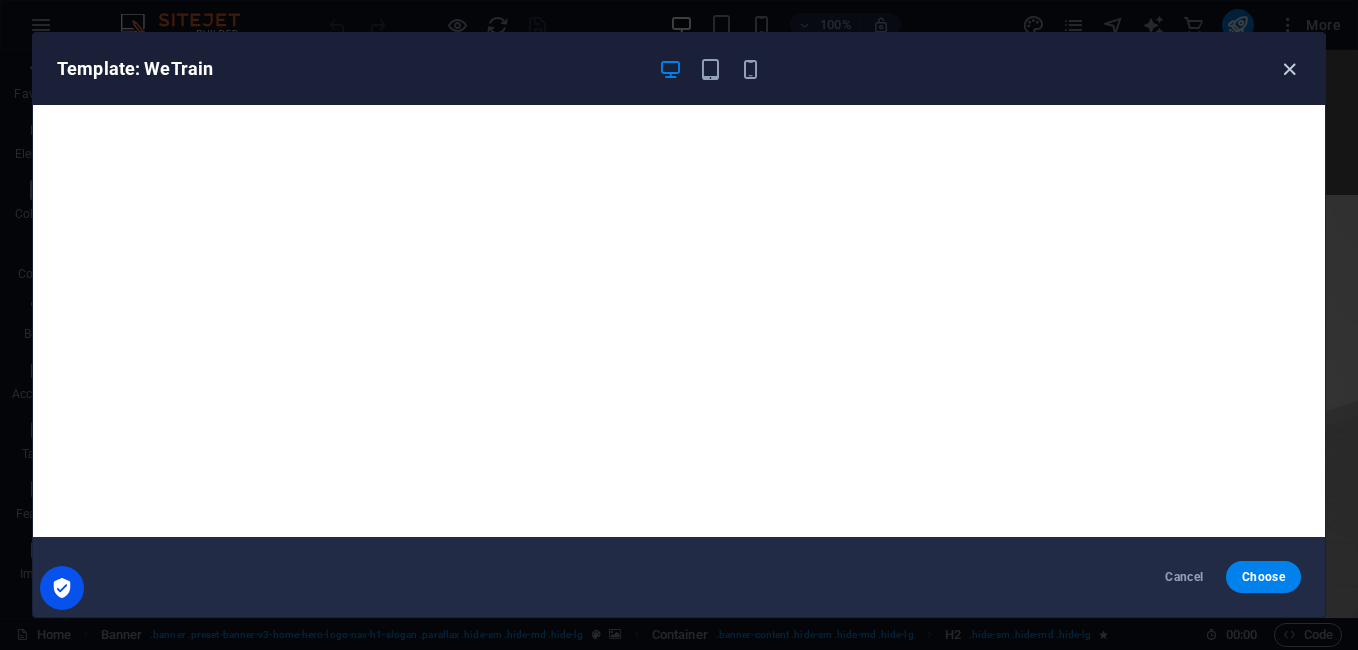 click at bounding box center (1289, 69) 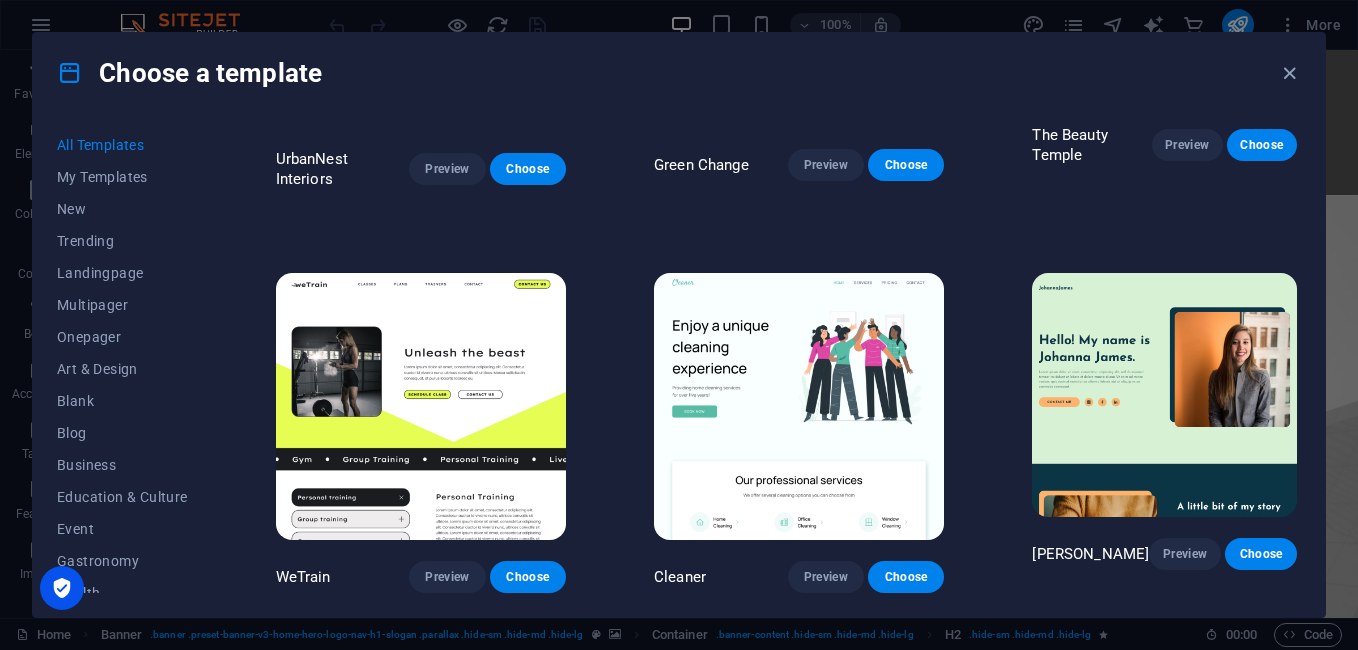 scroll, scrollTop: 3100, scrollLeft: 0, axis: vertical 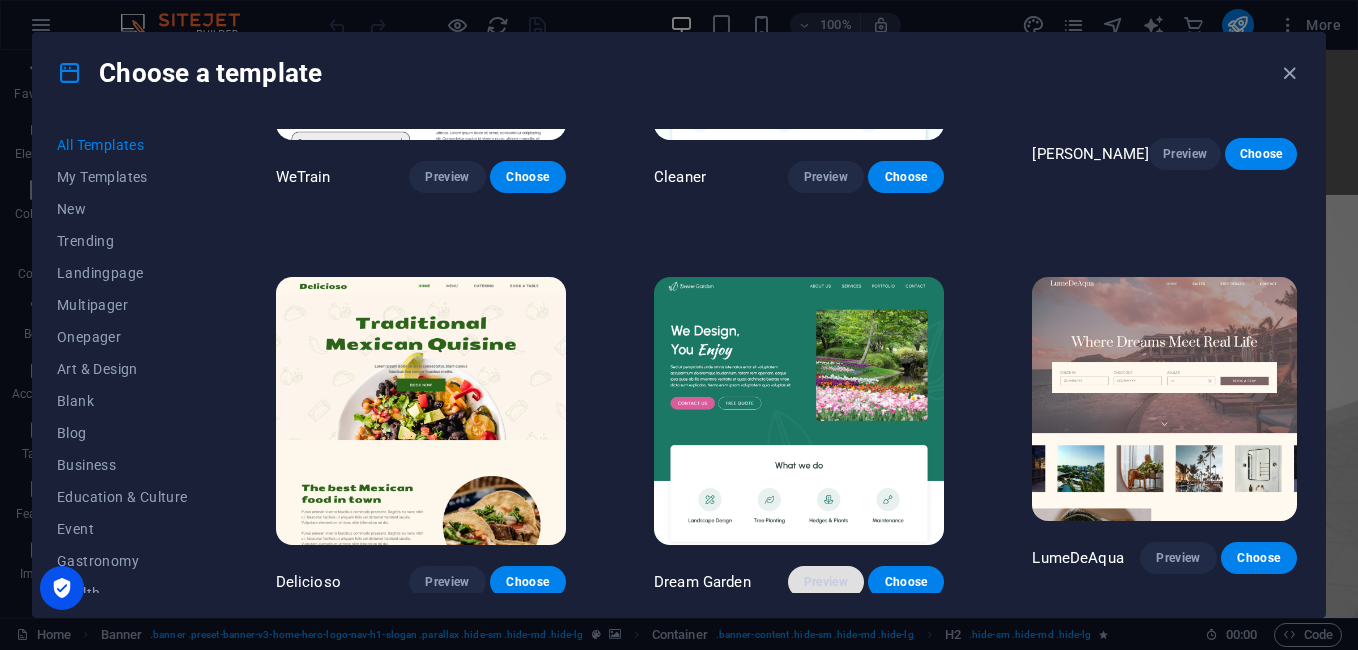 click on "Preview" at bounding box center (826, 582) 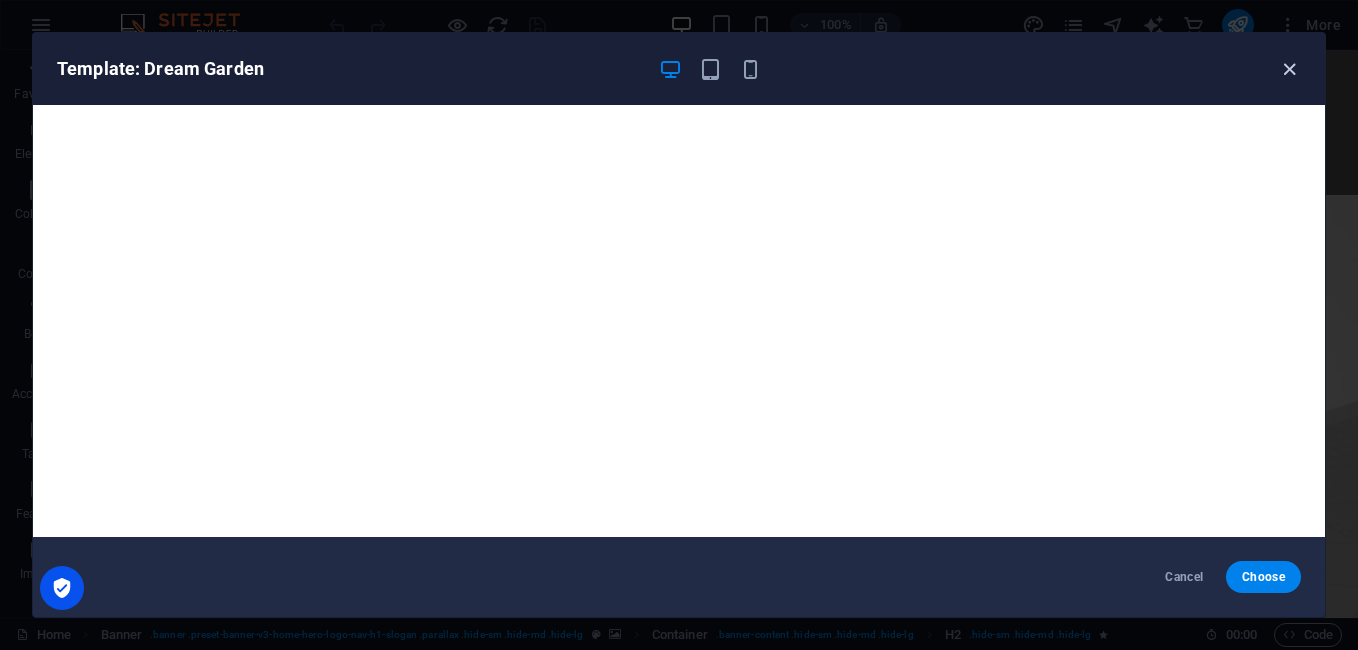 click at bounding box center (1289, 69) 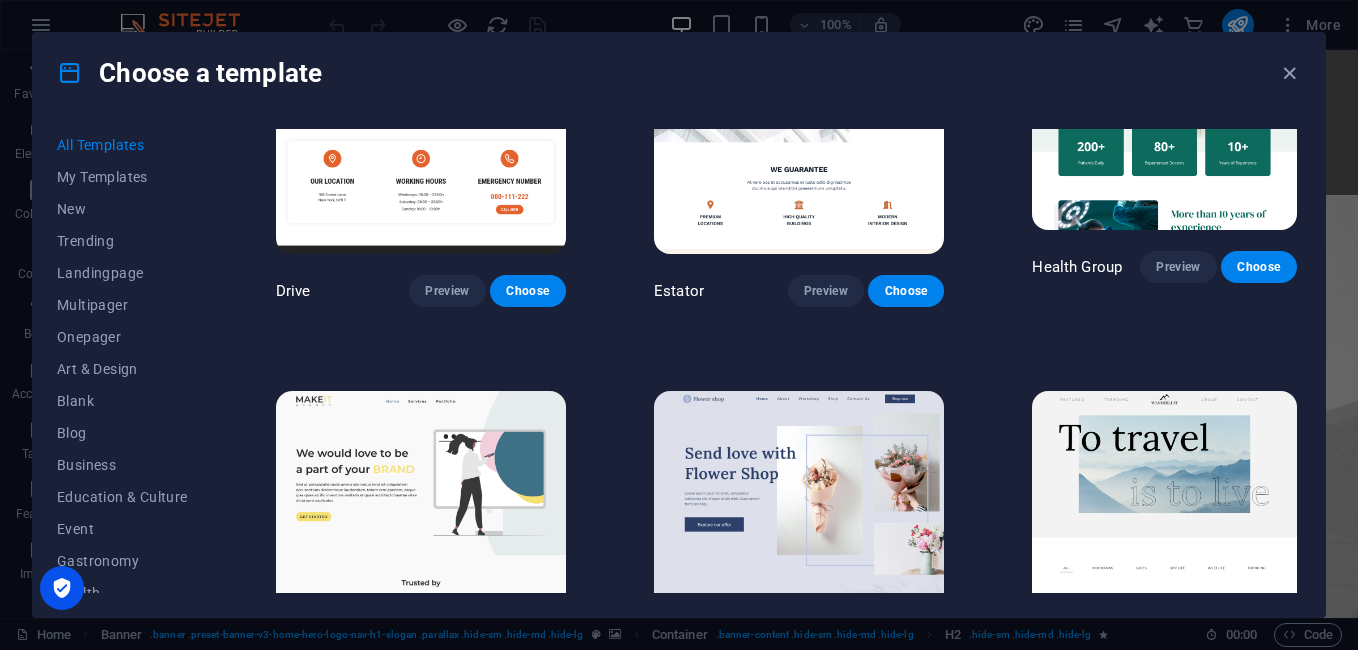 scroll, scrollTop: 4300, scrollLeft: 0, axis: vertical 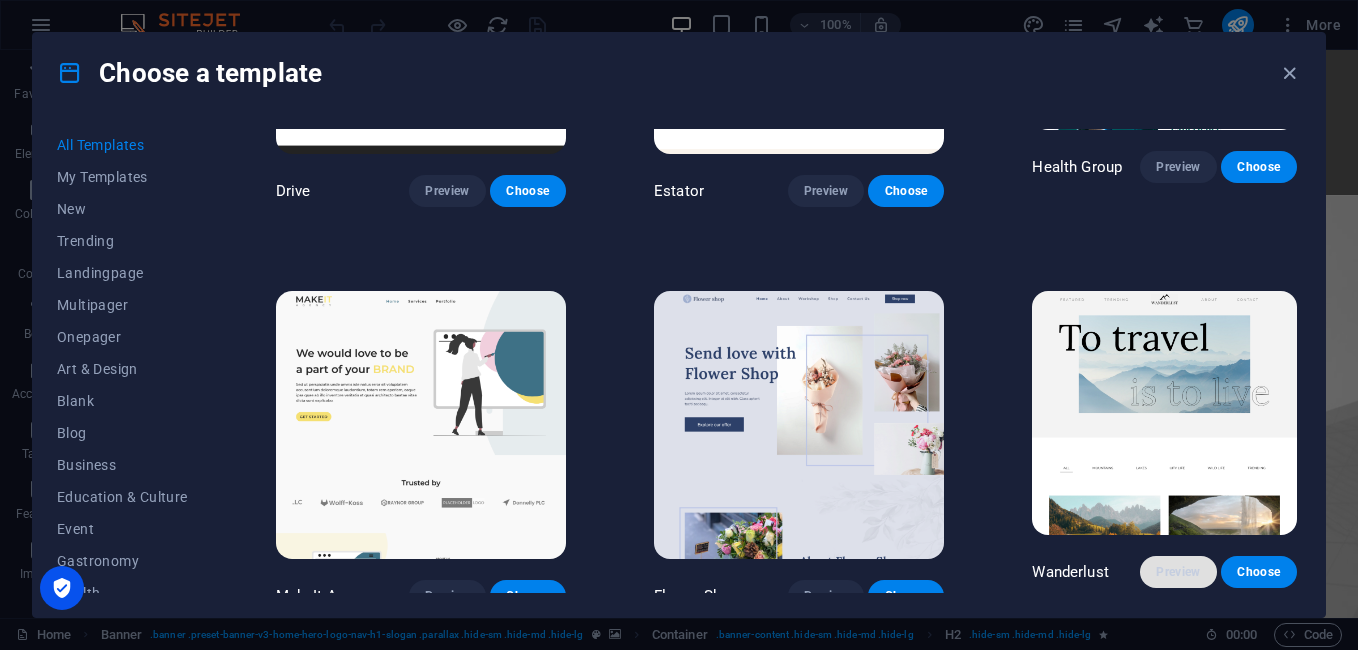 click on "Preview" at bounding box center (1178, 572) 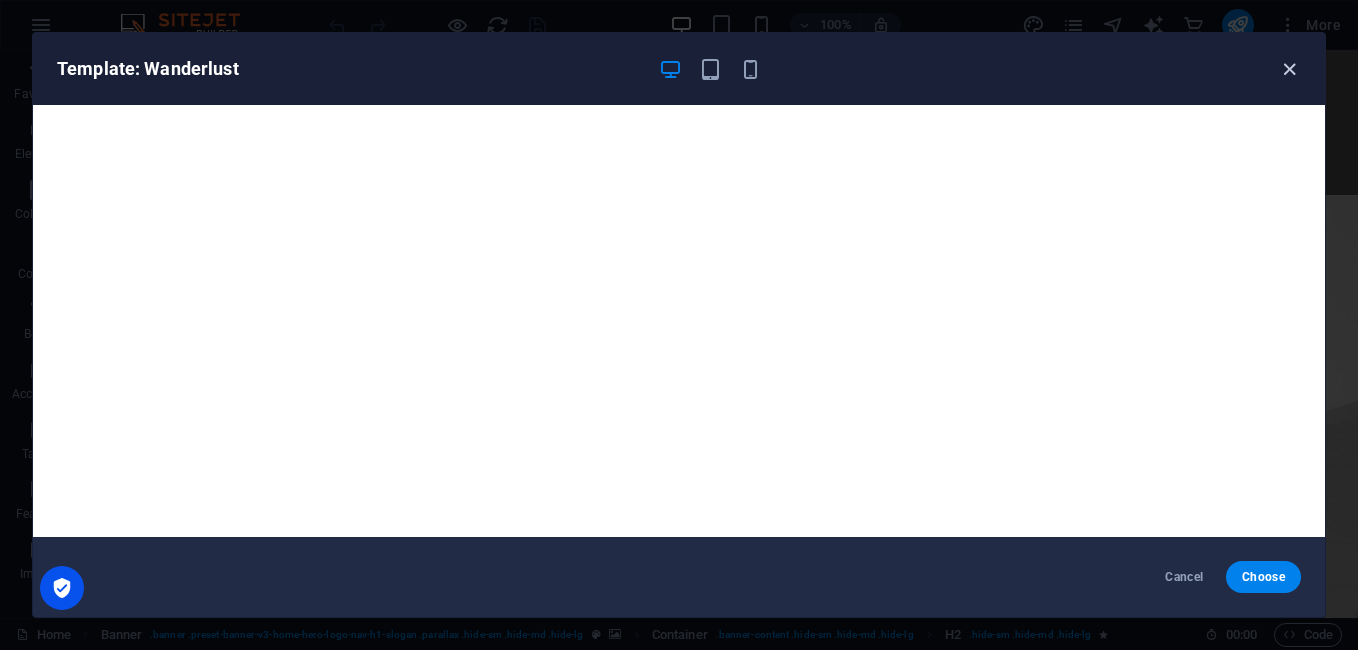 click at bounding box center [1289, 69] 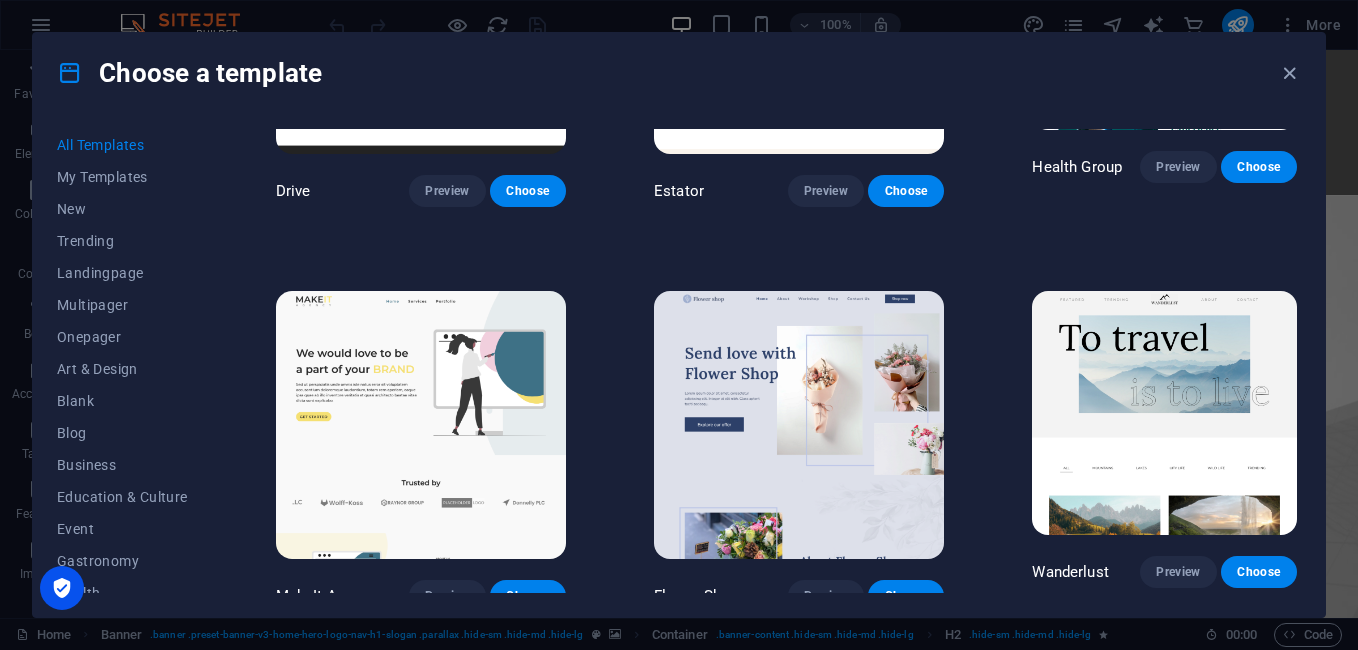 scroll, scrollTop: 4700, scrollLeft: 0, axis: vertical 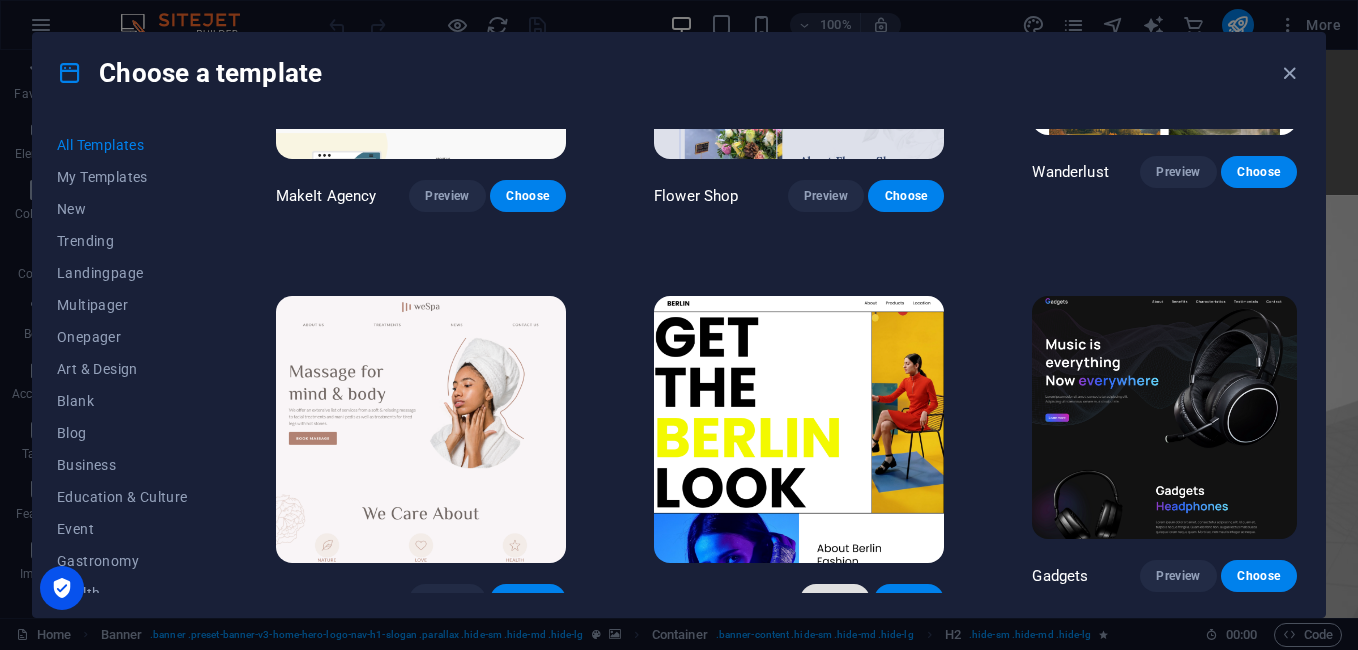 click on "Preview" at bounding box center (835, 600) 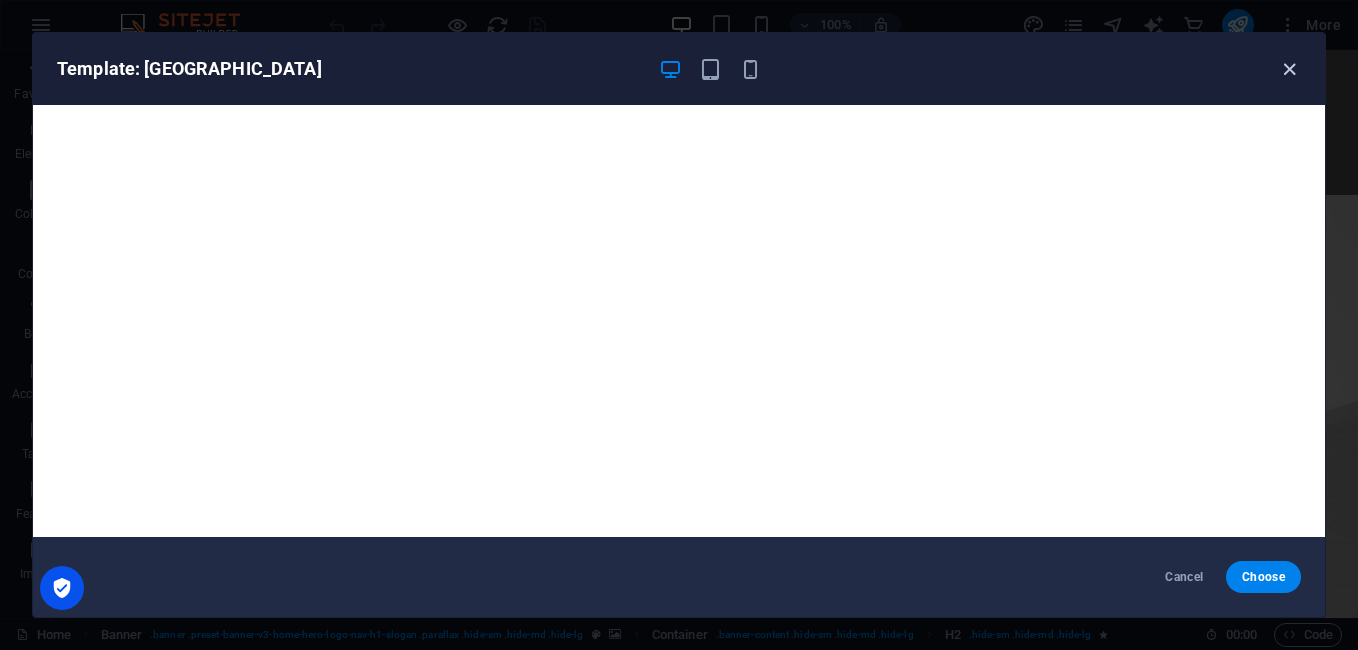 click at bounding box center (1289, 69) 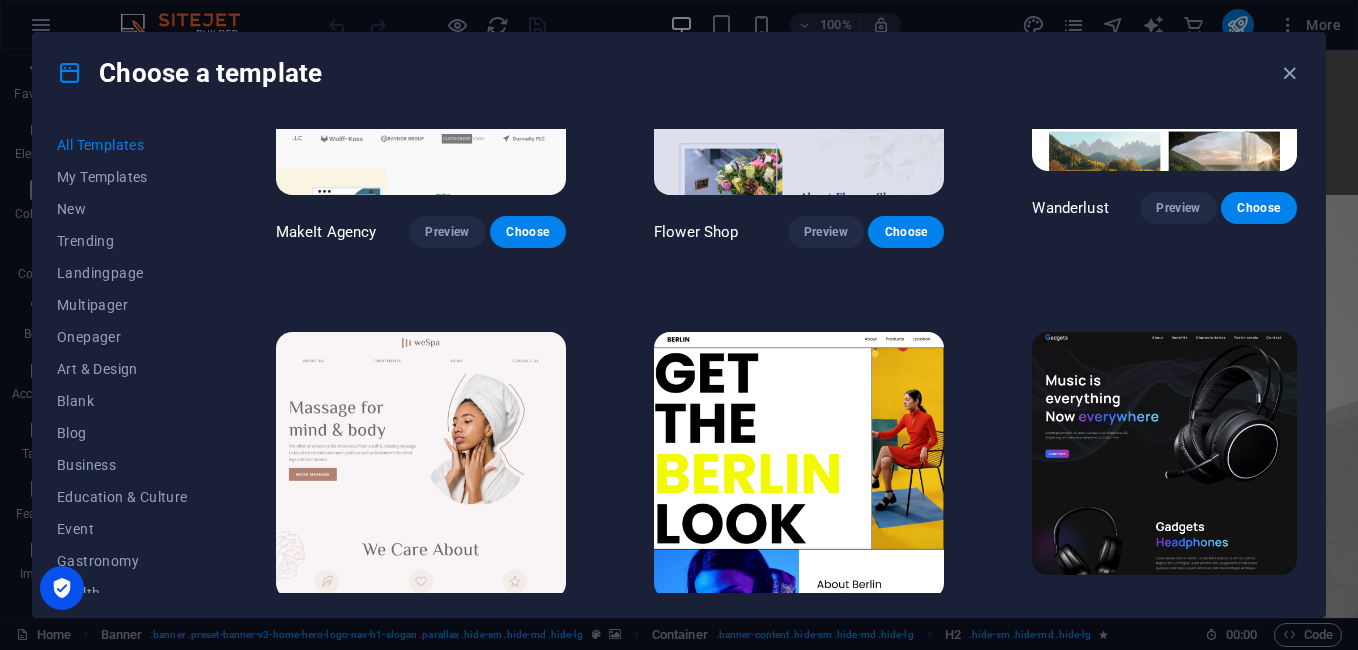 scroll, scrollTop: 4600, scrollLeft: 0, axis: vertical 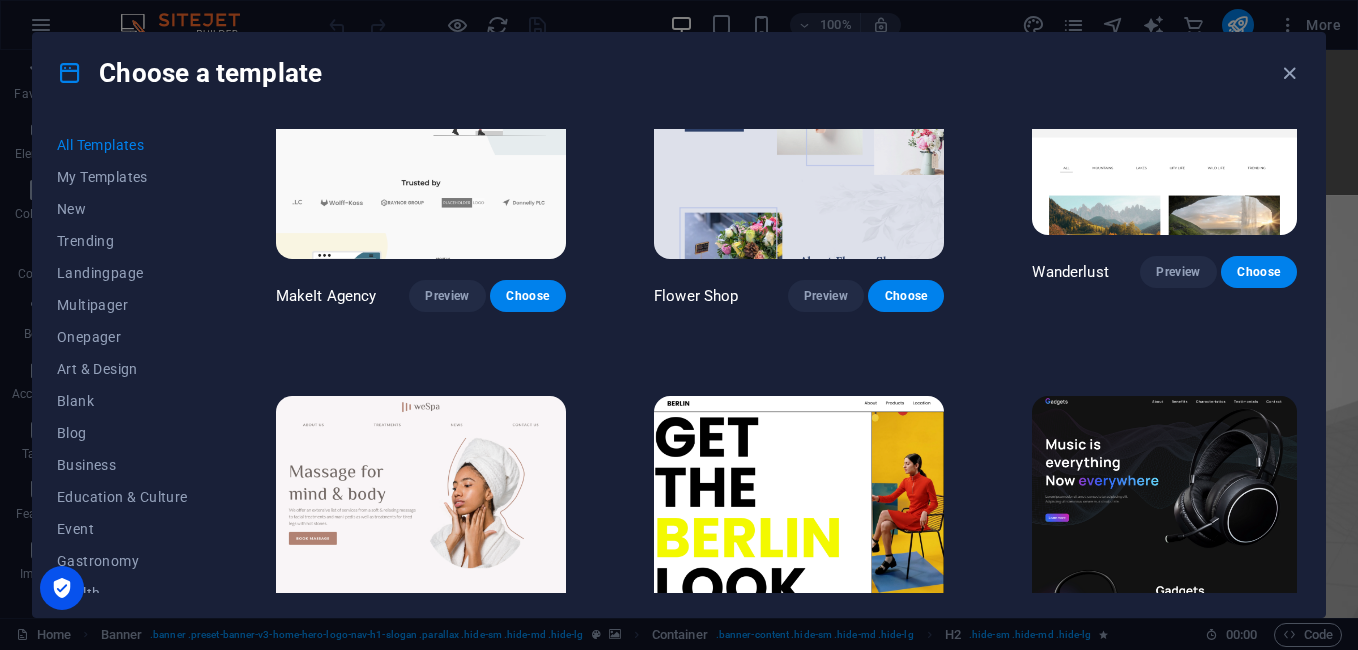 click on "Preview" at bounding box center (447, 700) 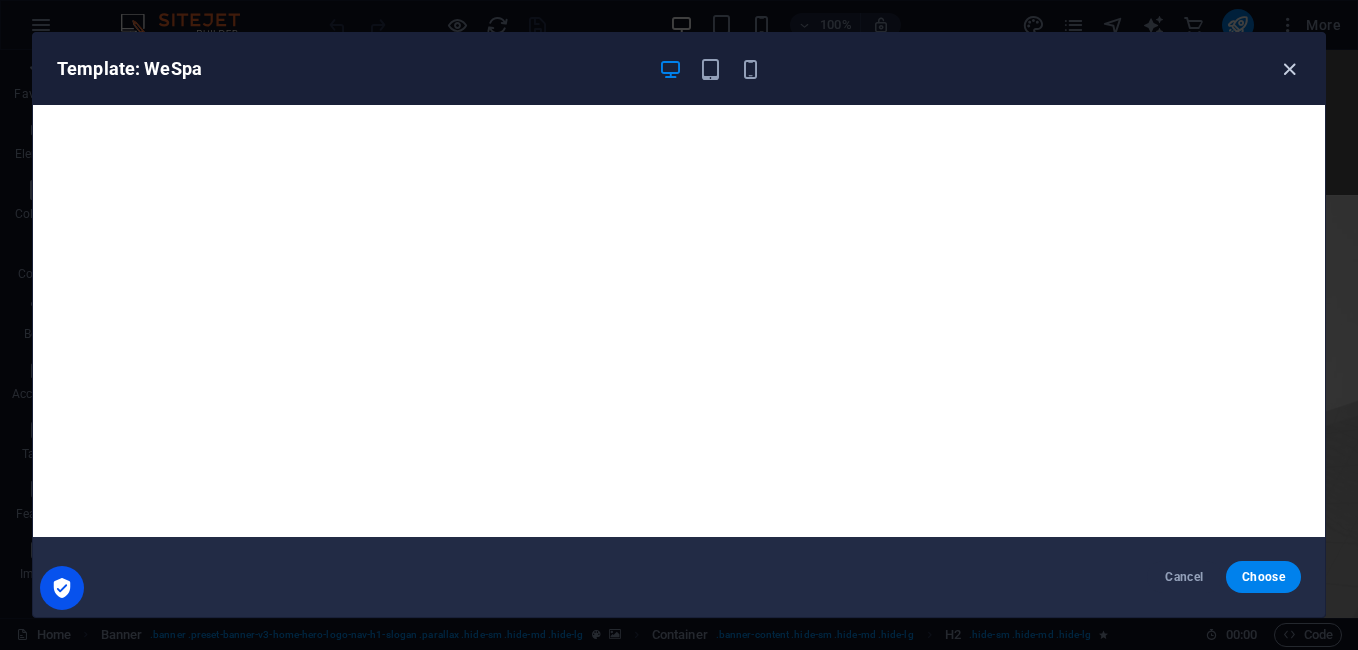 click at bounding box center [1289, 69] 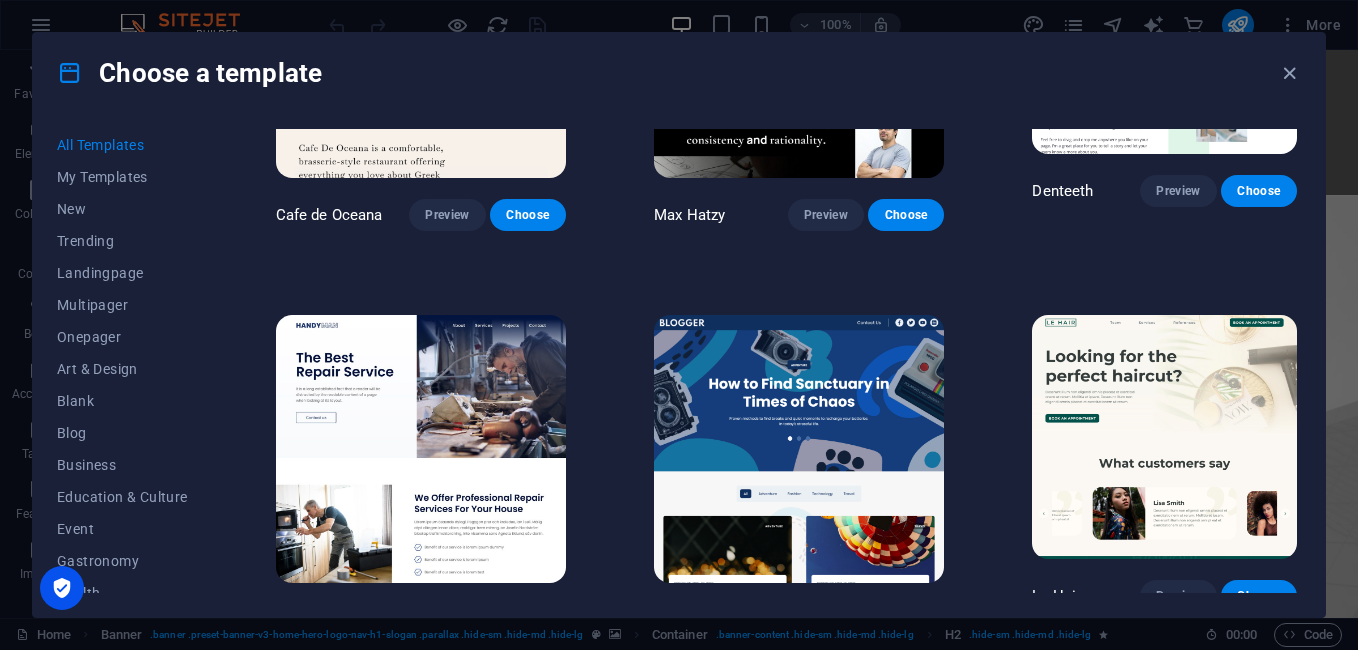 scroll, scrollTop: 5900, scrollLeft: 0, axis: vertical 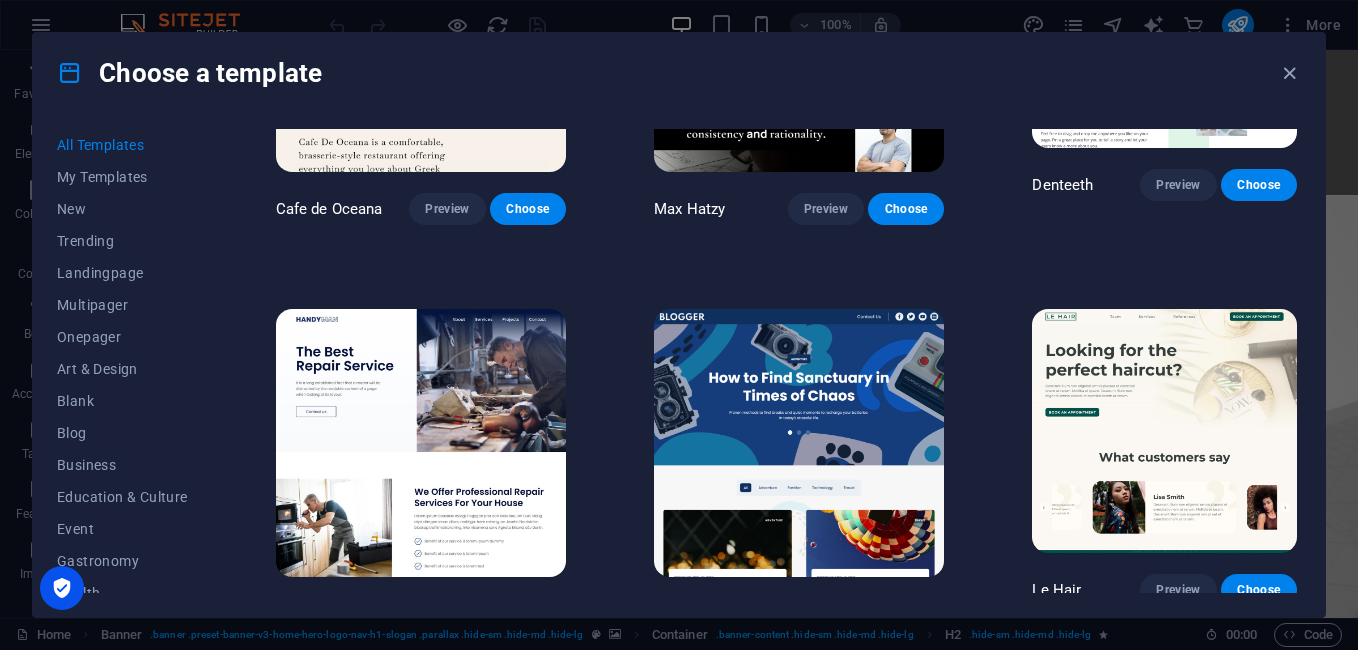 click on "Preview" at bounding box center [826, 614] 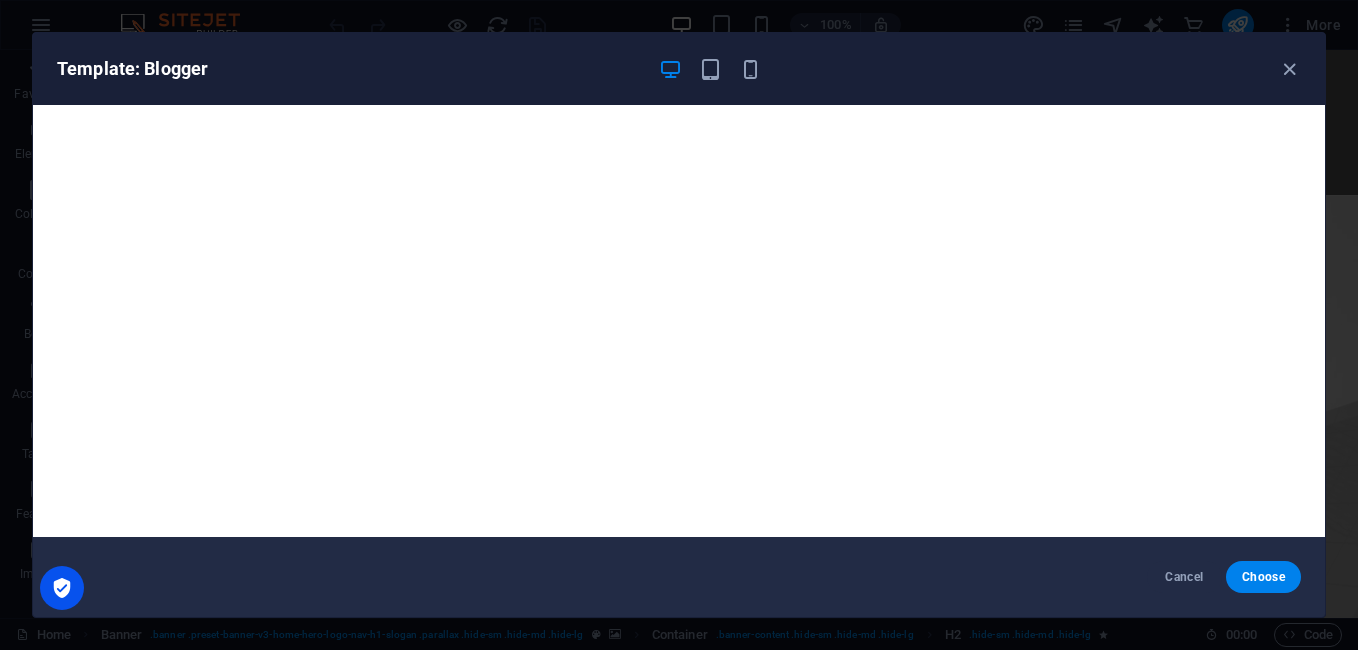 scroll, scrollTop: 5, scrollLeft: 0, axis: vertical 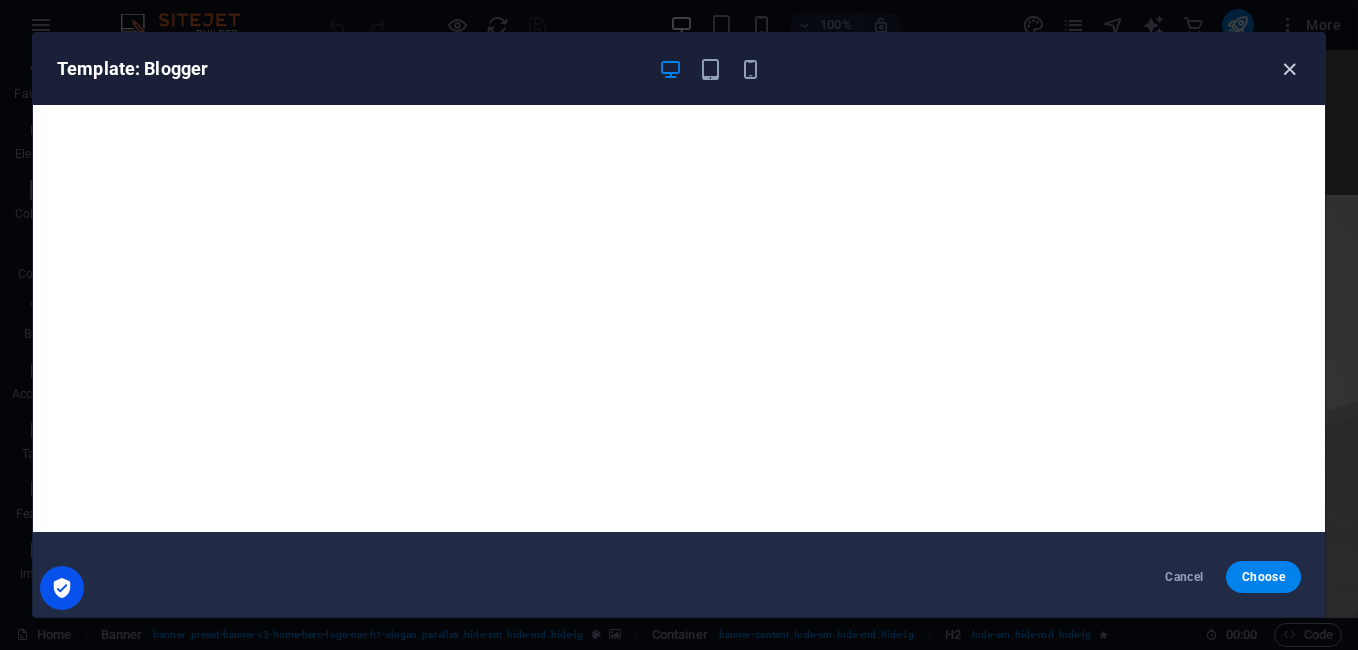 click at bounding box center (1289, 69) 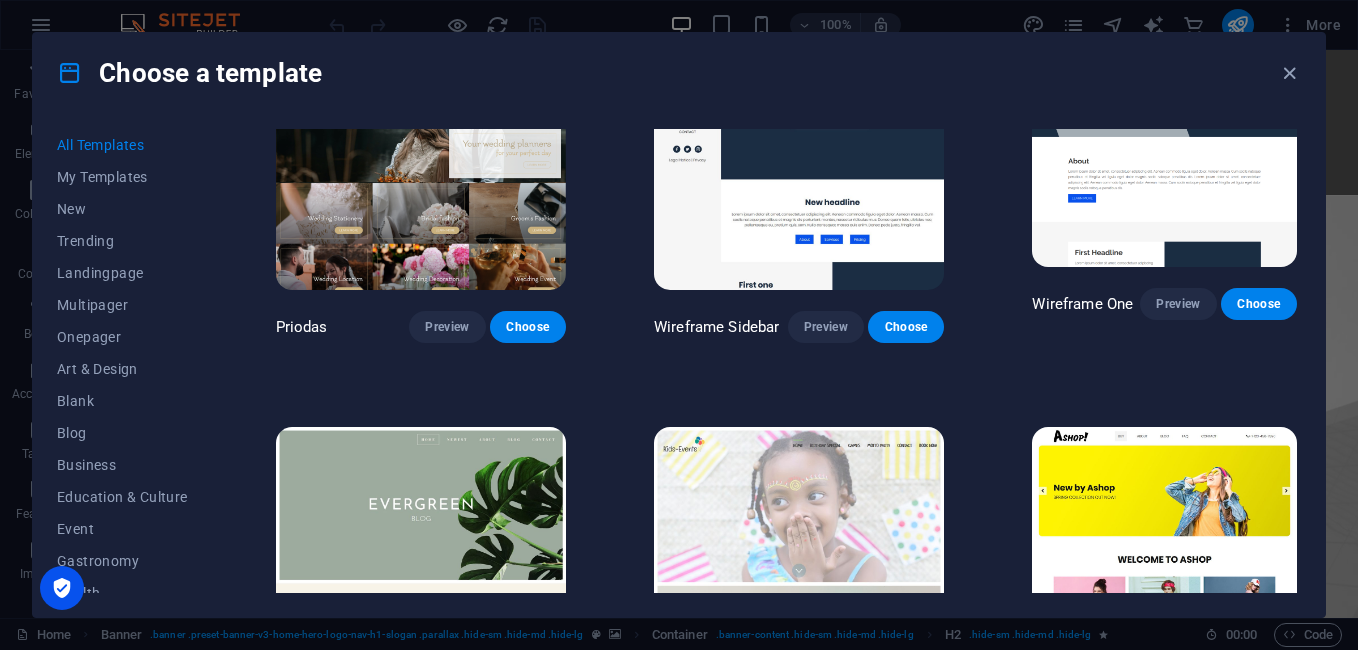 scroll, scrollTop: 7500, scrollLeft: 0, axis: vertical 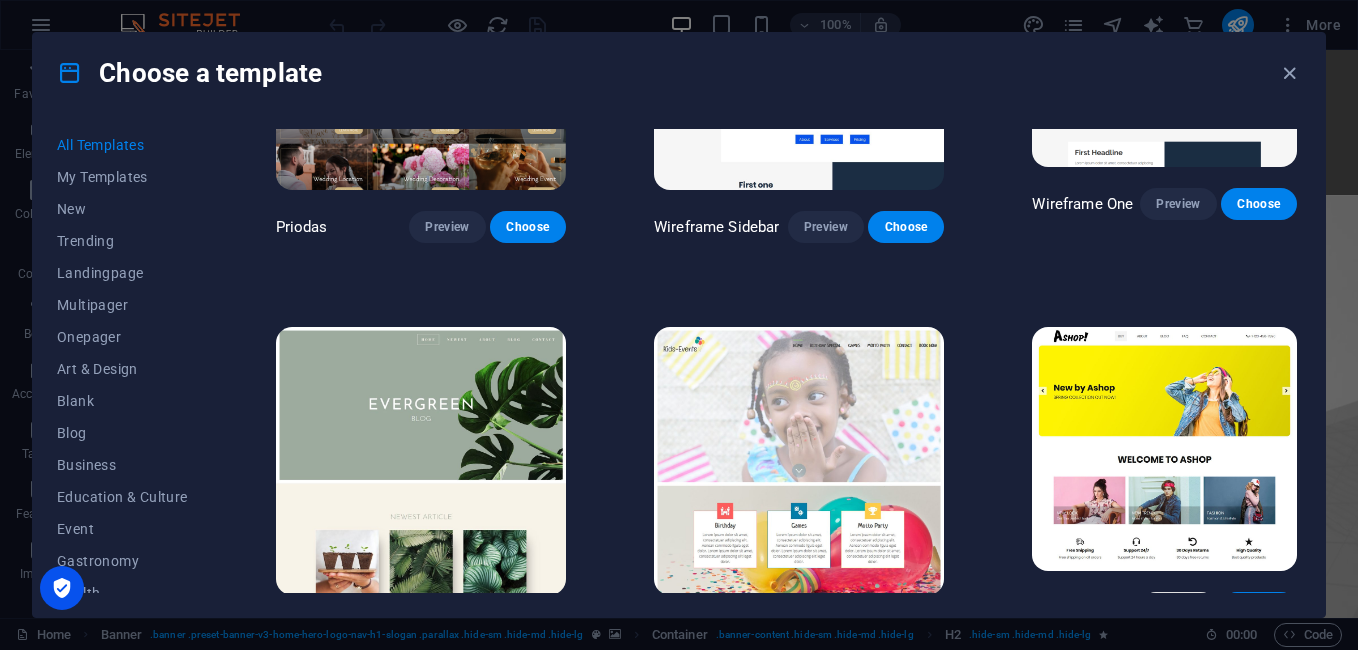 click on "Preview" at bounding box center [1178, 608] 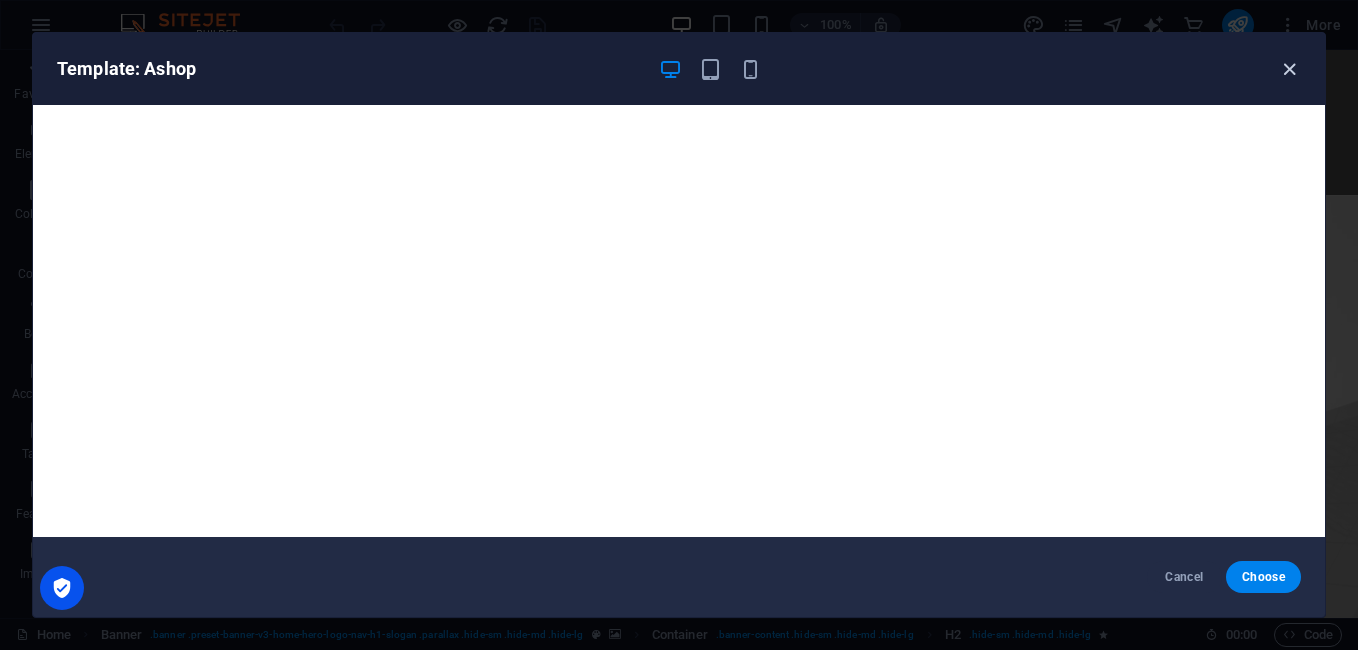click at bounding box center (1289, 69) 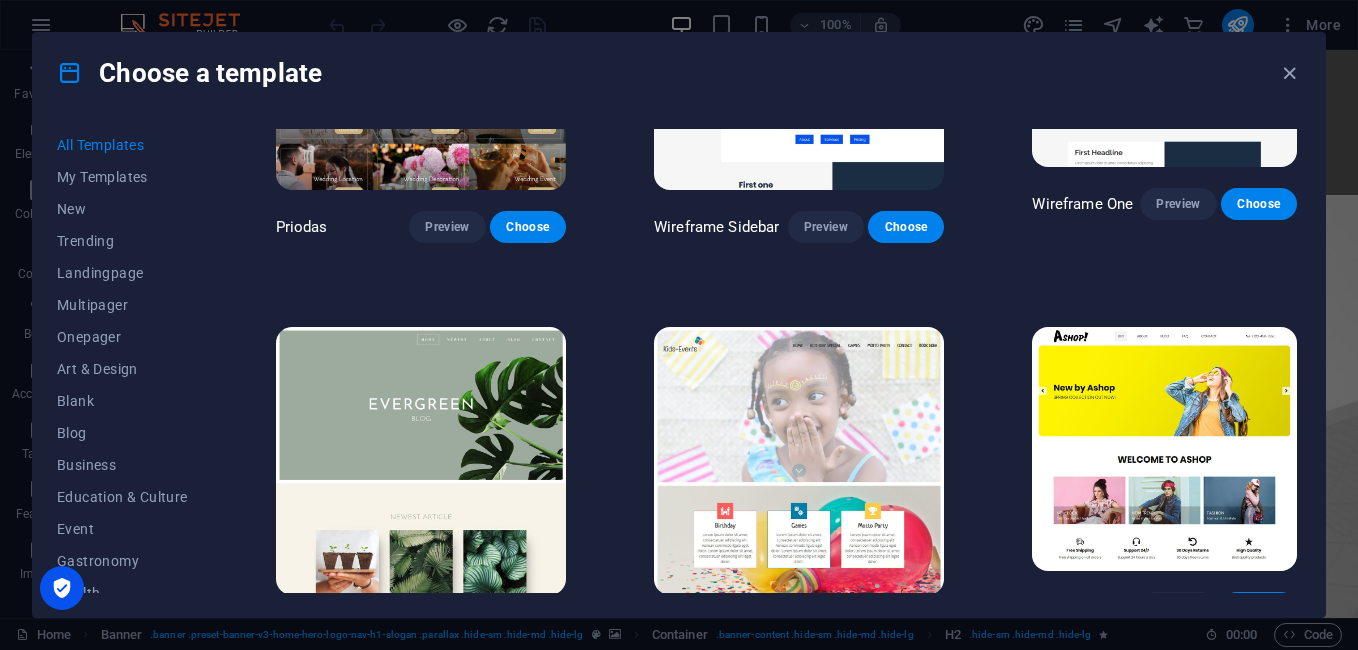 scroll, scrollTop: 7800, scrollLeft: 0, axis: vertical 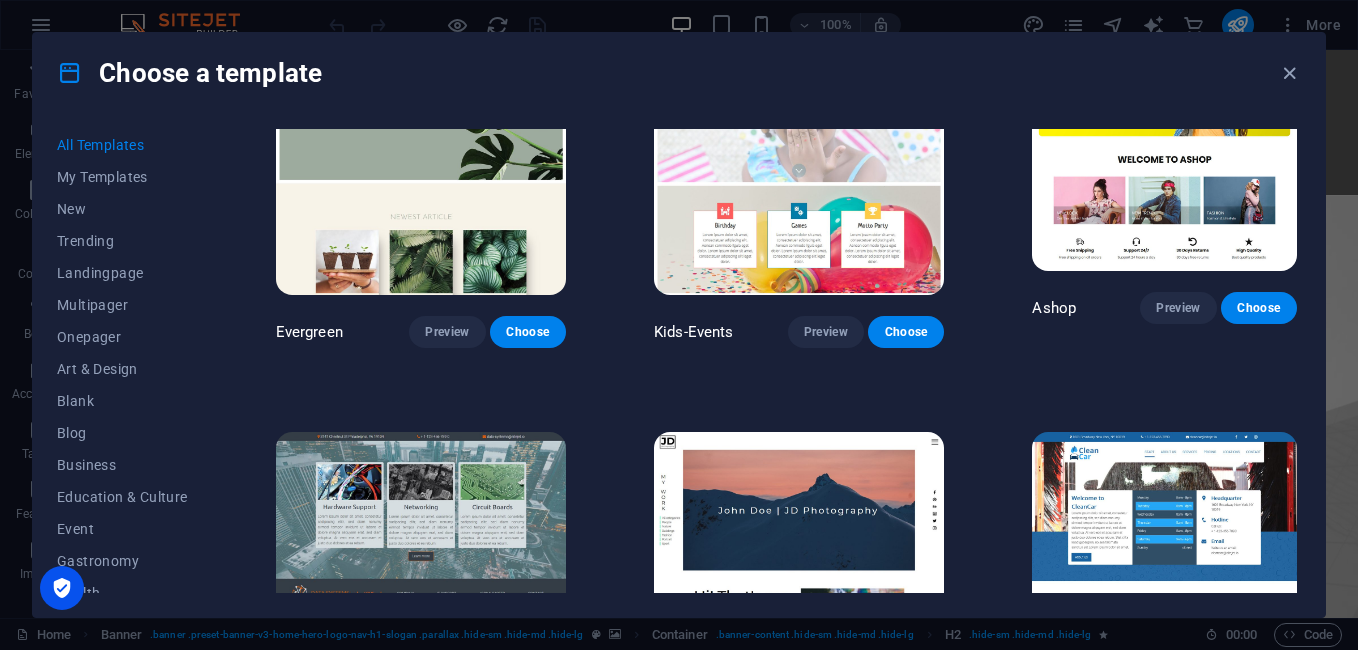 click on "Preview" at bounding box center [826, 736] 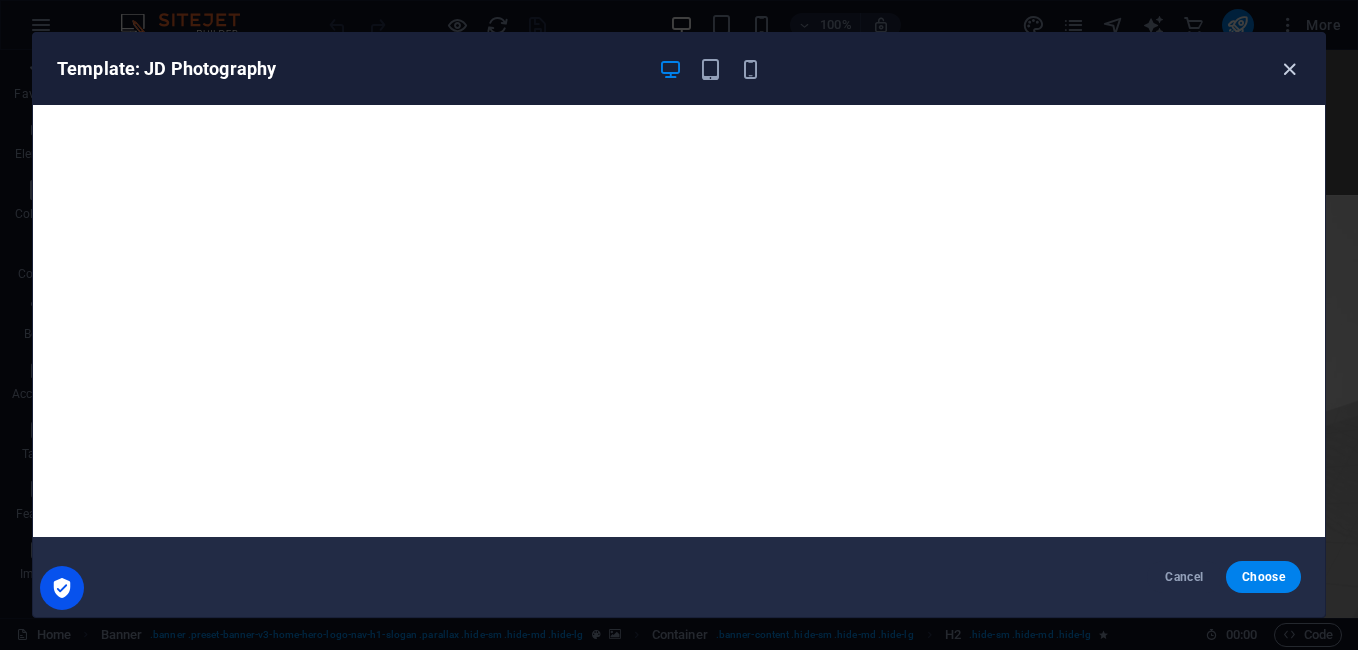 click at bounding box center (1289, 69) 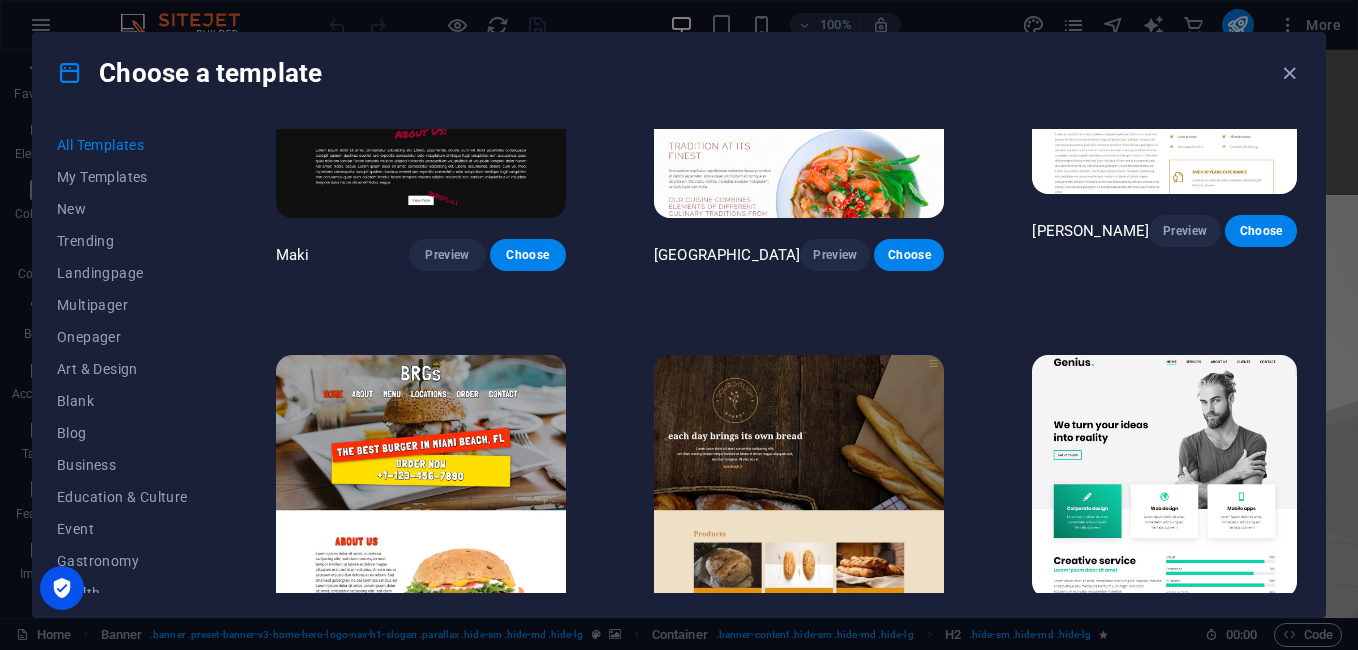 scroll, scrollTop: 9500, scrollLeft: 0, axis: vertical 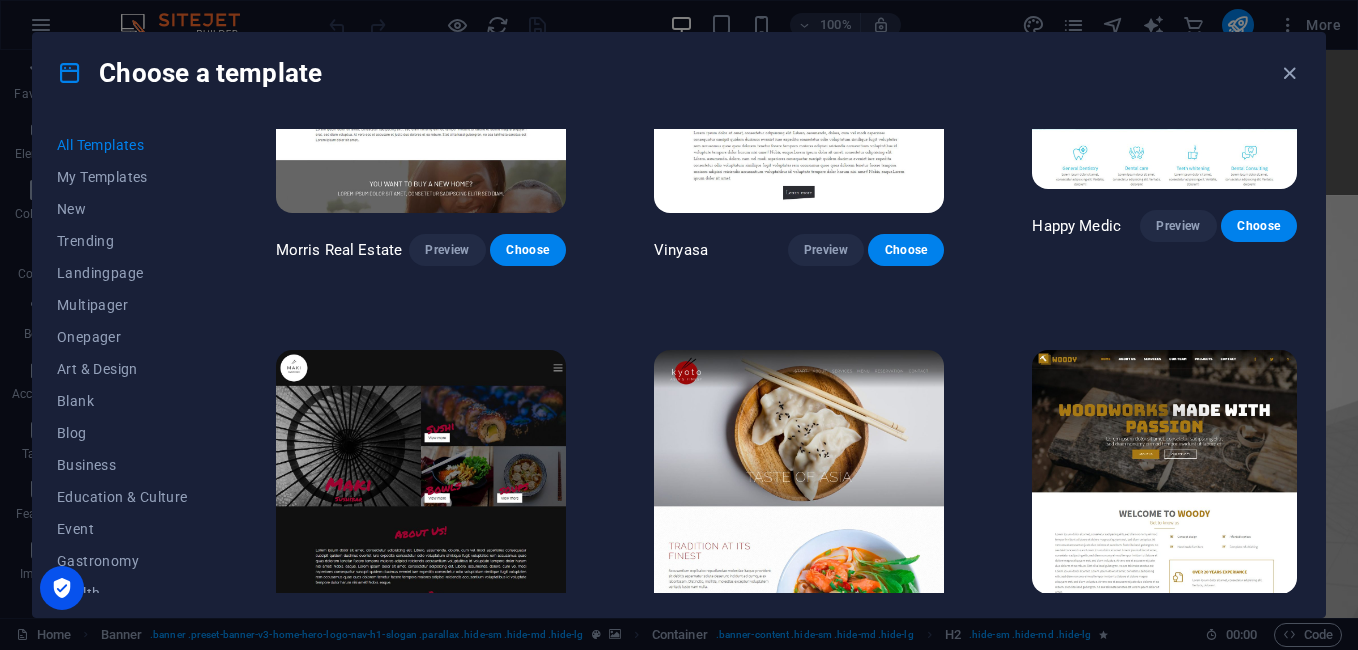 click on "Preview" at bounding box center (447, 655) 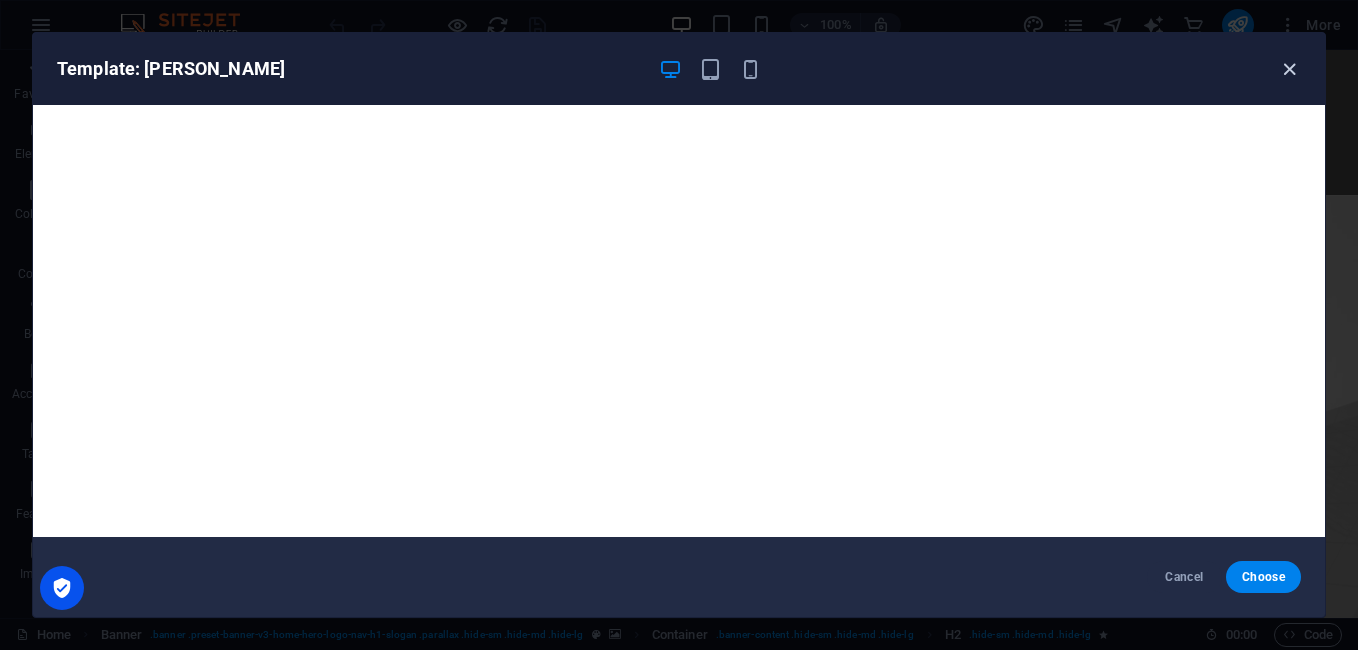 click at bounding box center [1289, 69] 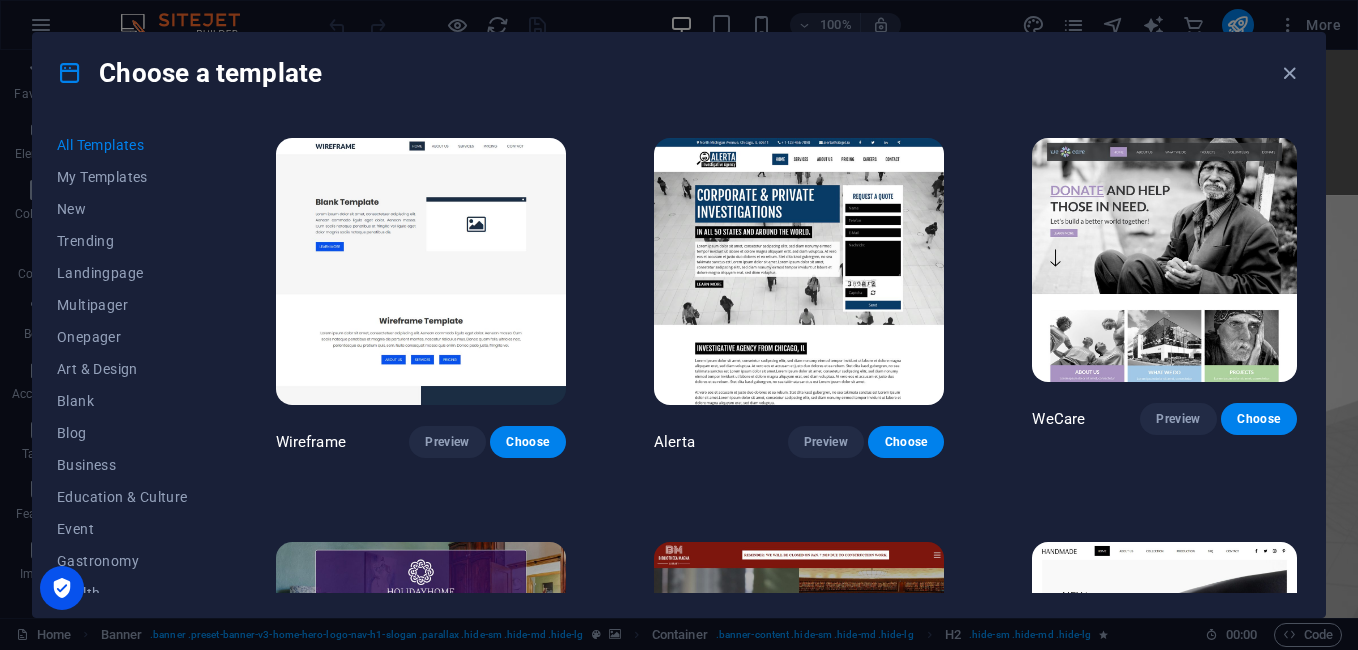 scroll, scrollTop: 11000, scrollLeft: 0, axis: vertical 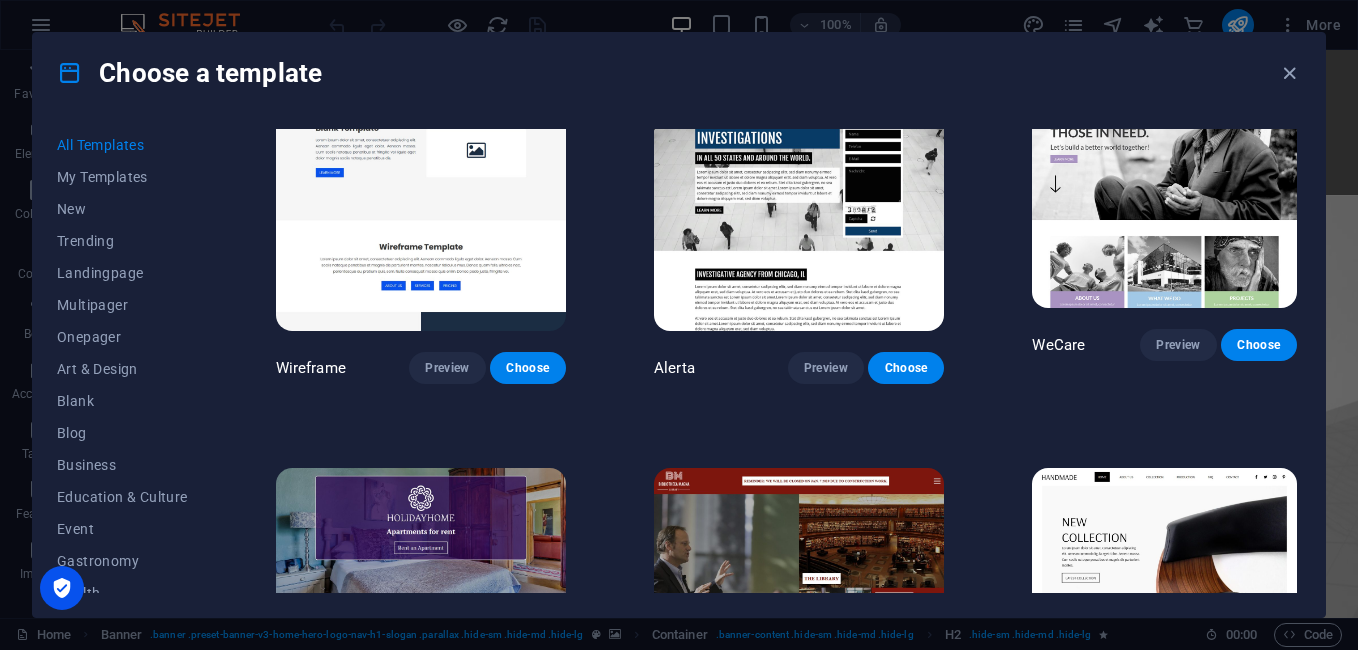 click on "Preview" at bounding box center (1178, 749) 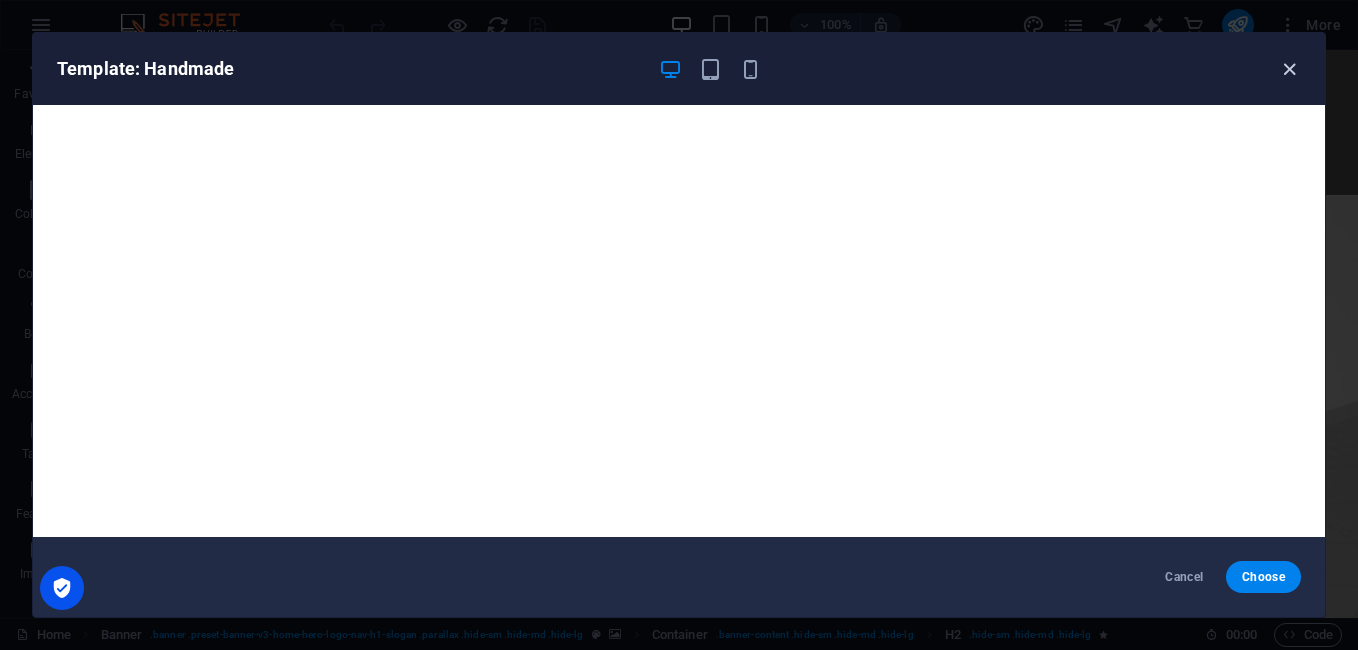 click at bounding box center [1289, 69] 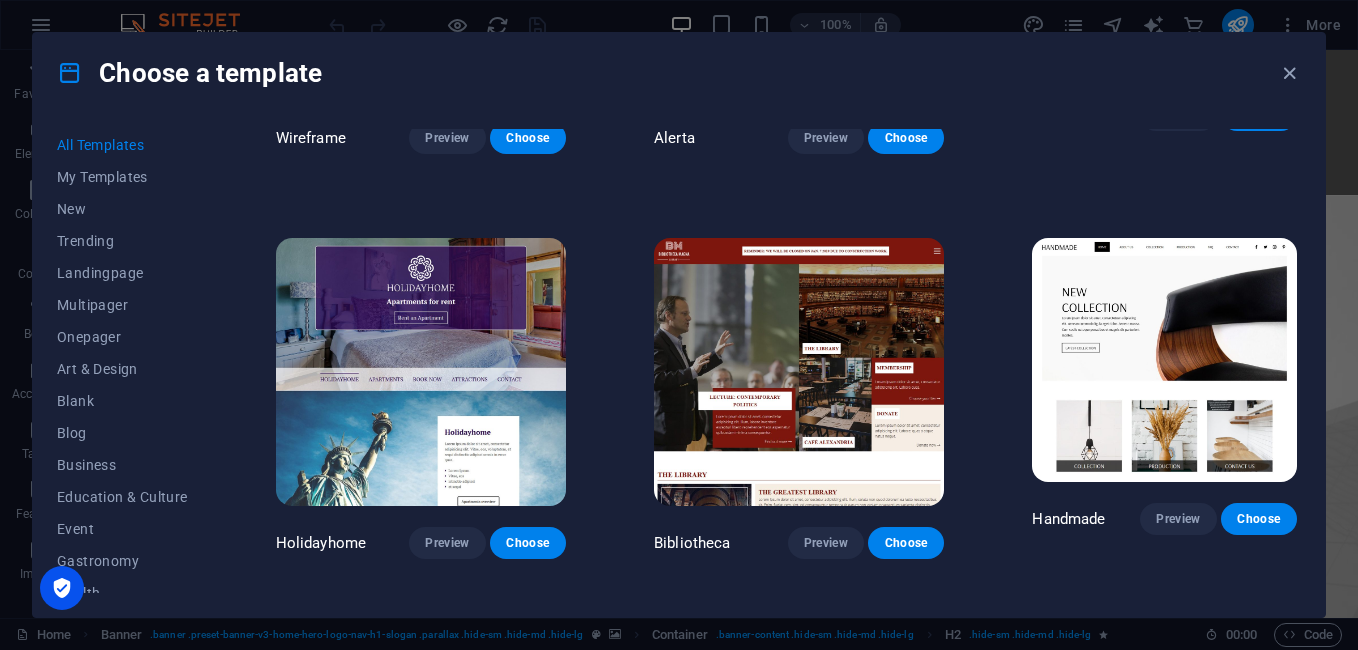 scroll, scrollTop: 11400, scrollLeft: 0, axis: vertical 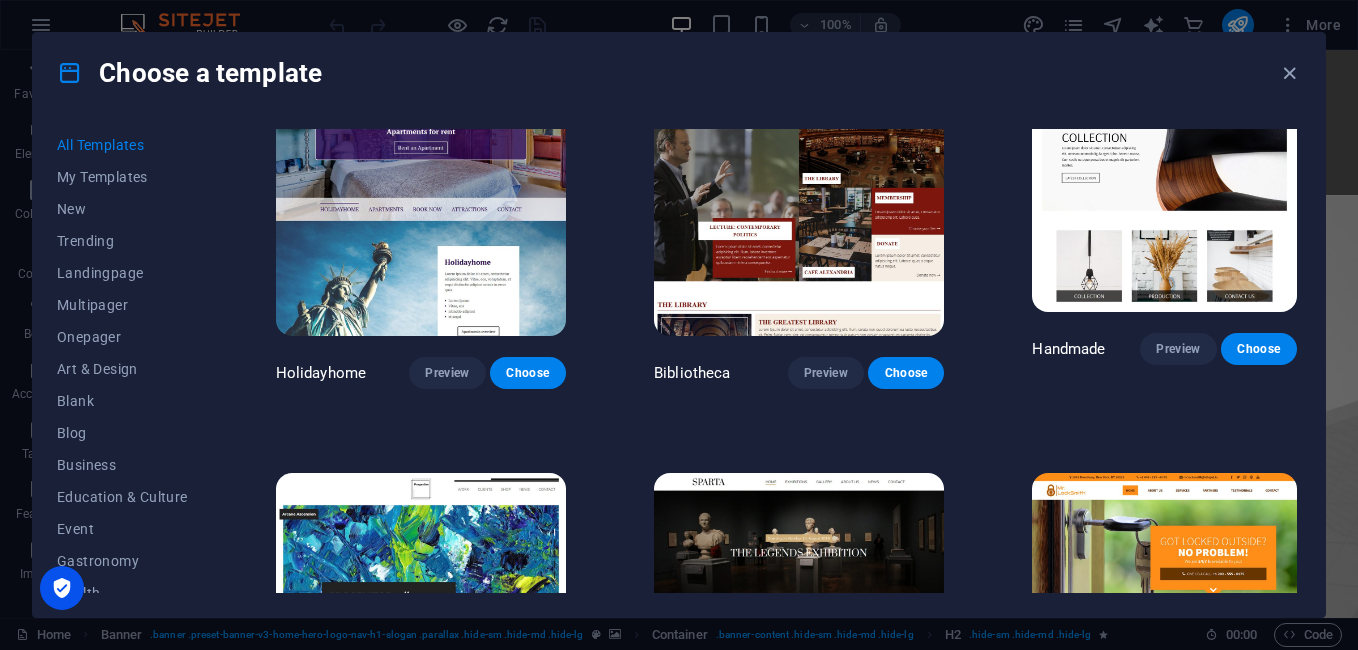 click on "Preview" at bounding box center (447, 777) 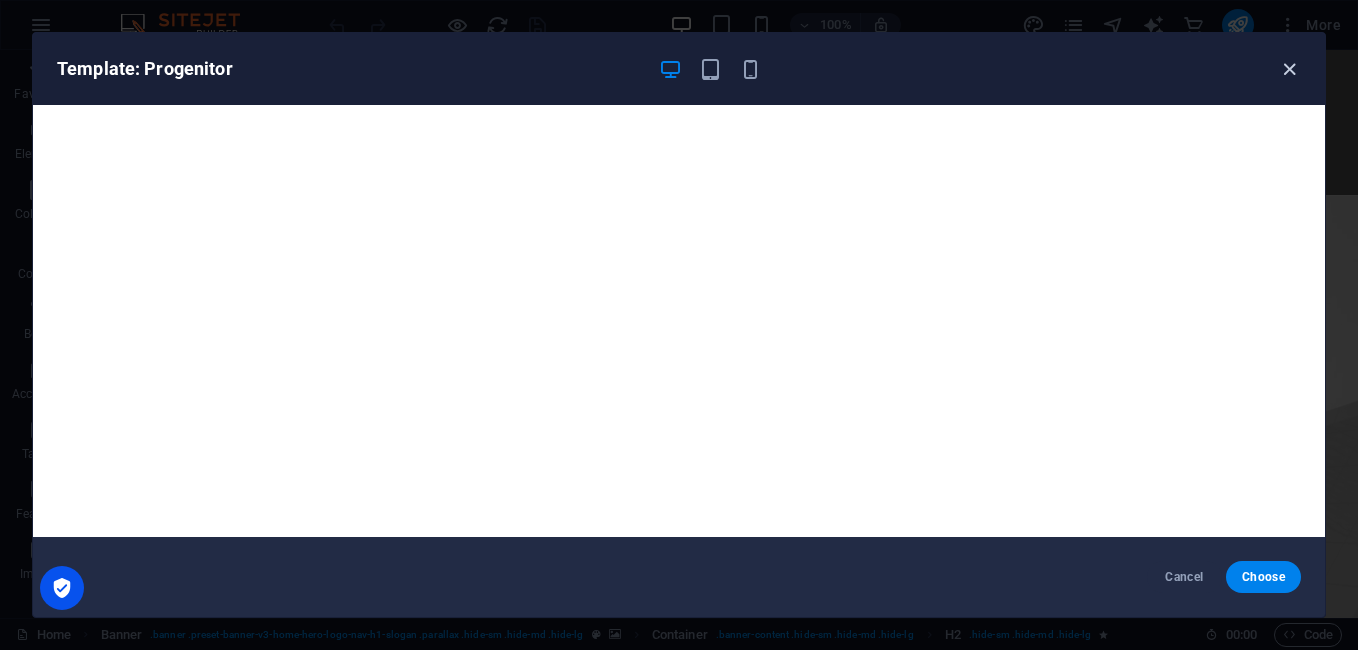 click at bounding box center [1289, 69] 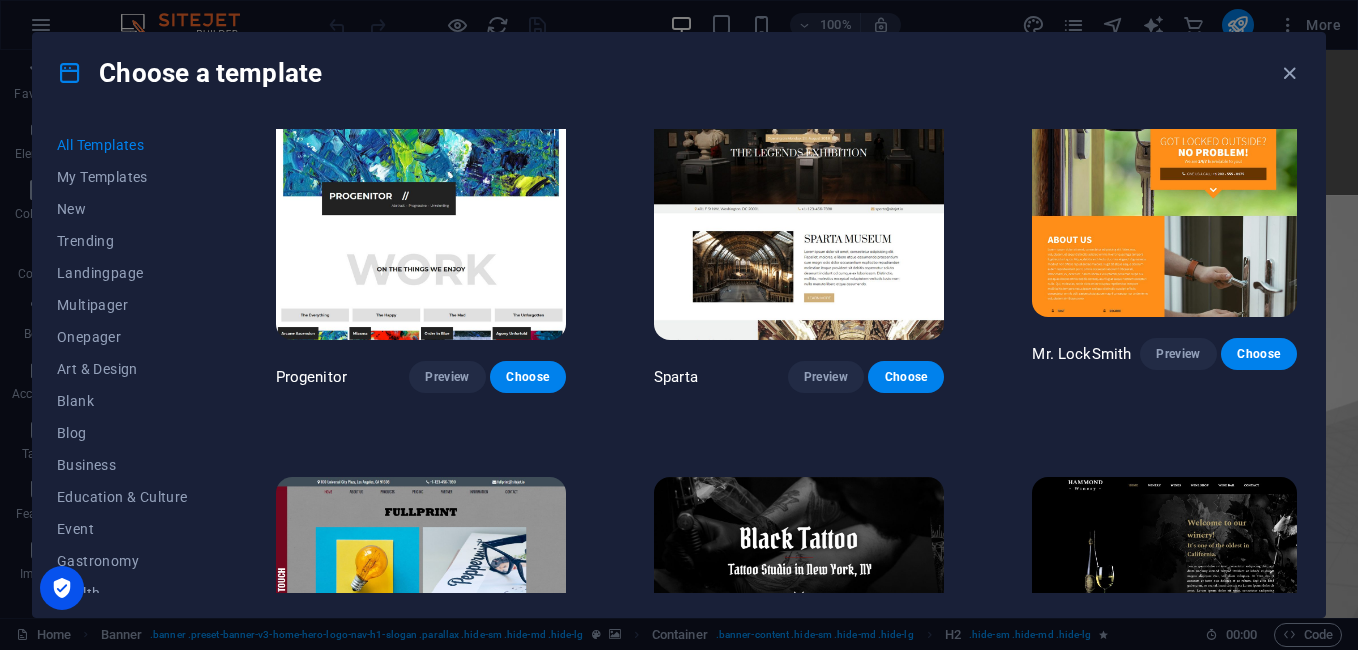 scroll, scrollTop: 12300, scrollLeft: 0, axis: vertical 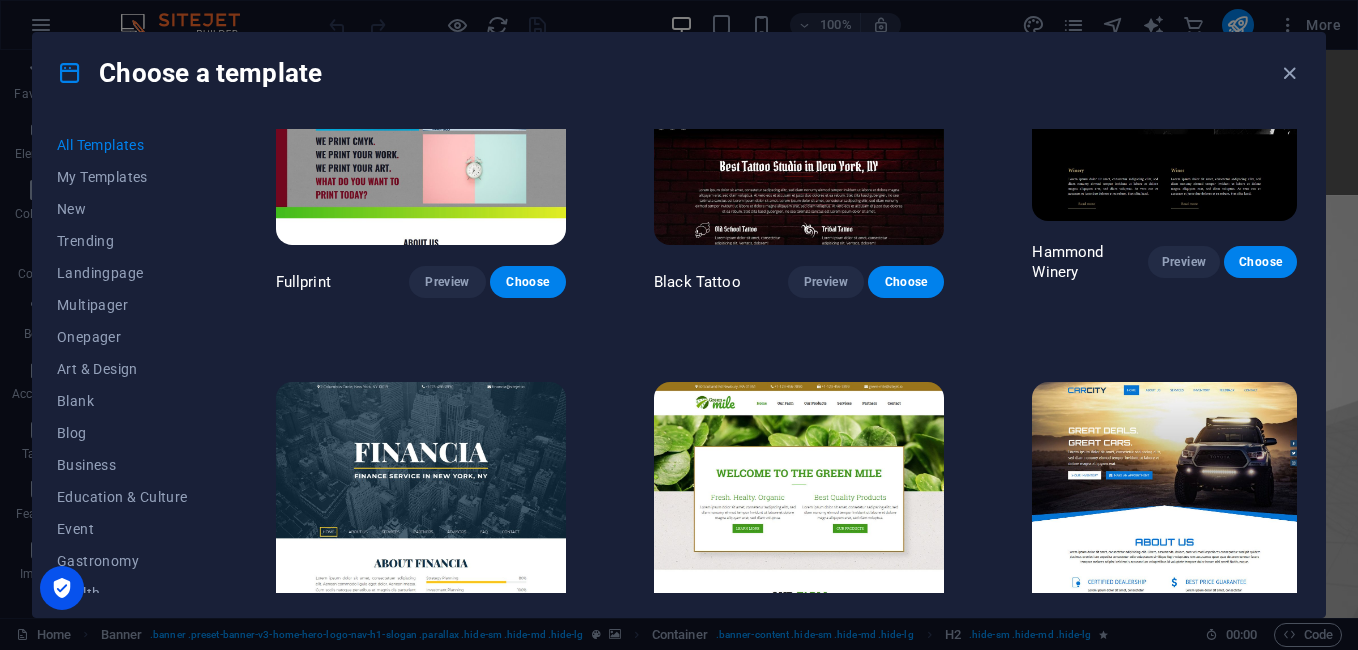 click on "Preview" at bounding box center [447, 687] 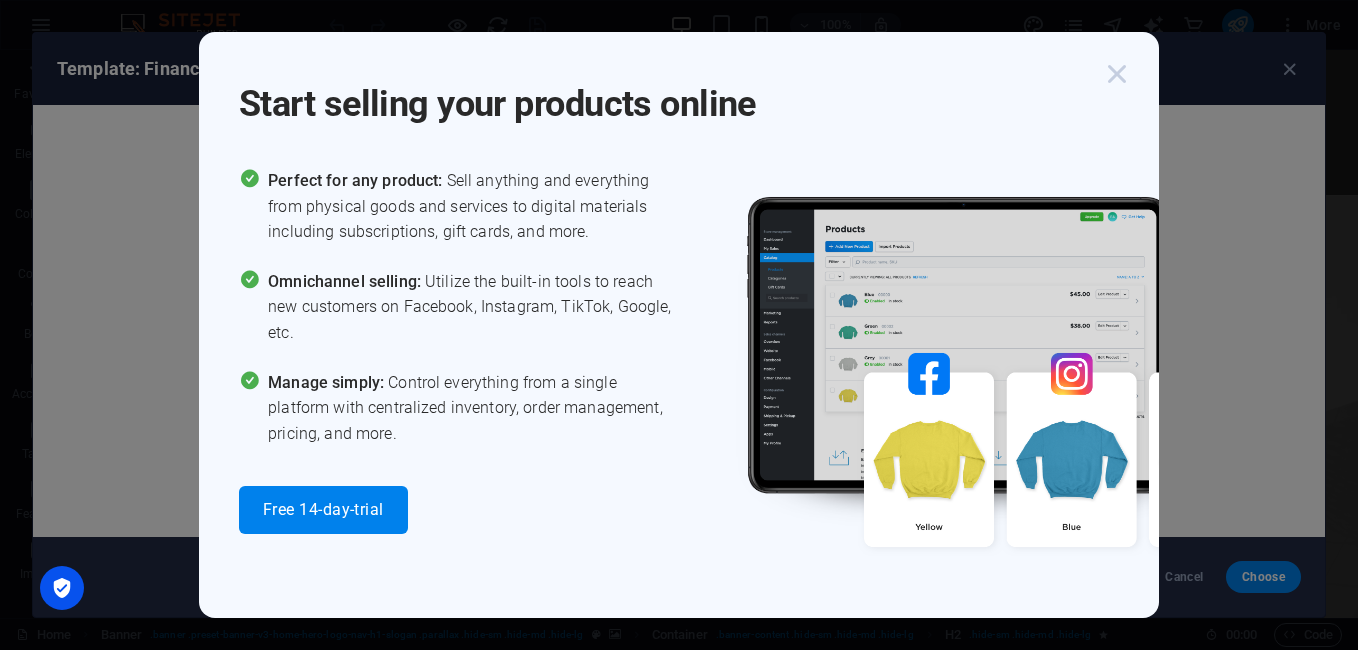 click at bounding box center (1117, 74) 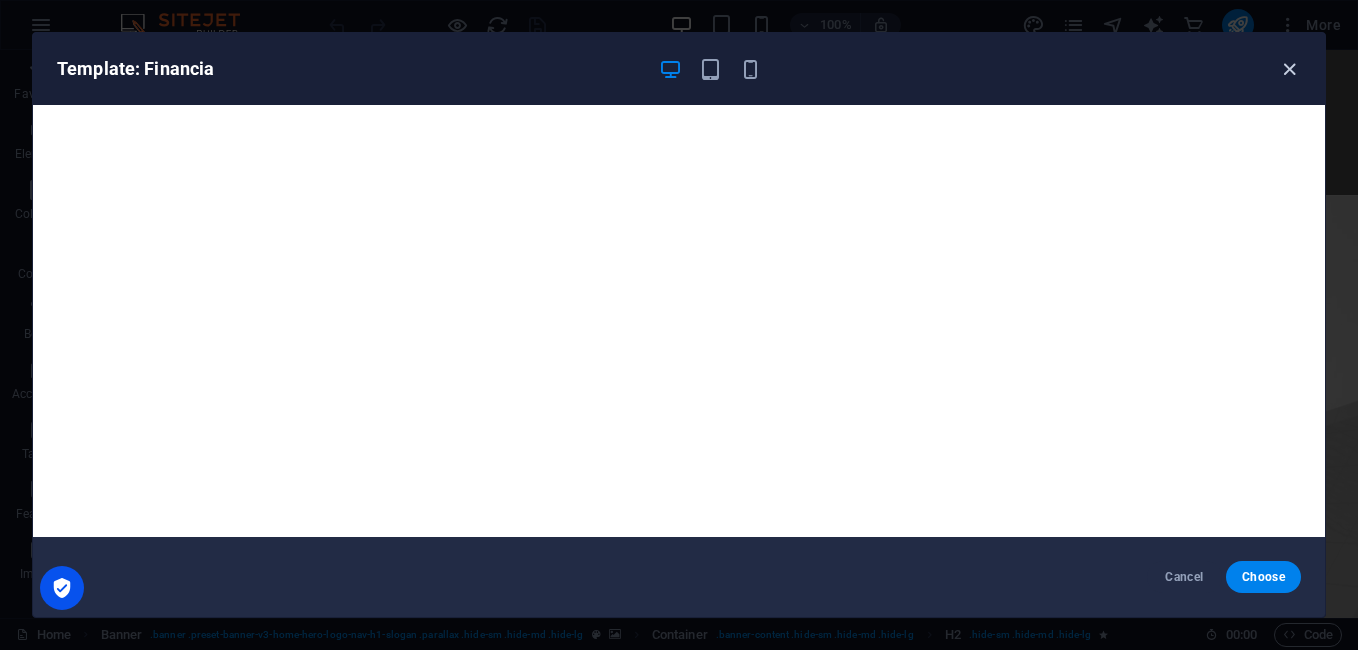 click at bounding box center [1289, 69] 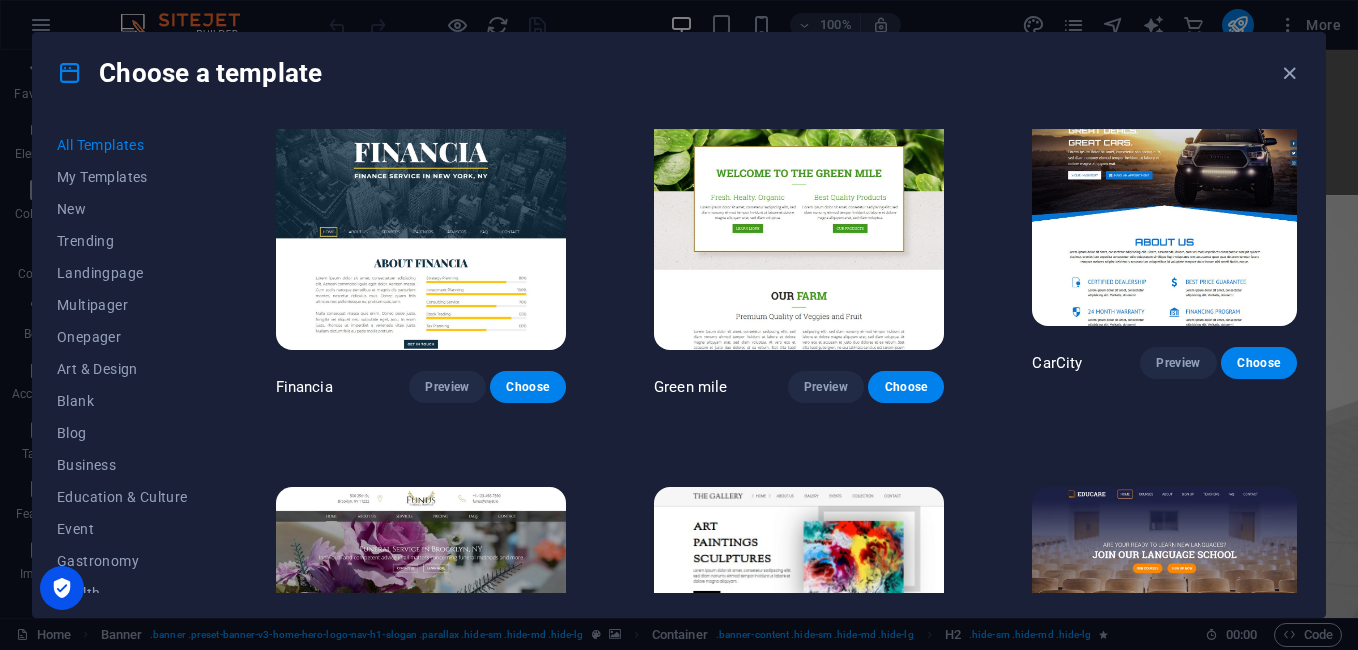 scroll, scrollTop: 12800, scrollLeft: 0, axis: vertical 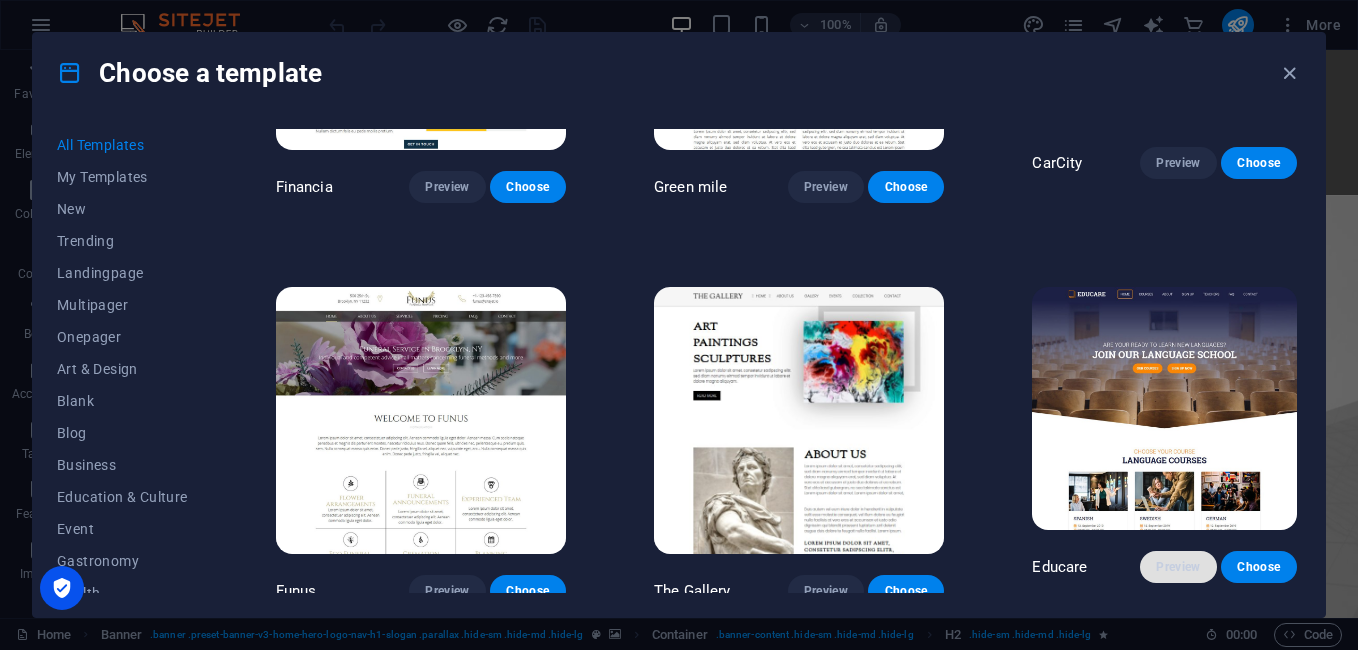 click on "Preview" at bounding box center [1178, 567] 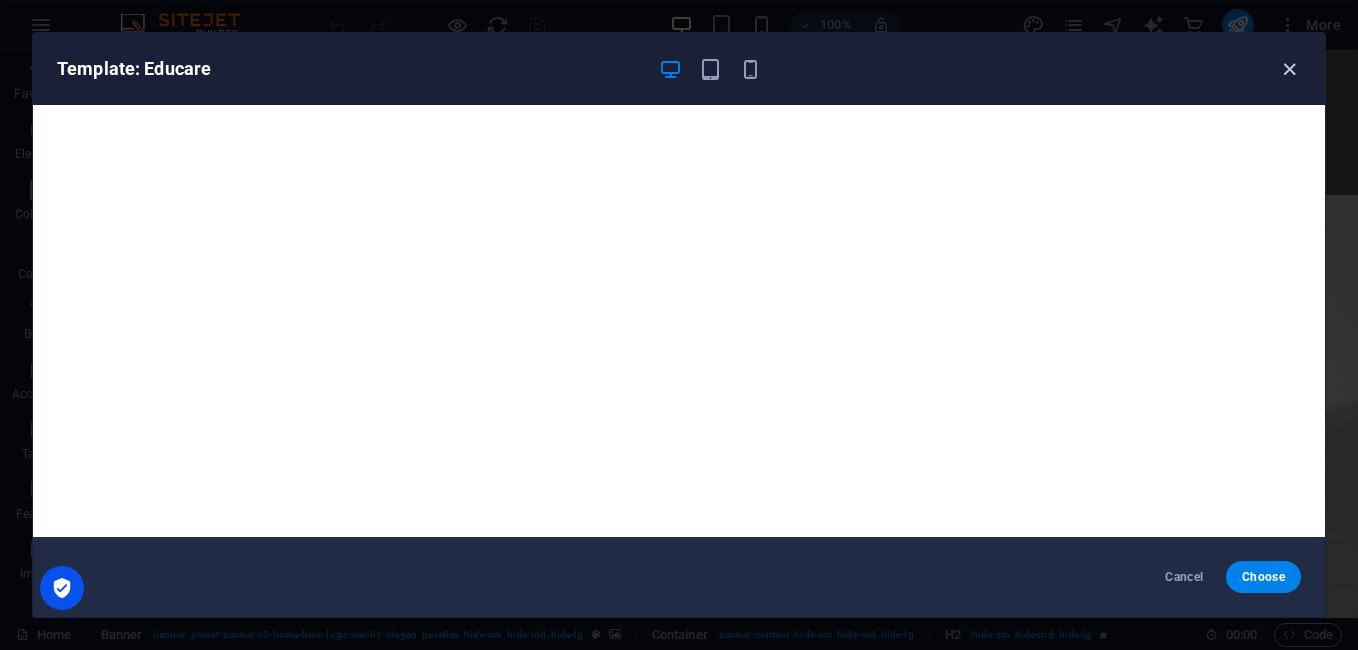 click at bounding box center (1289, 69) 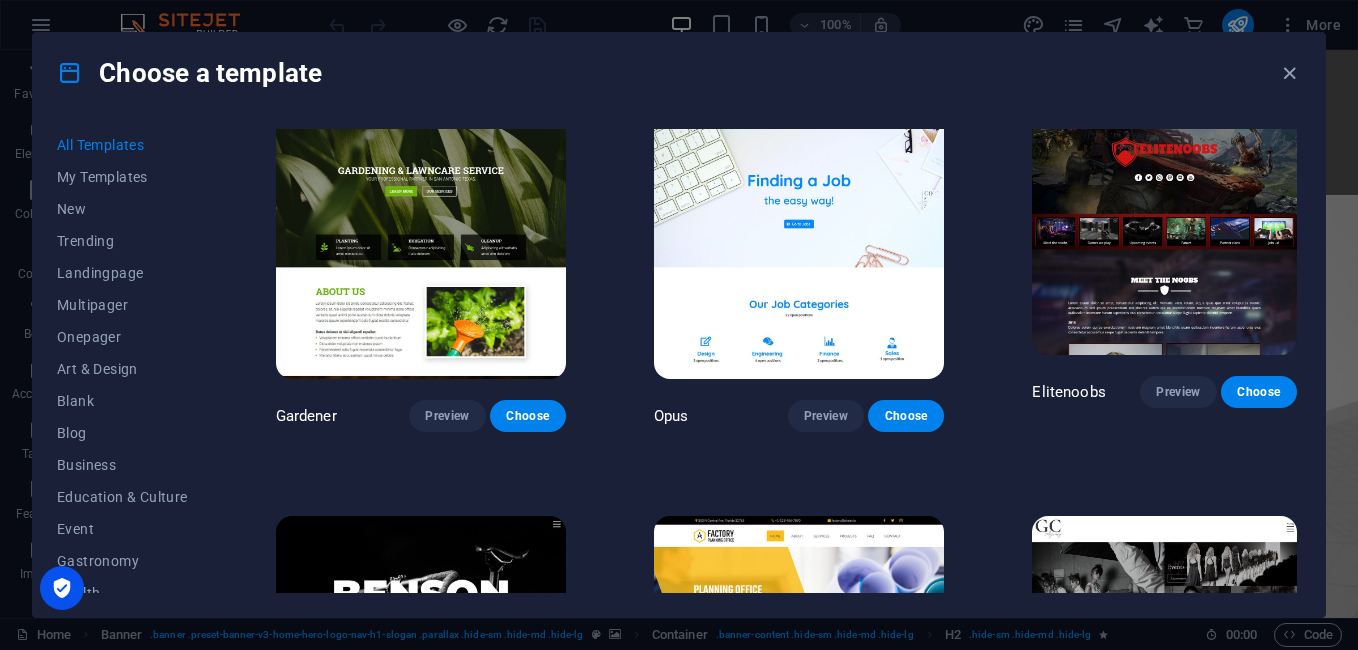 scroll, scrollTop: 15000, scrollLeft: 0, axis: vertical 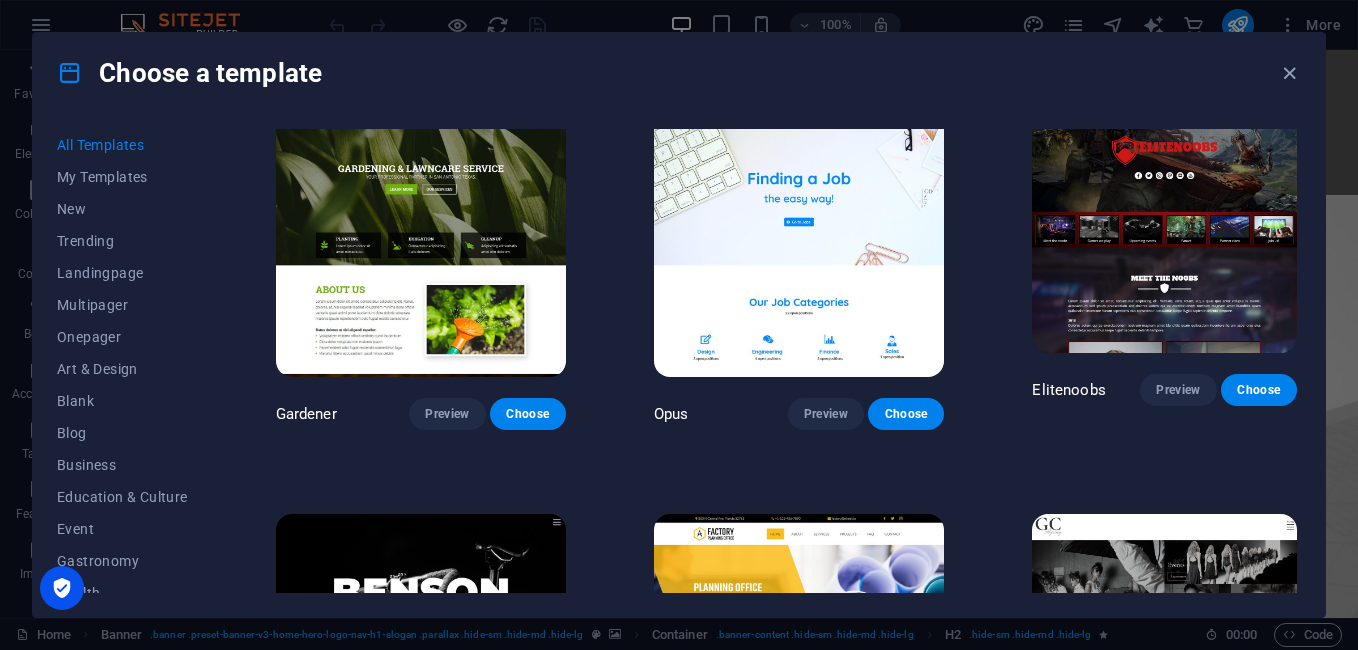 click on "Preview" at bounding box center (447, 818) 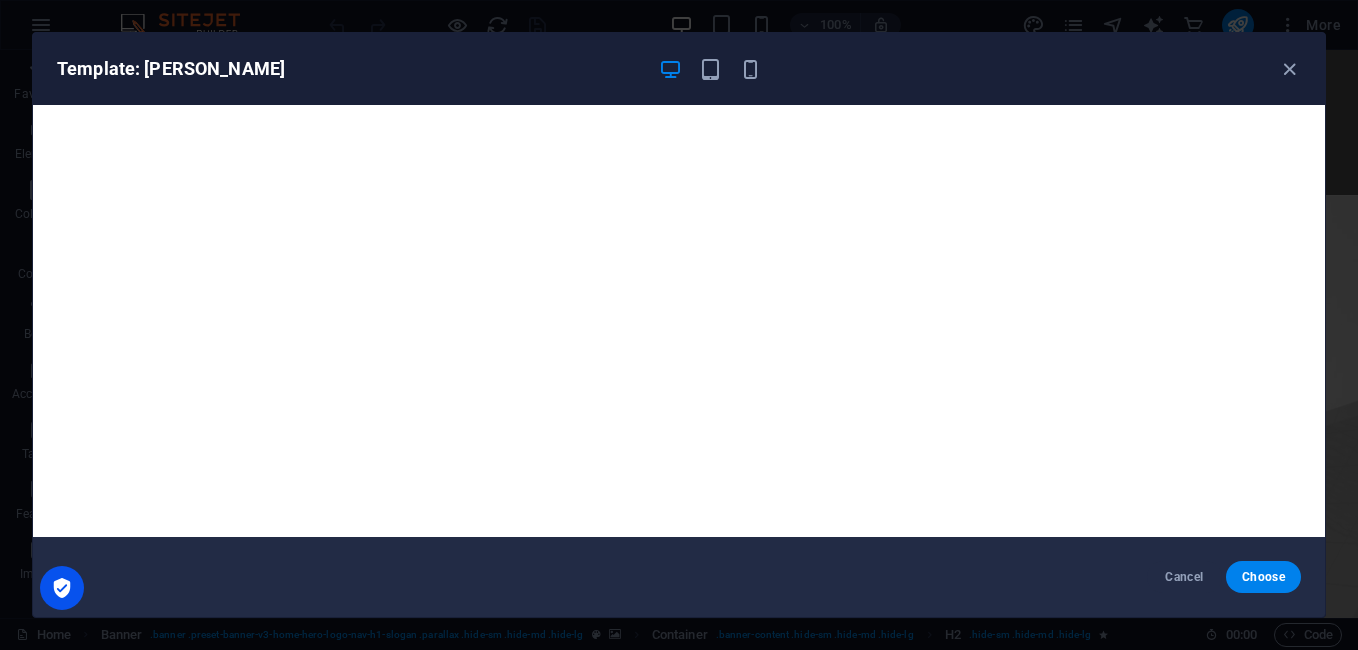 drag, startPoint x: 1293, startPoint y: 69, endPoint x: 1274, endPoint y: 77, distance: 20.615528 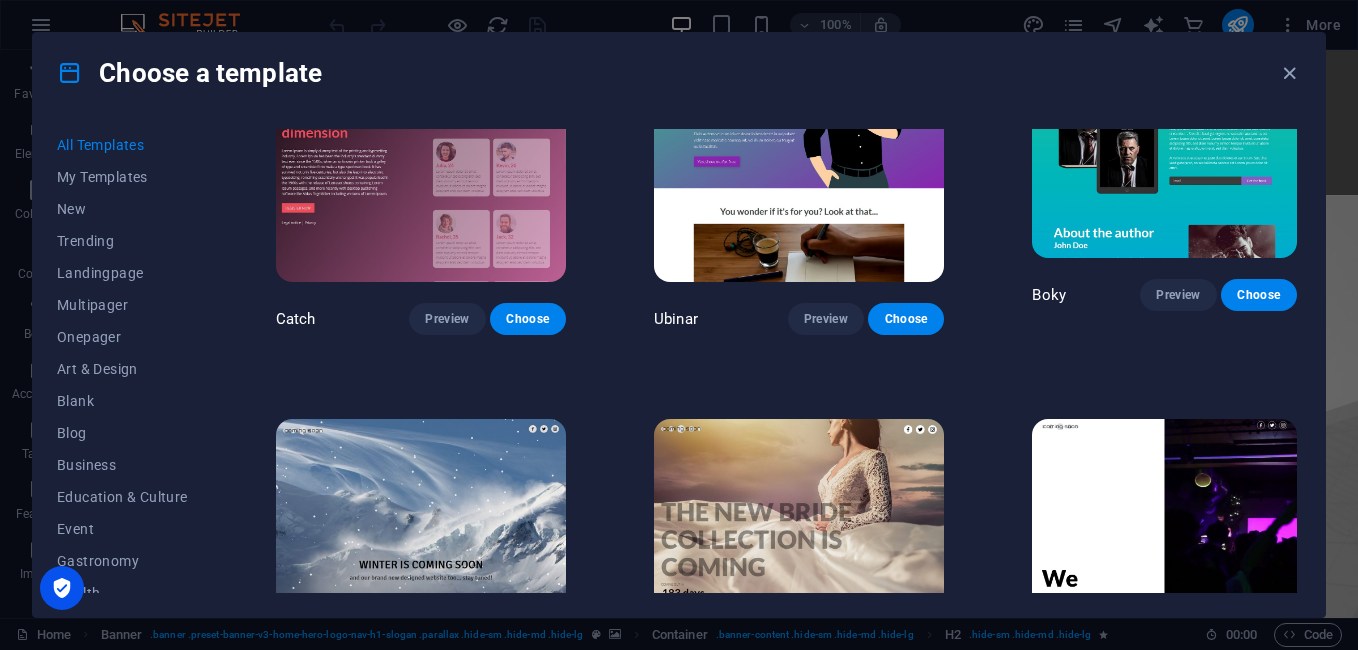 scroll, scrollTop: 22378, scrollLeft: 0, axis: vertical 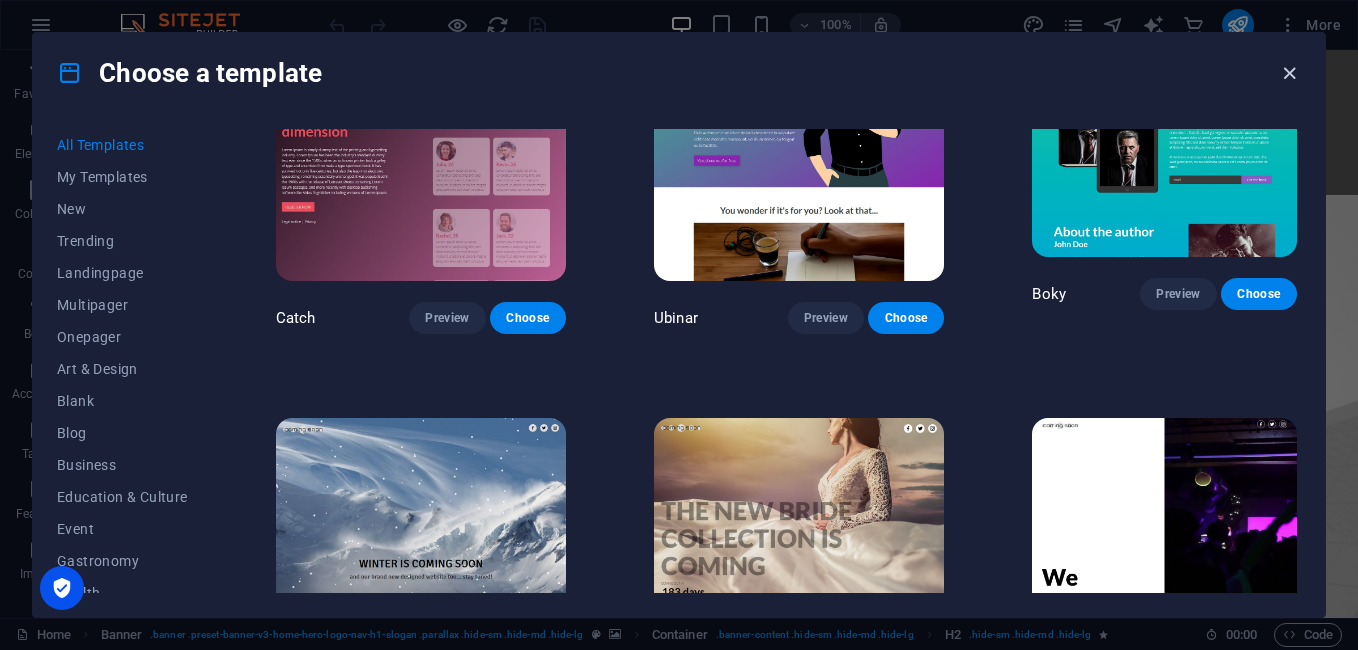 click at bounding box center [1289, 73] 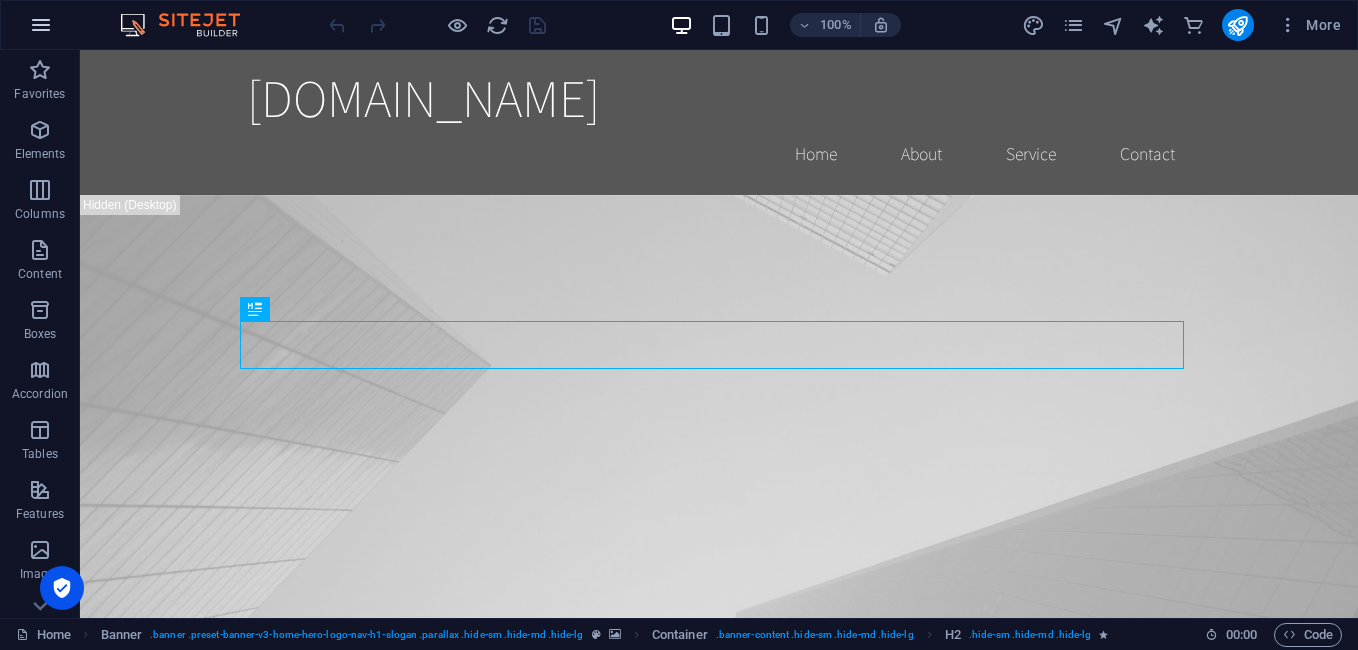 click at bounding box center [41, 25] 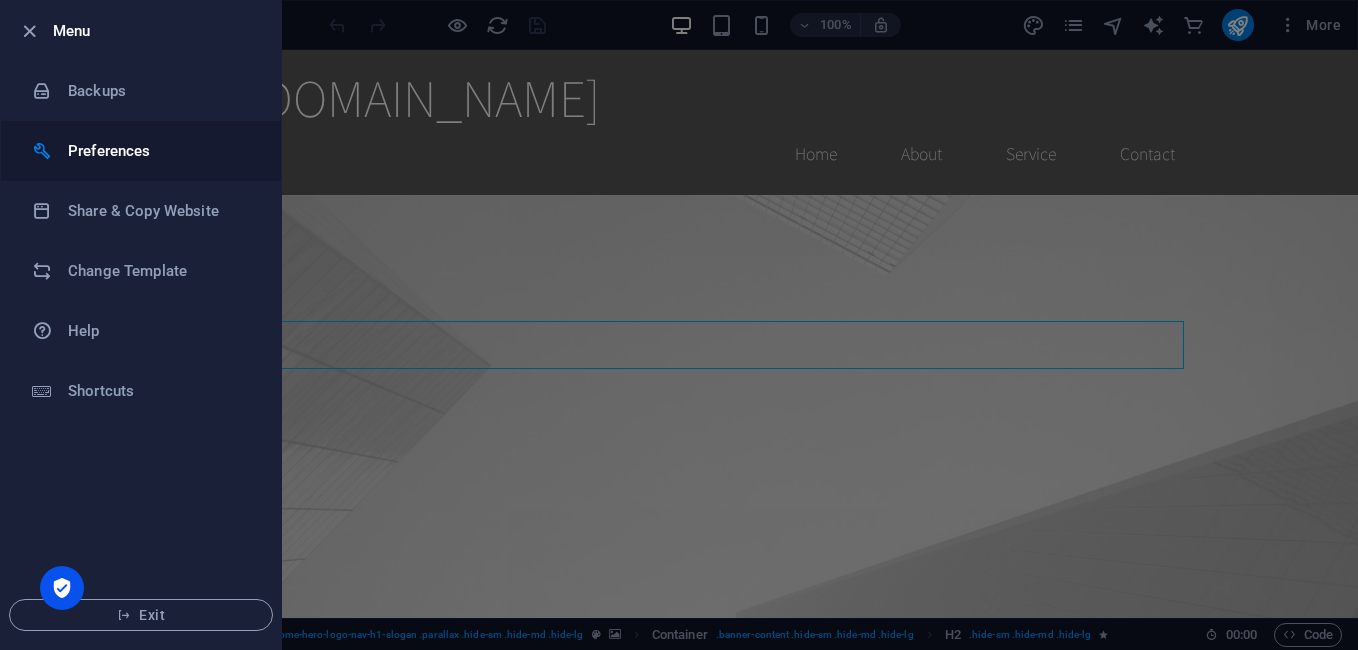 click on "Preferences" at bounding box center [160, 151] 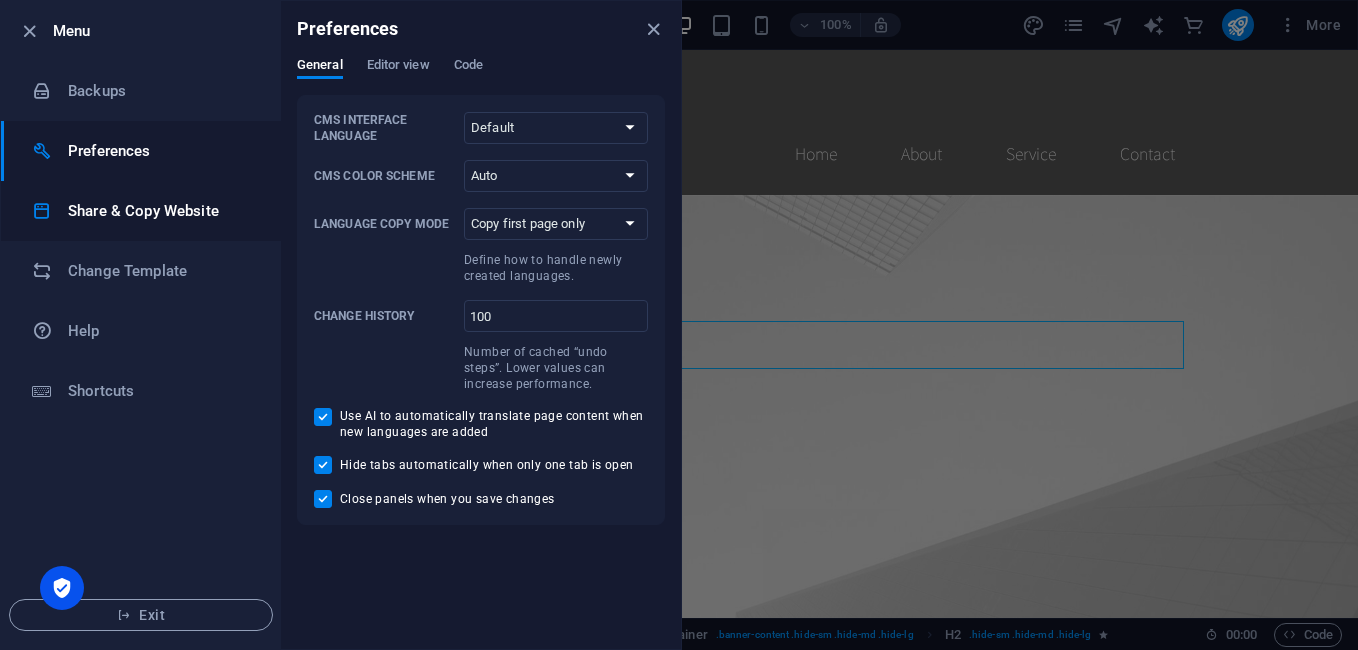 click on "Share & Copy Website" at bounding box center (160, 211) 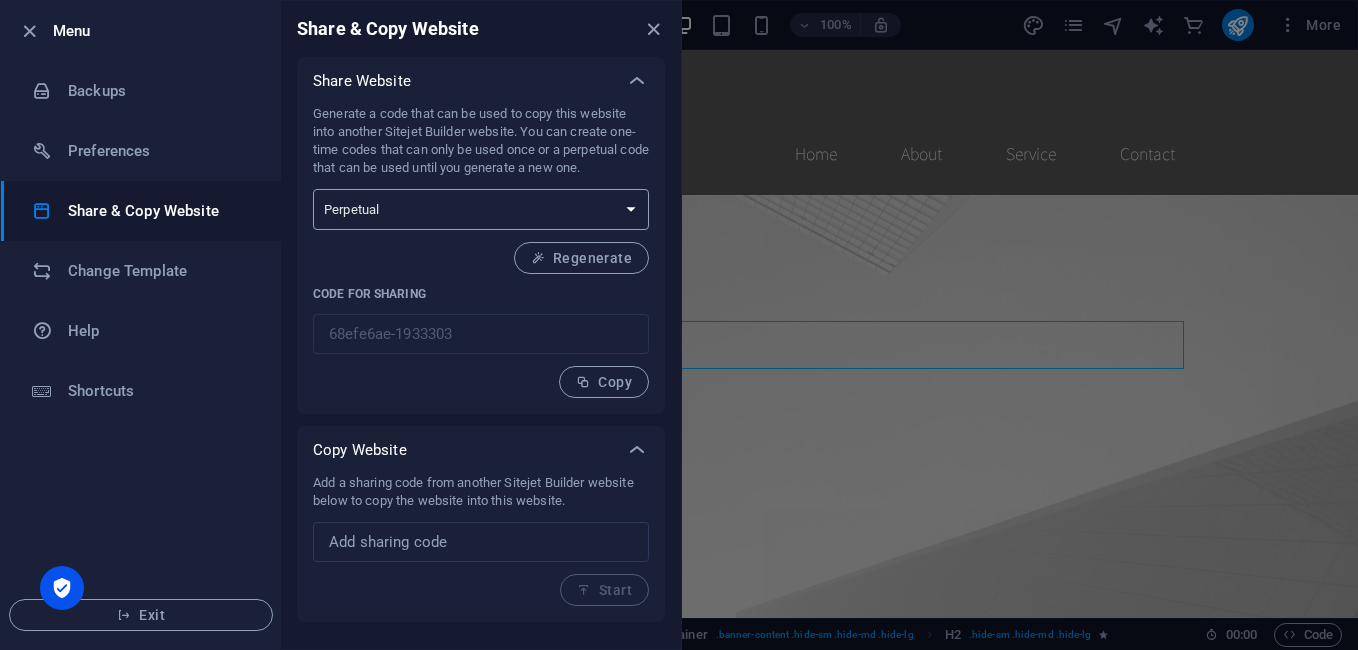 click on "One-time Perpetual" at bounding box center [481, 209] 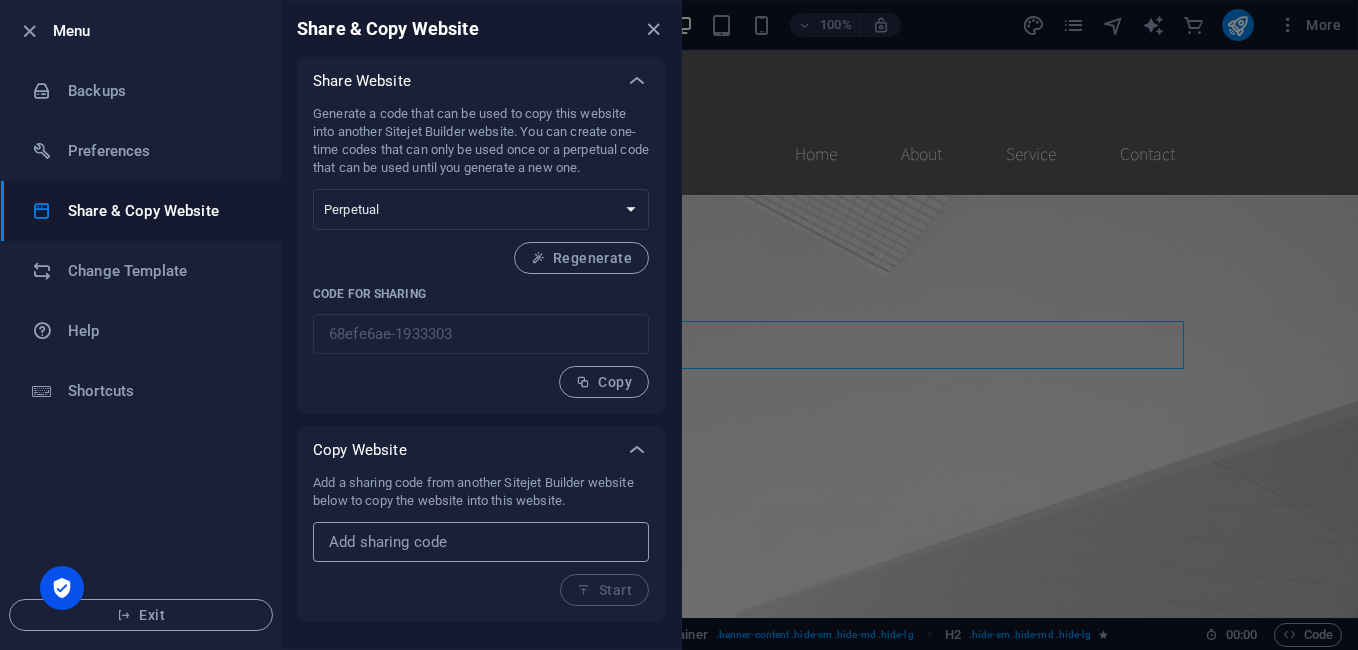 click at bounding box center [481, 542] 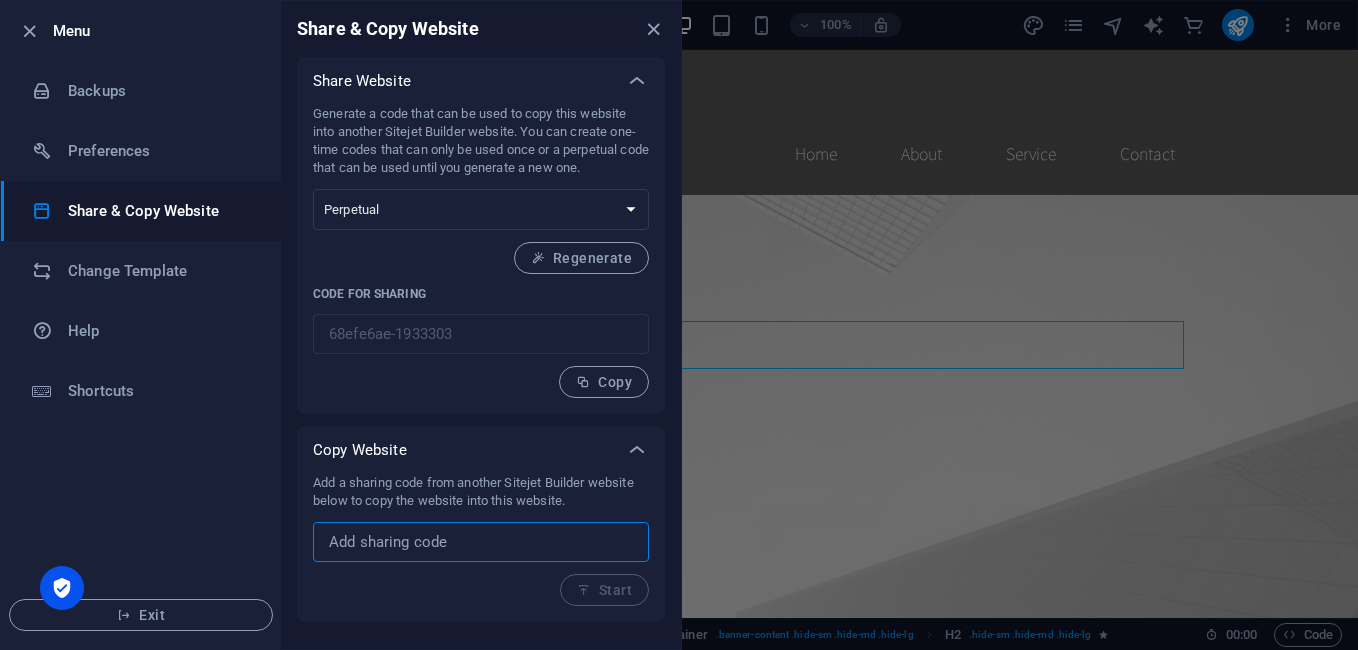 paste on "397259-cb7c5" 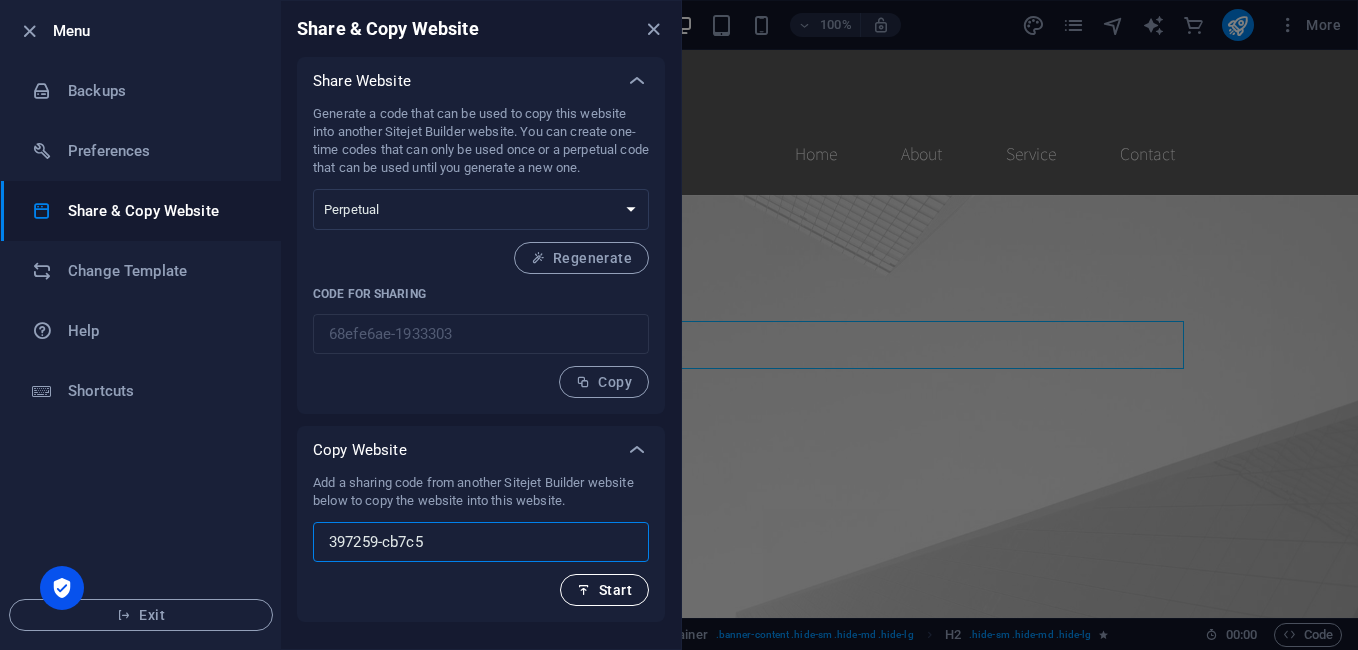 type on "397259-cb7c5" 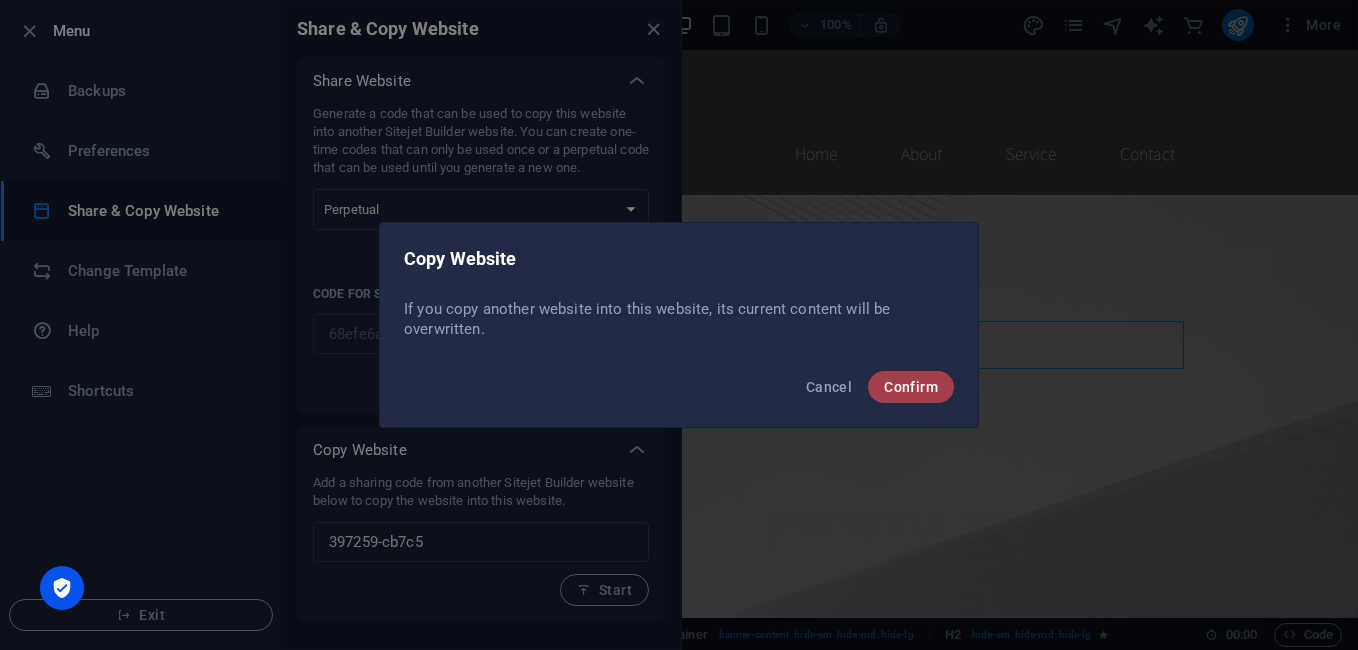 click on "Confirm" at bounding box center (911, 387) 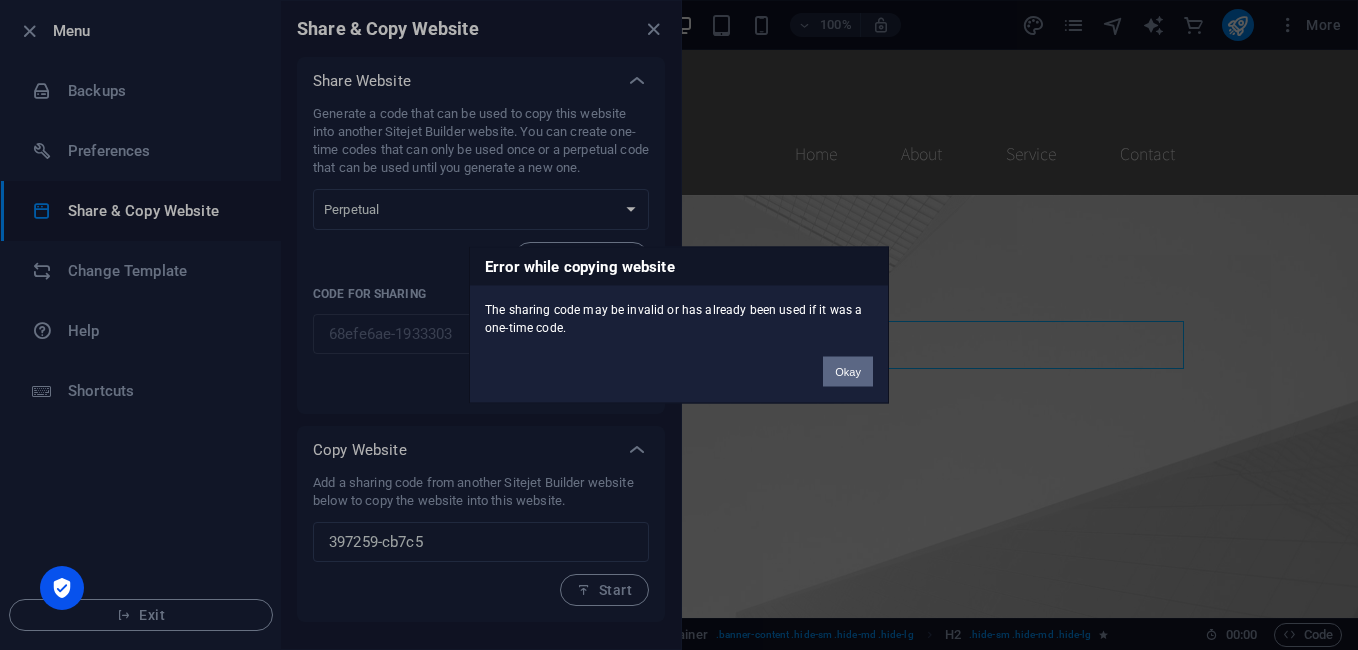 click on "Okay" at bounding box center [848, 372] 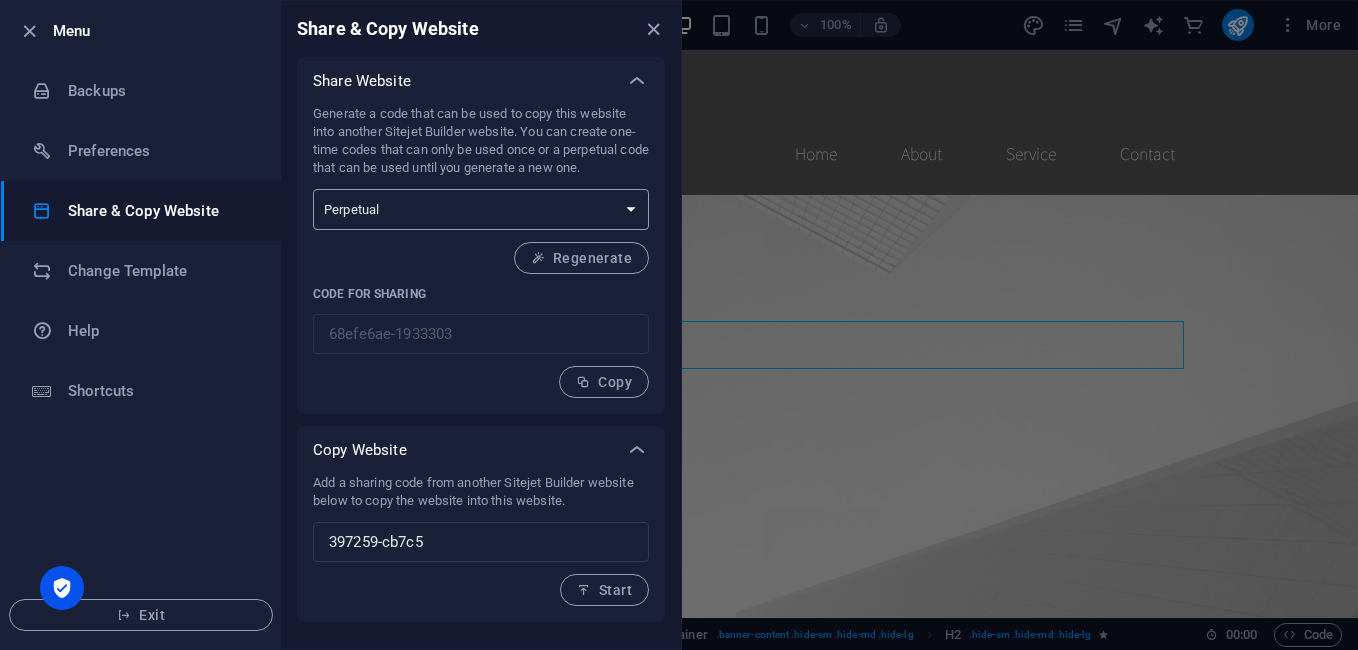 click on "One-time Perpetual" at bounding box center [481, 209] 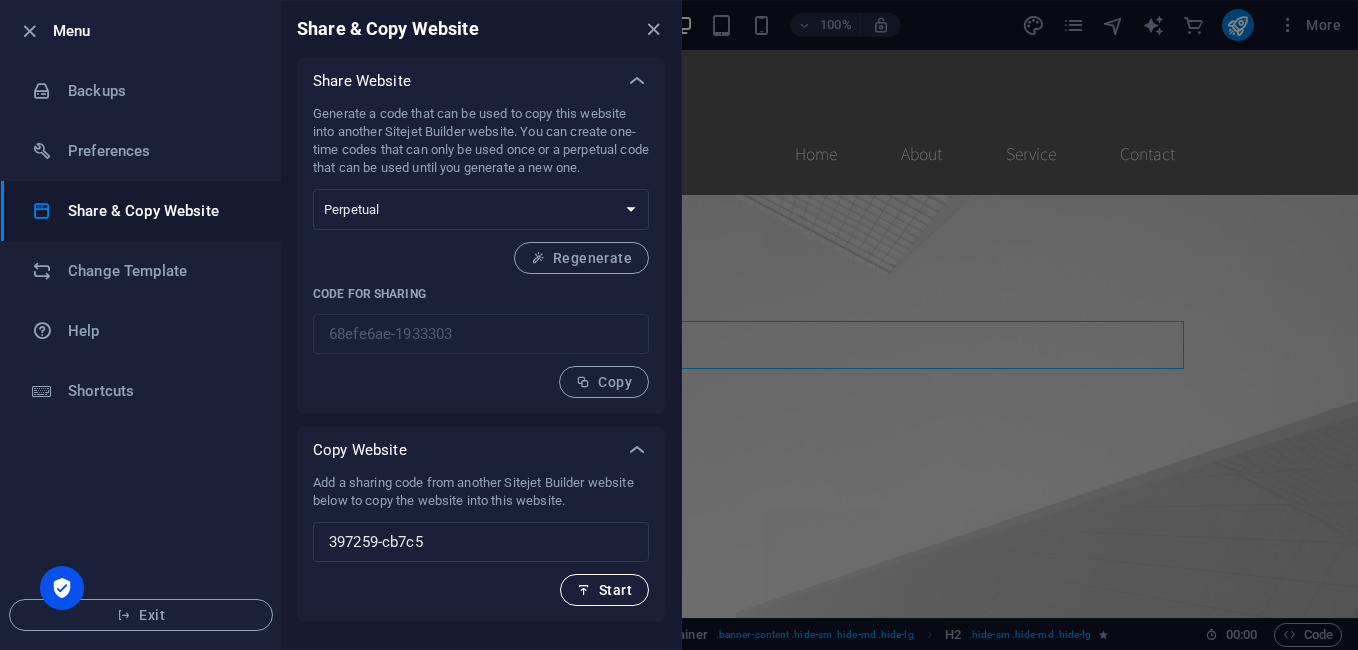 click on "Start" at bounding box center (604, 590) 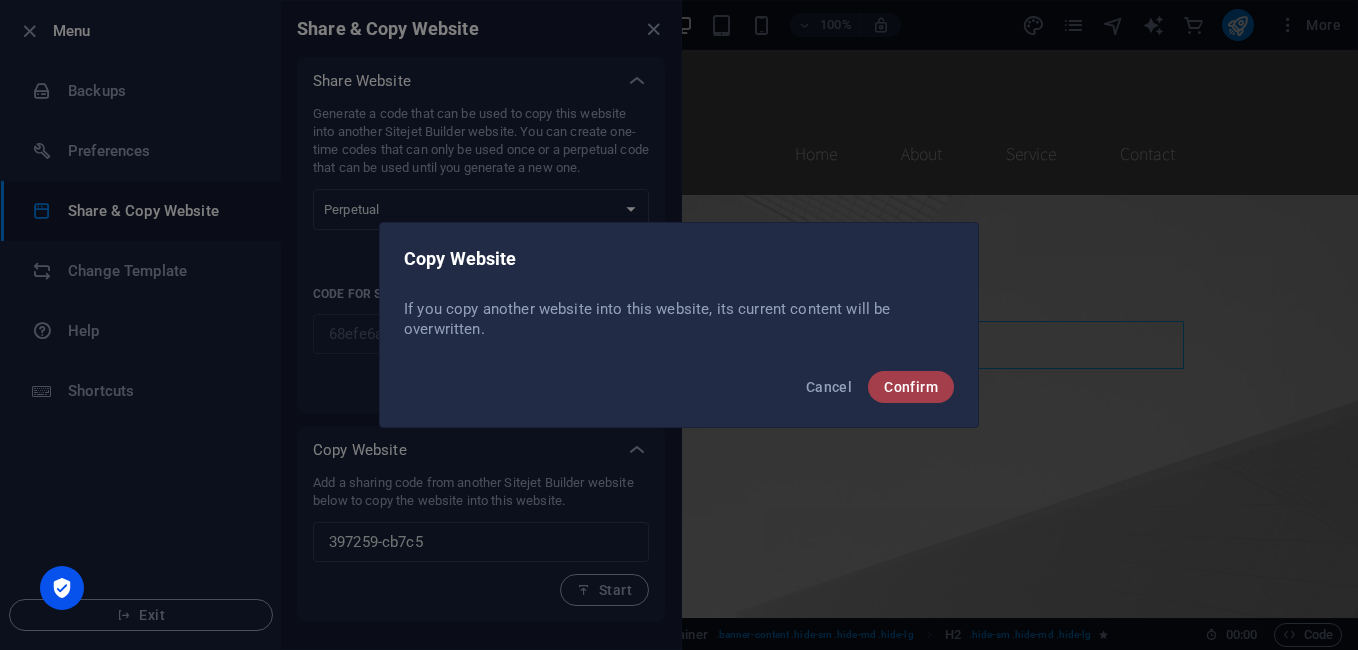 click on "Confirm" at bounding box center [911, 387] 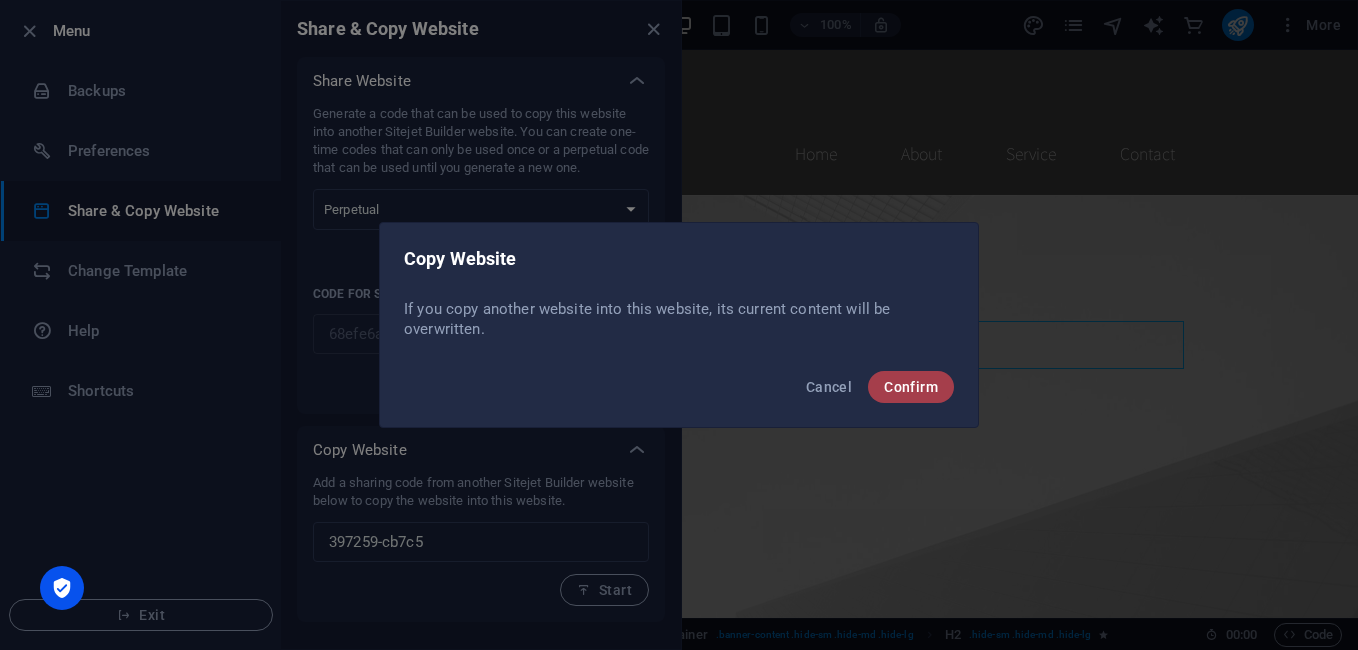 click on "Confirm" at bounding box center (911, 387) 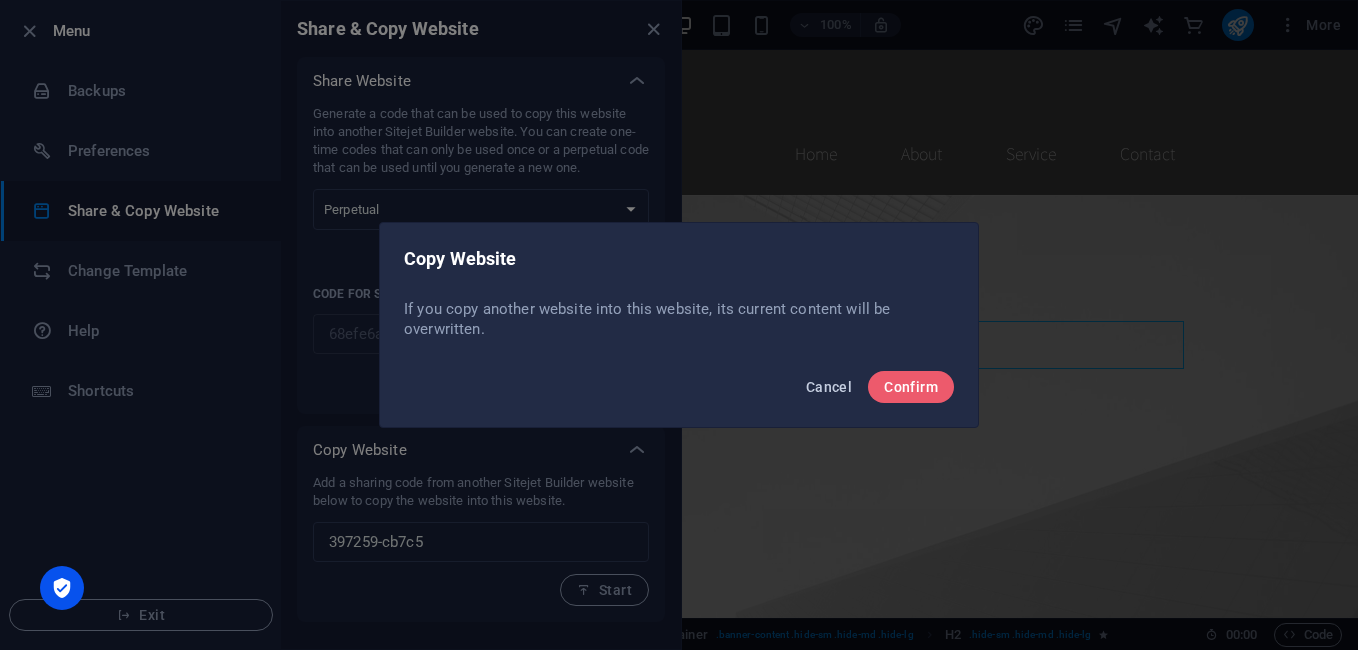 click on "Cancel" at bounding box center [829, 387] 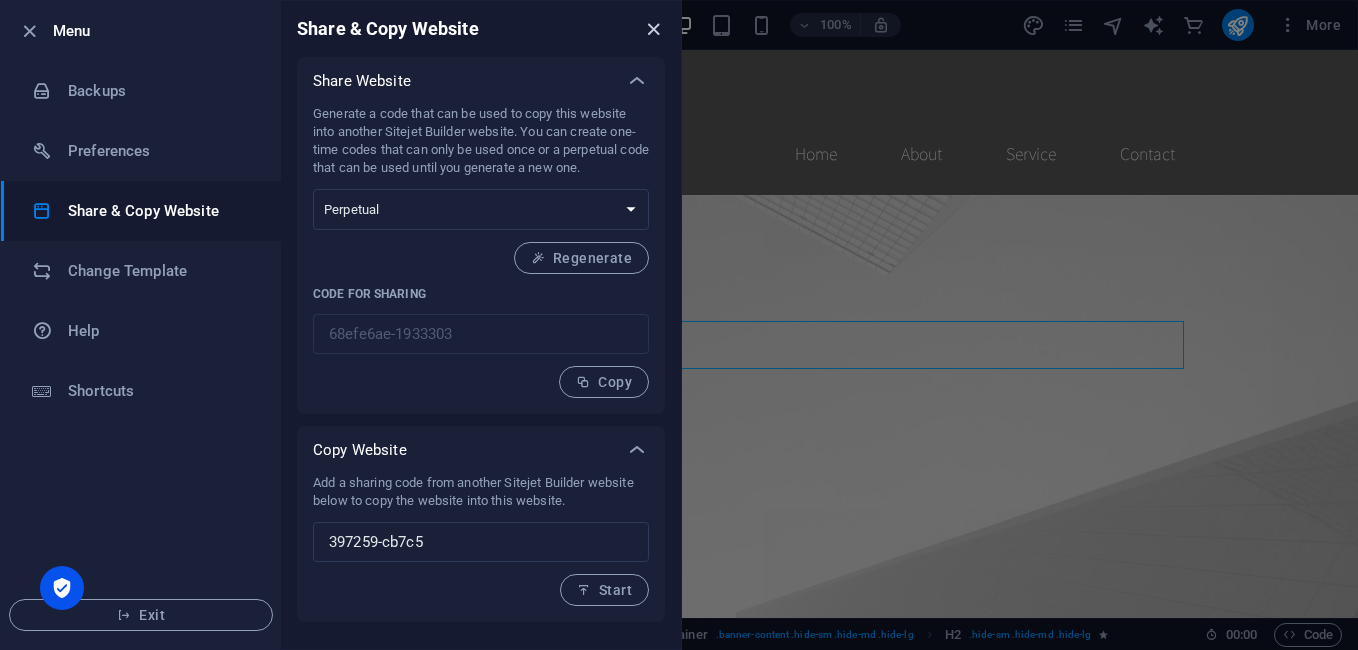 click at bounding box center (653, 29) 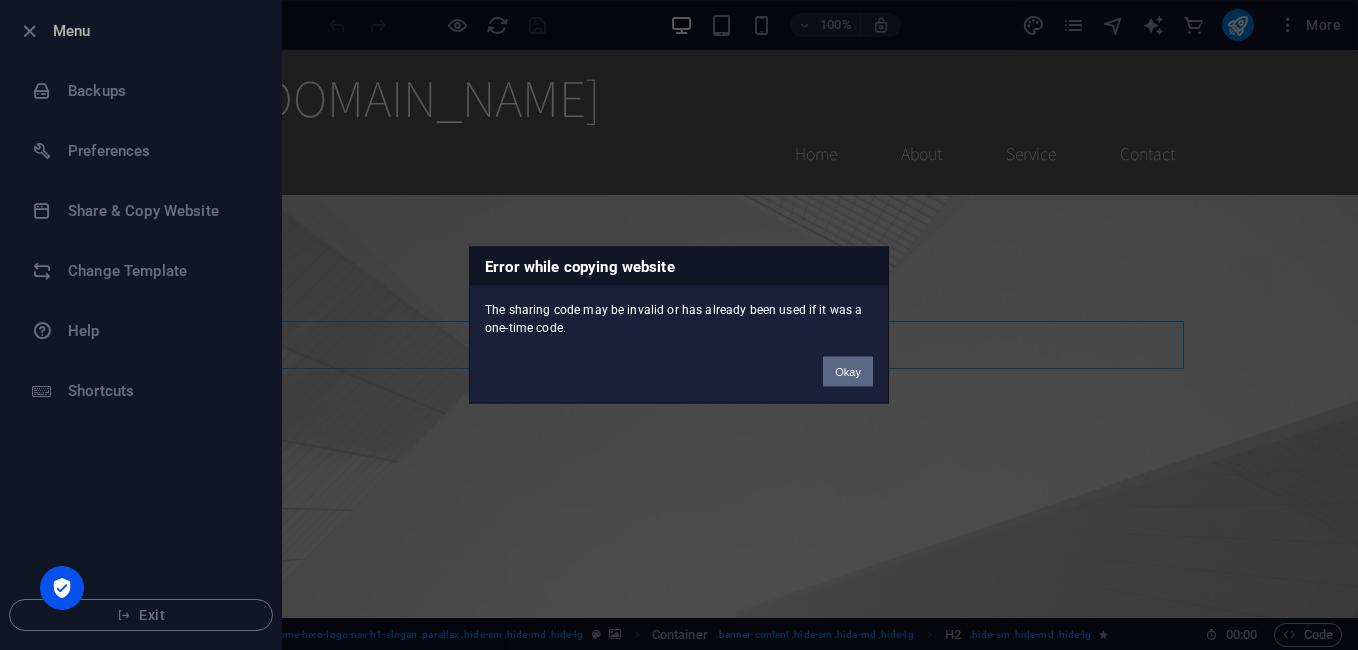 click on "Okay" at bounding box center [848, 372] 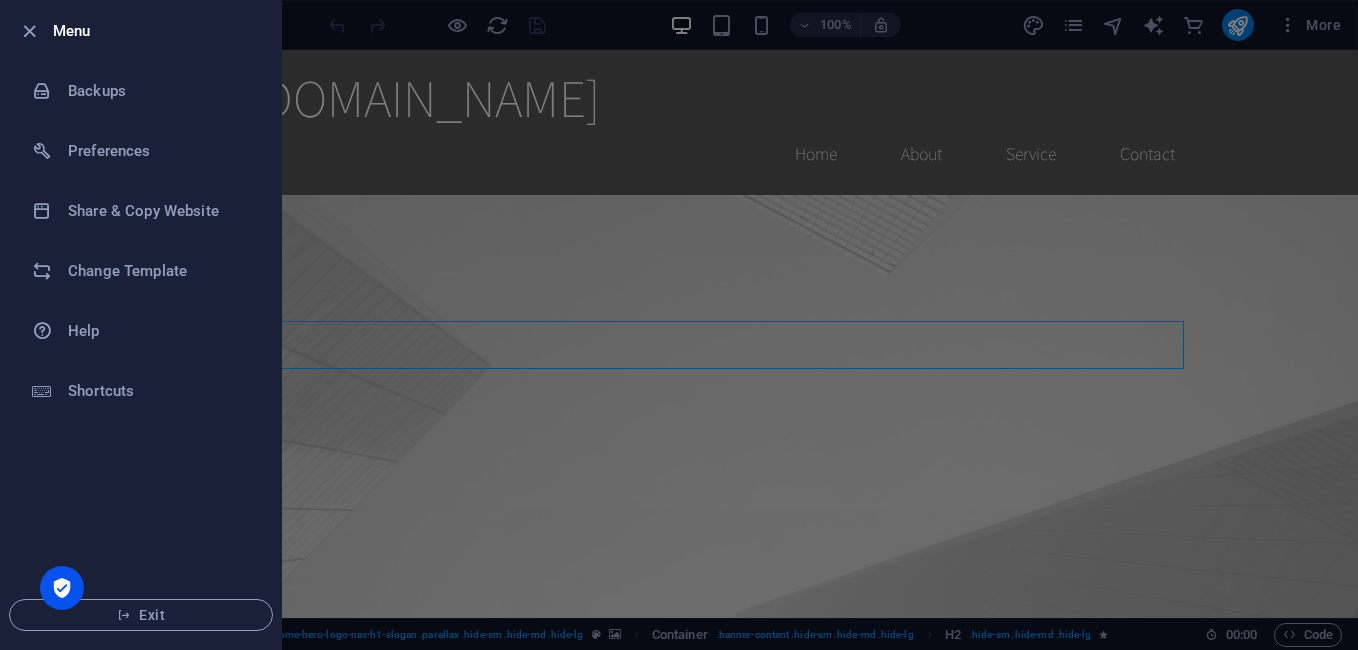 click at bounding box center (679, 325) 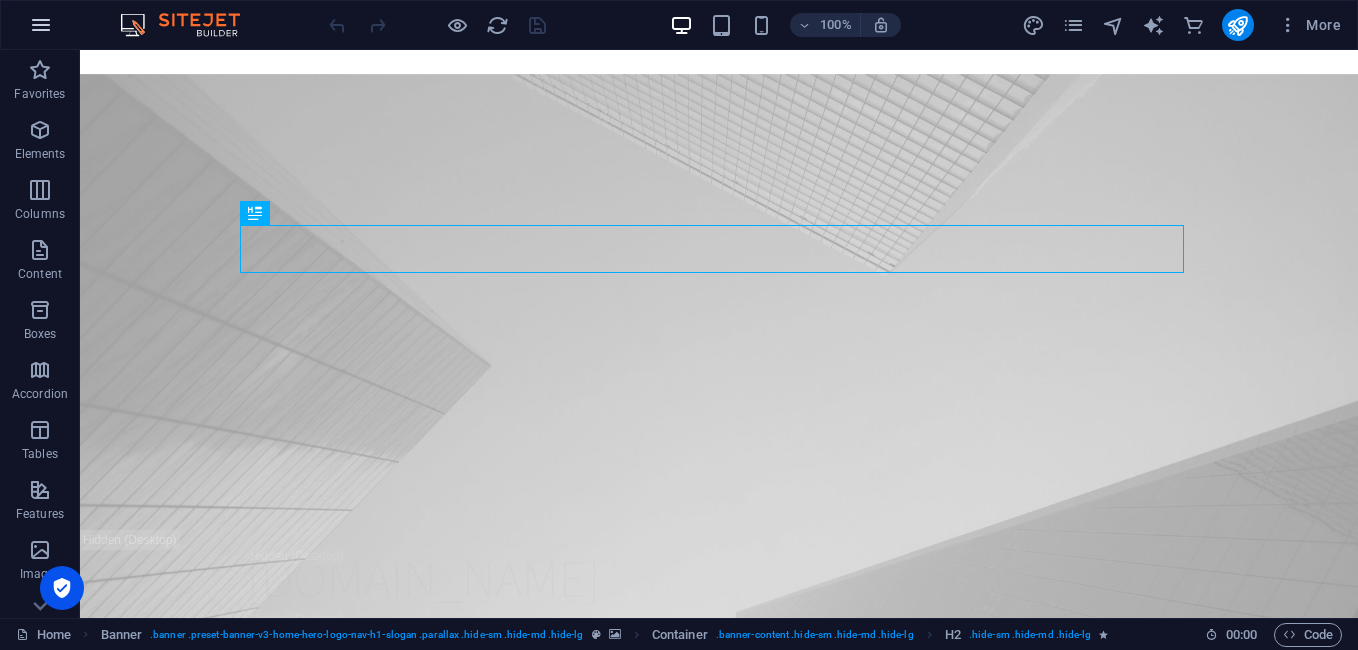 scroll, scrollTop: 0, scrollLeft: 0, axis: both 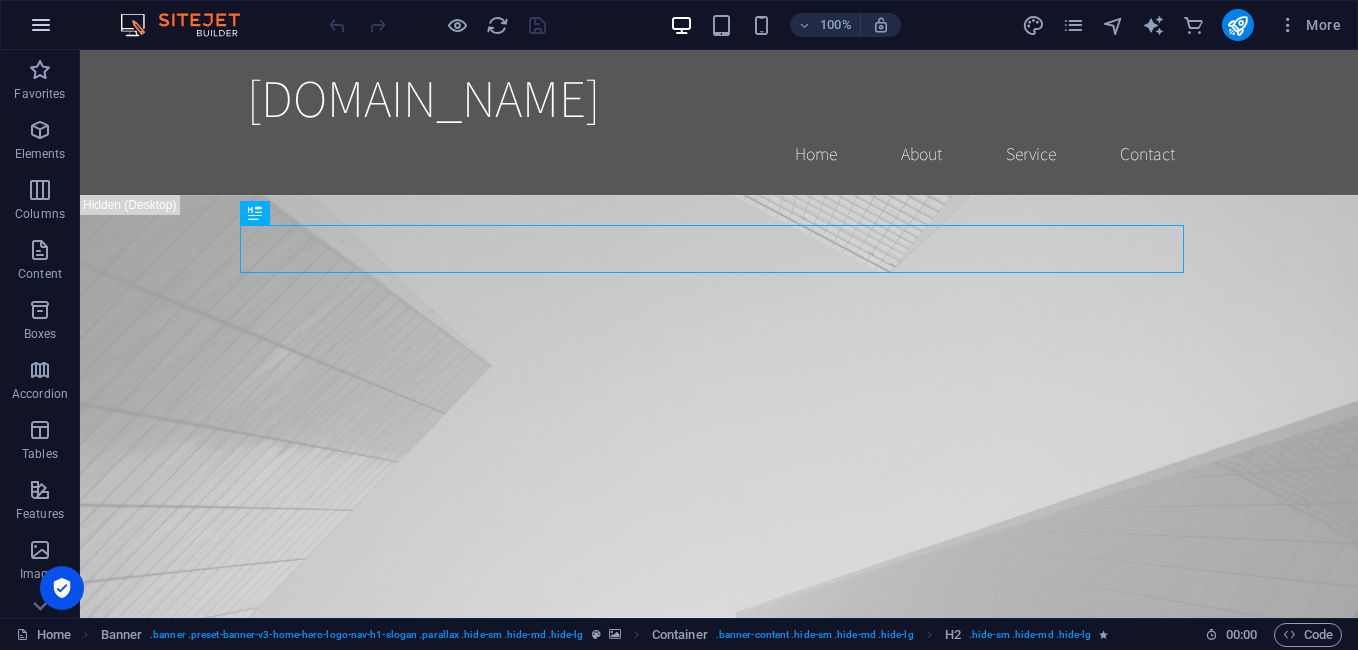 click at bounding box center (41, 25) 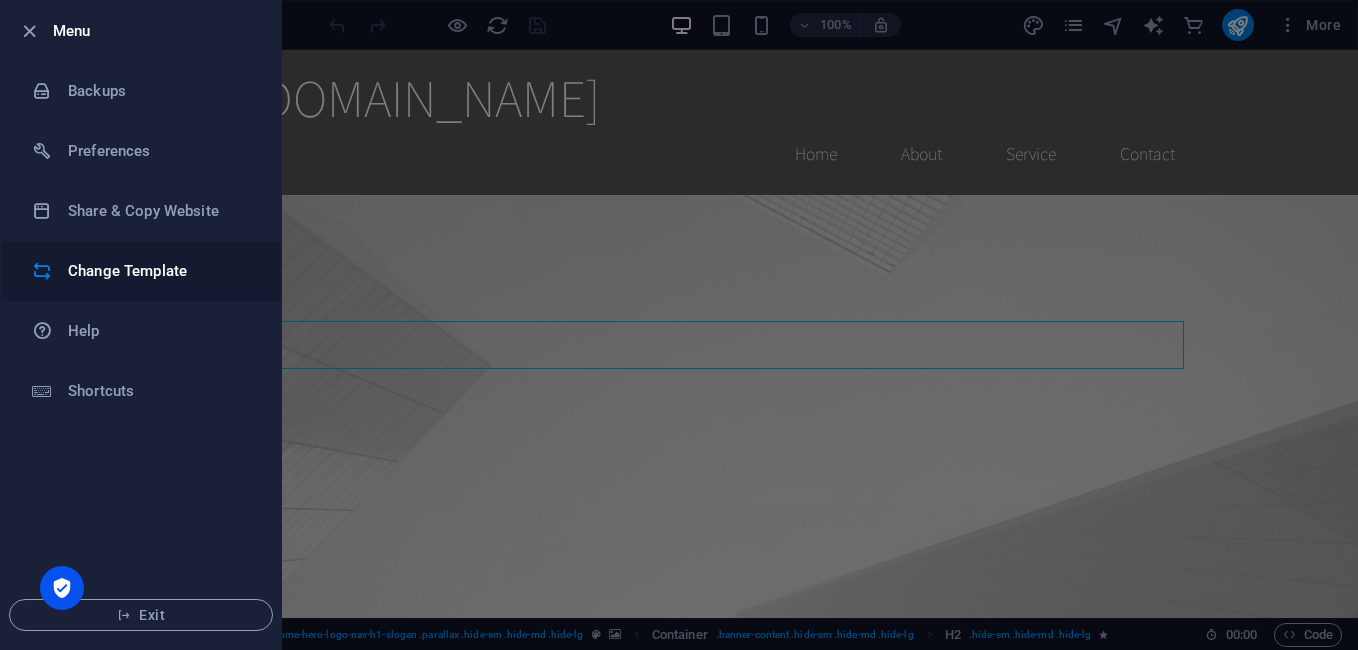 click on "Change Template" at bounding box center [160, 271] 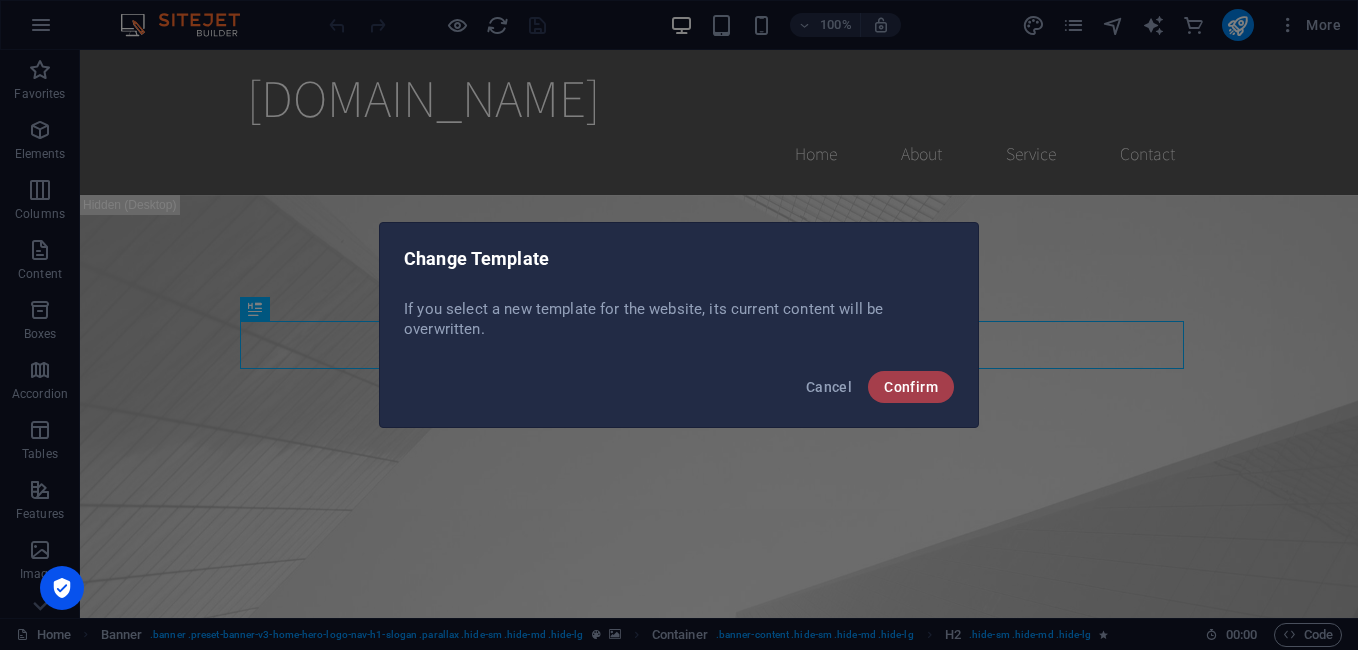 click on "Confirm" at bounding box center [911, 387] 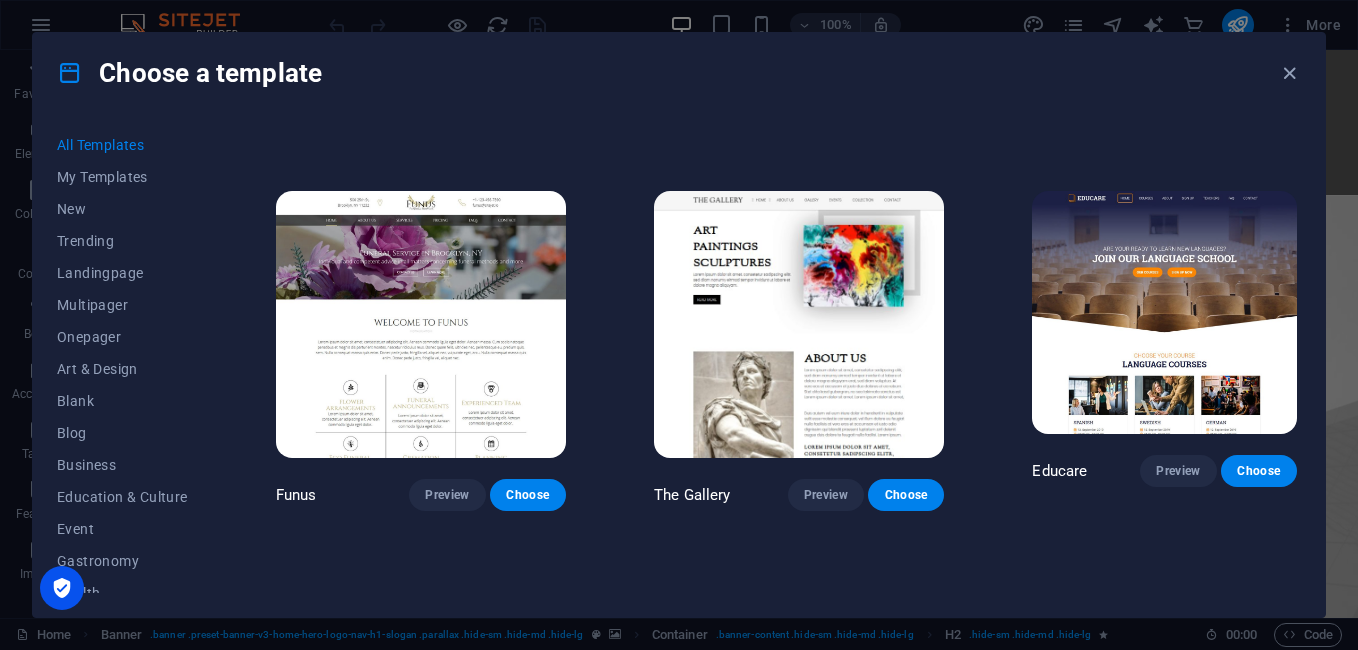 scroll, scrollTop: 12200, scrollLeft: 0, axis: vertical 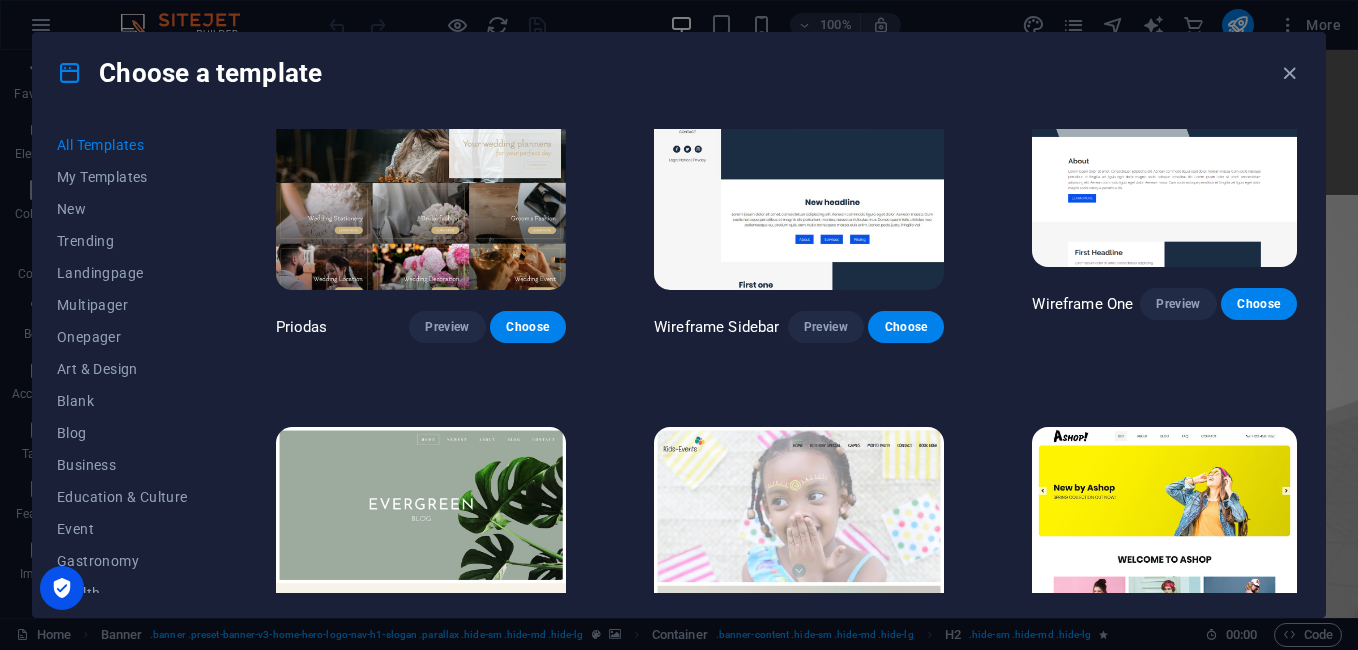 click on "Choose" at bounding box center (1259, 708) 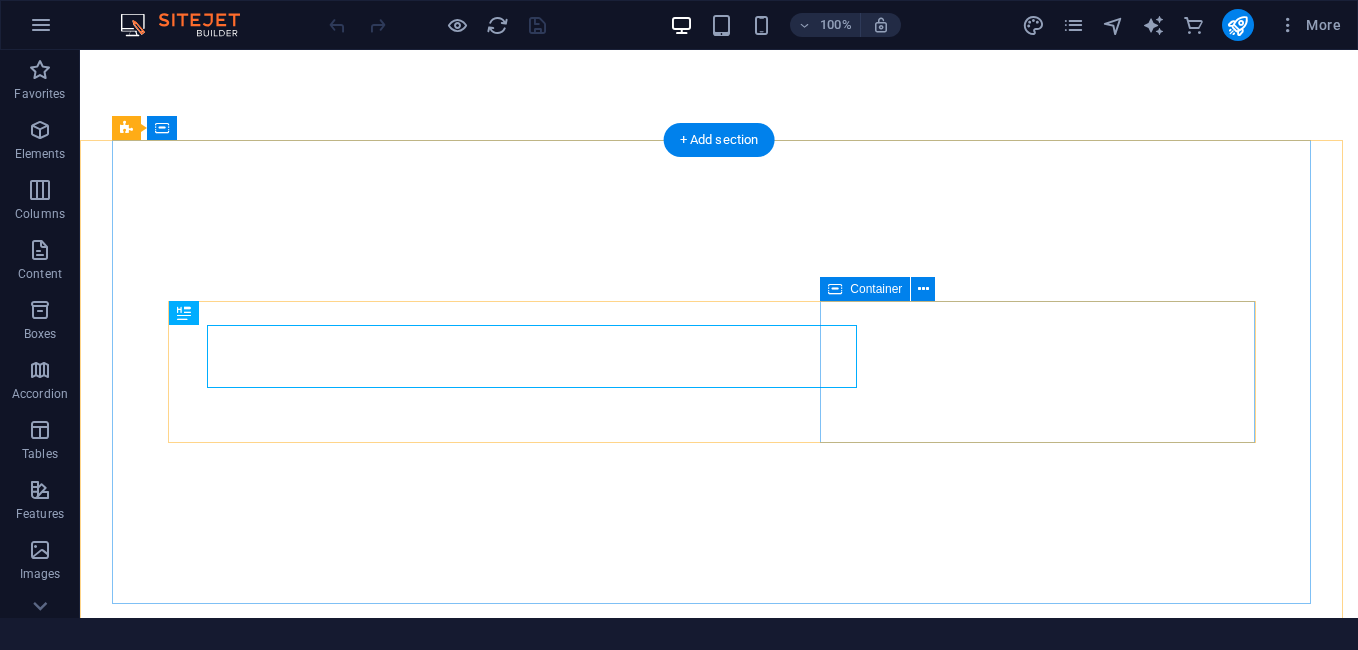 scroll, scrollTop: 0, scrollLeft: 0, axis: both 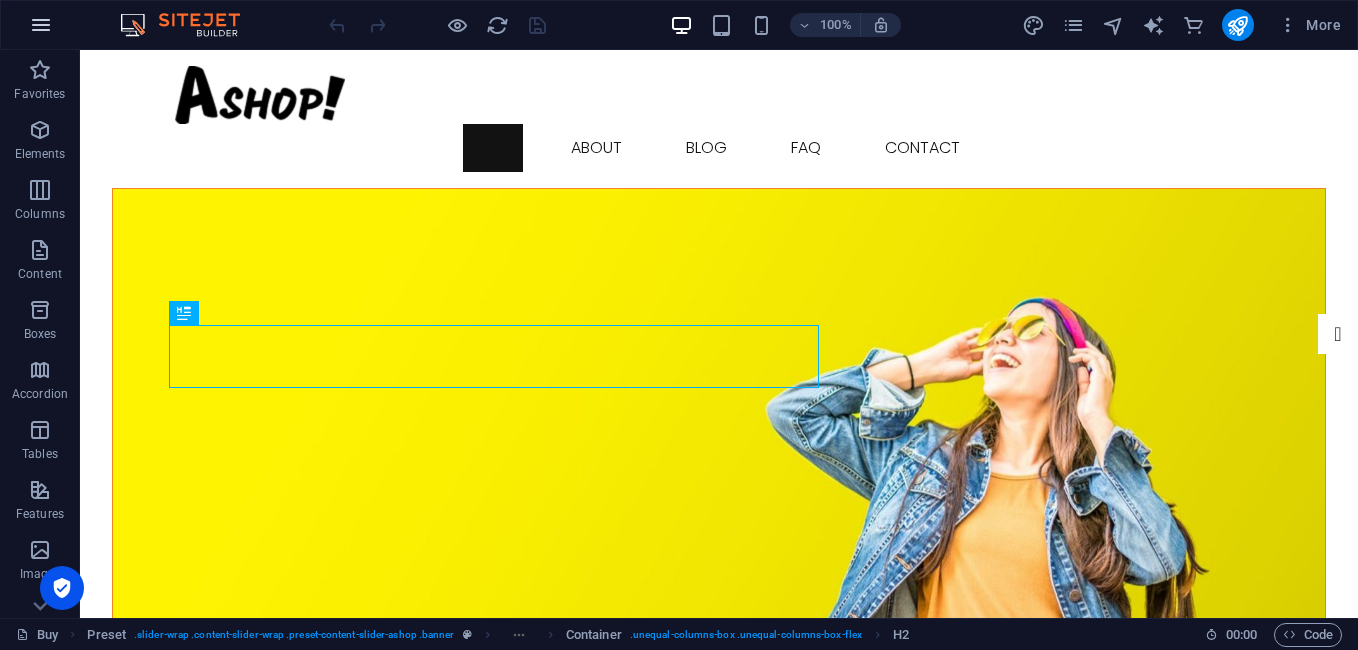 click at bounding box center (41, 25) 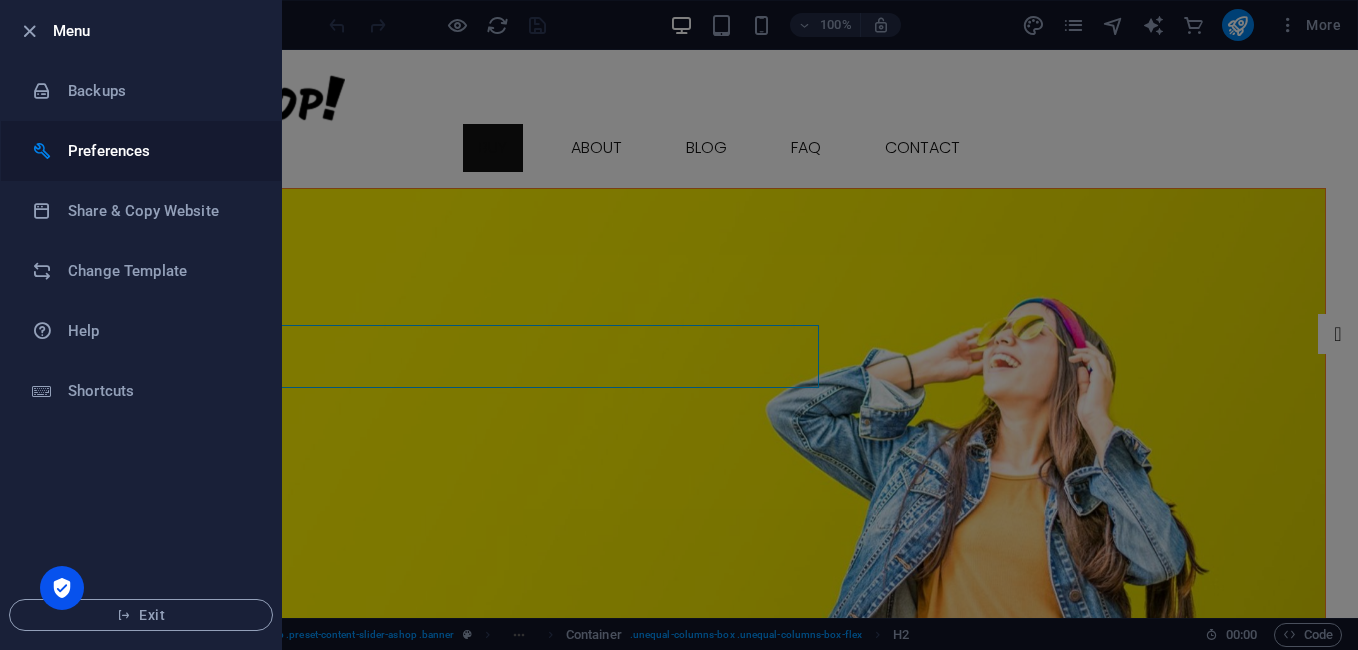 click on "Preferences" at bounding box center (160, 151) 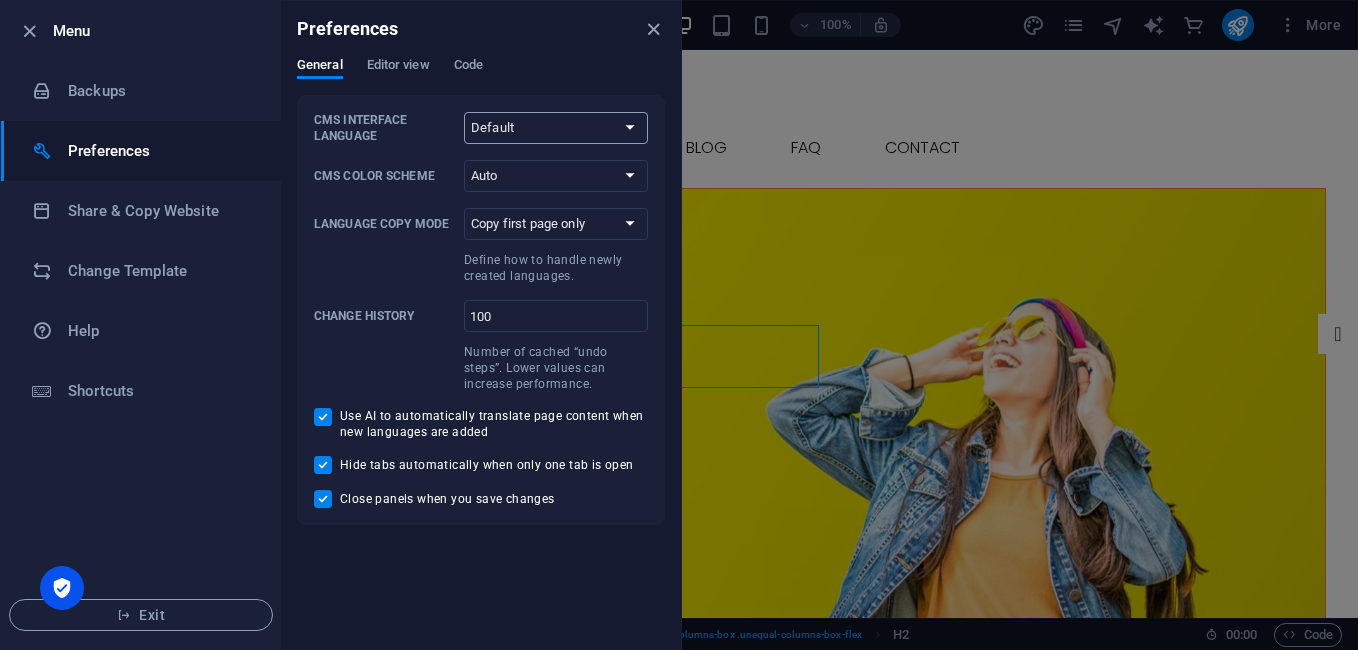 click on "Default Deutsch English Español Français Magyar Italiano Nederlands Polski Português русский язык Svenska Türkçe 日本語" at bounding box center [556, 128] 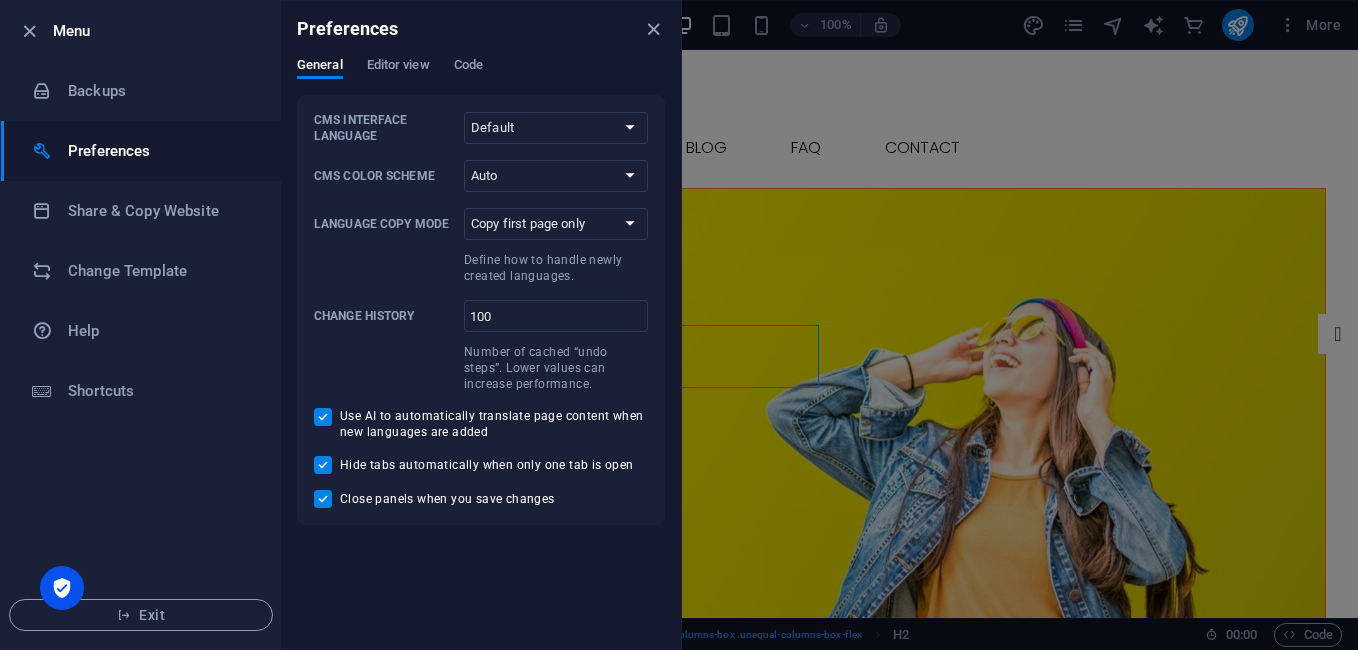 select on "es" 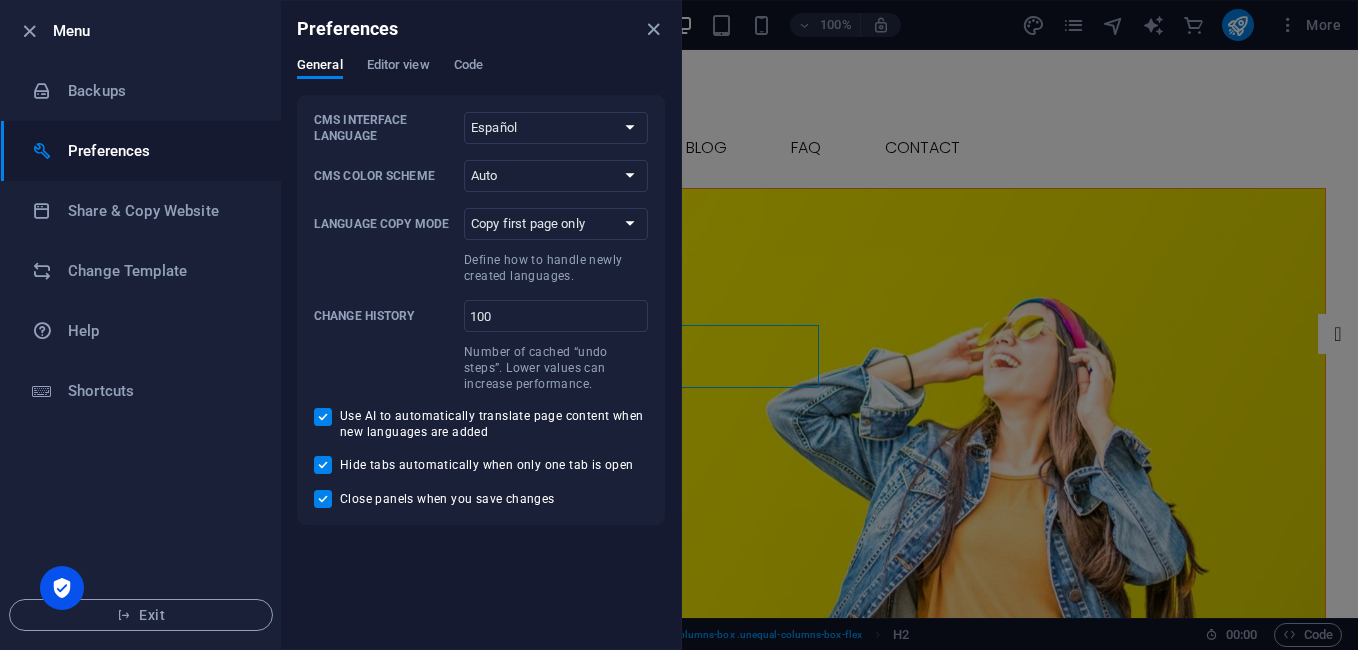 click on "Default Deutsch English Español Français Magyar Italiano Nederlands Polski Português русский язык Svenska Türkçe 日本語" at bounding box center [556, 128] 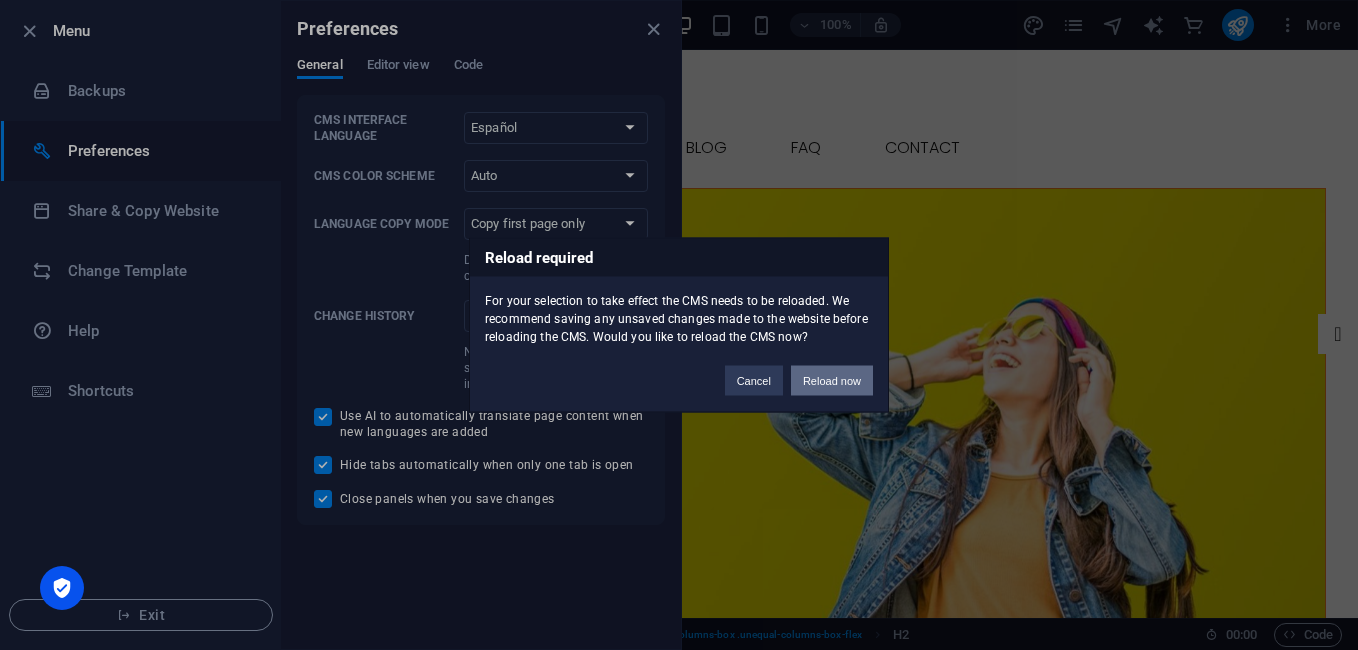 click on "Reload now" at bounding box center [832, 381] 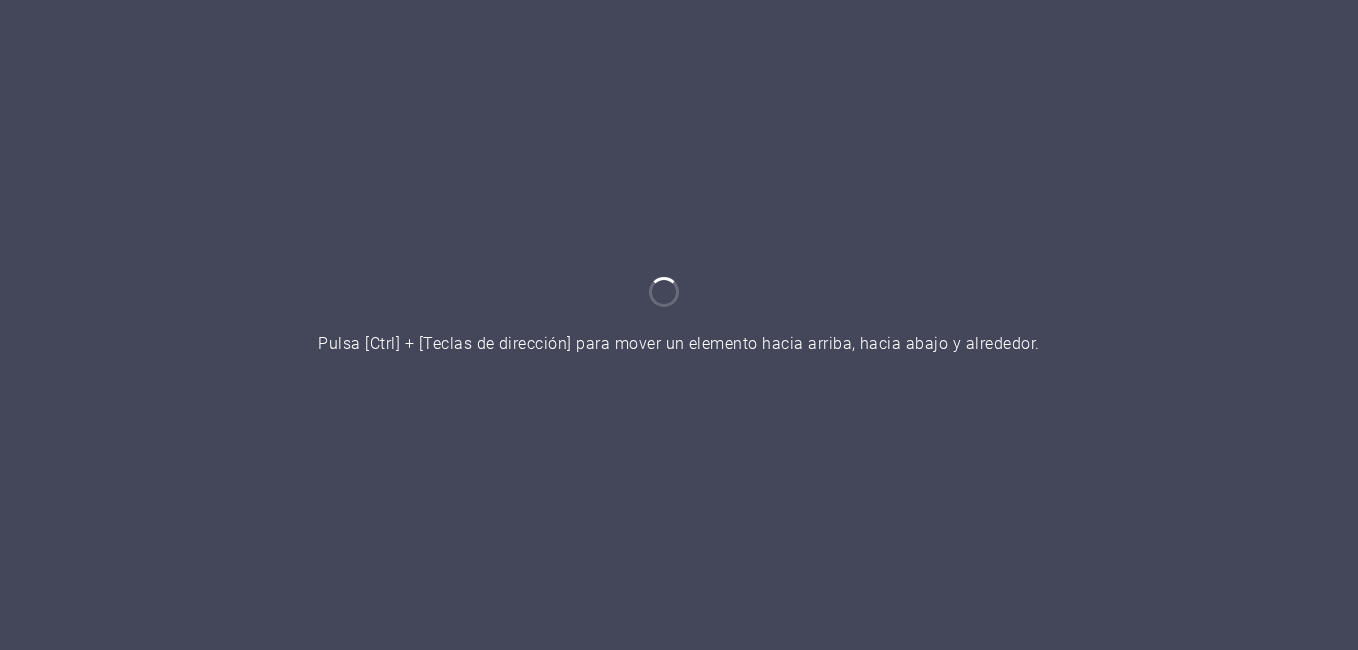 scroll, scrollTop: 0, scrollLeft: 0, axis: both 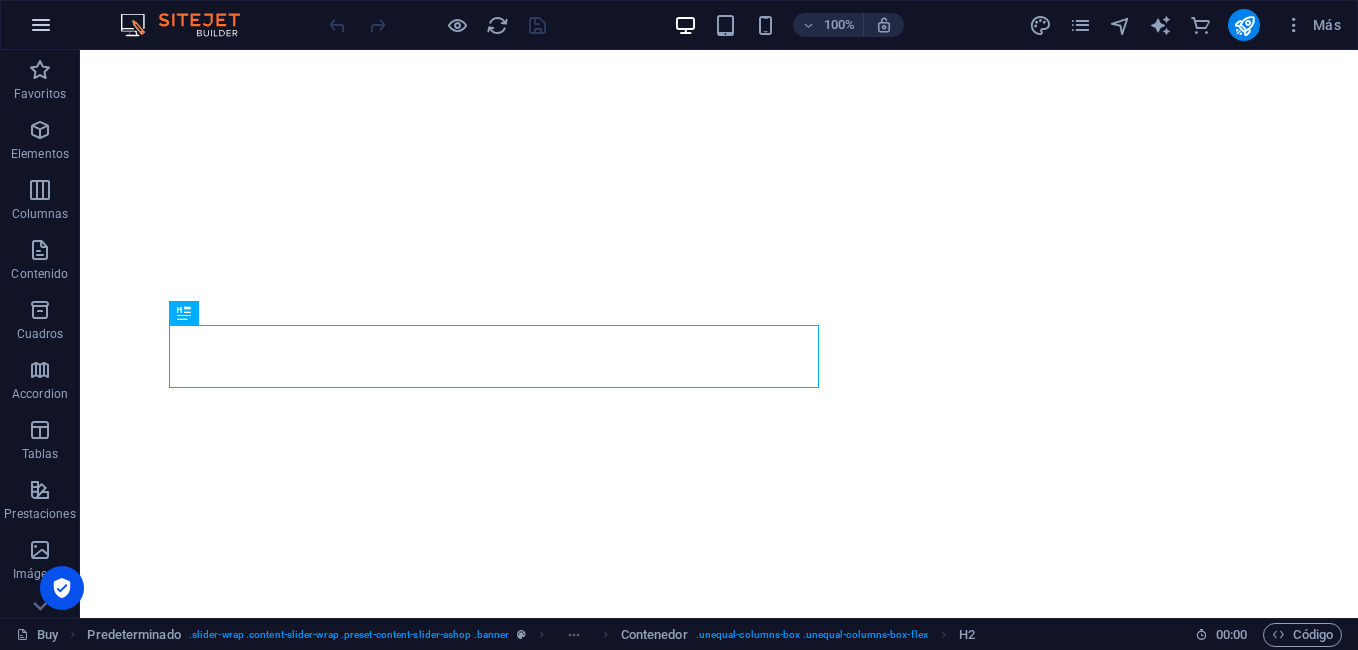 click at bounding box center (41, 25) 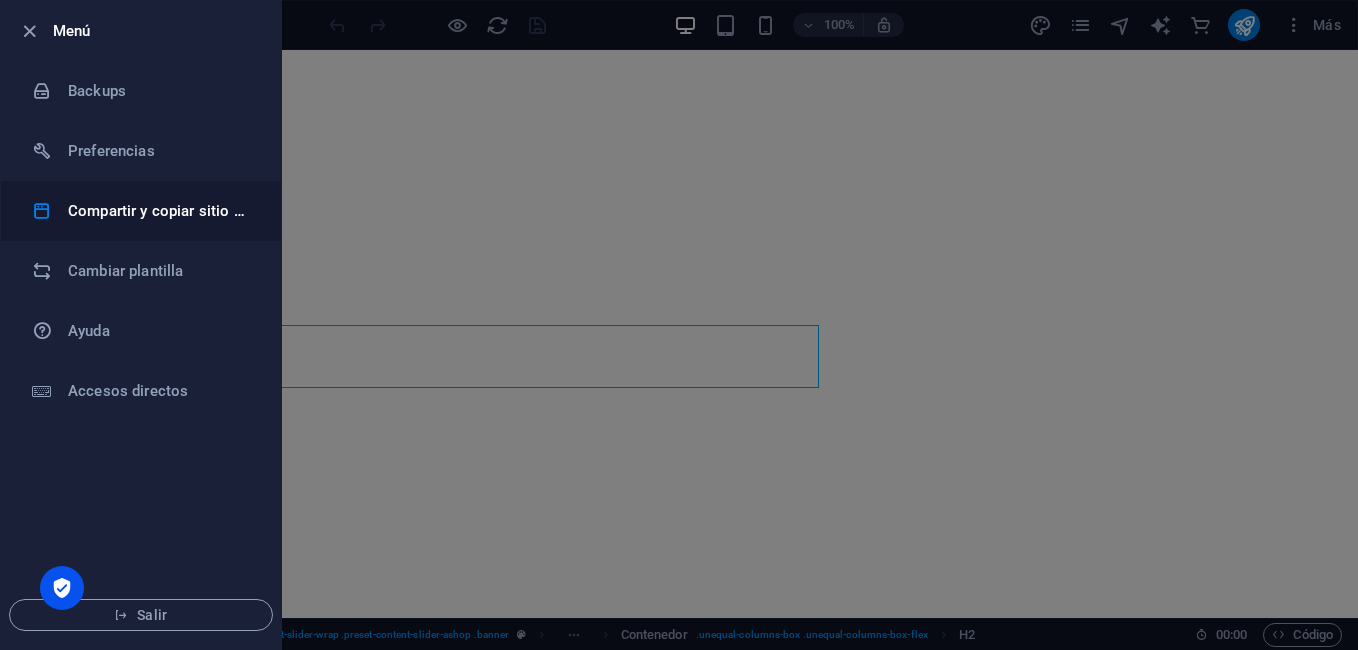 click on "Compartir y copiar sitio web" at bounding box center (160, 211) 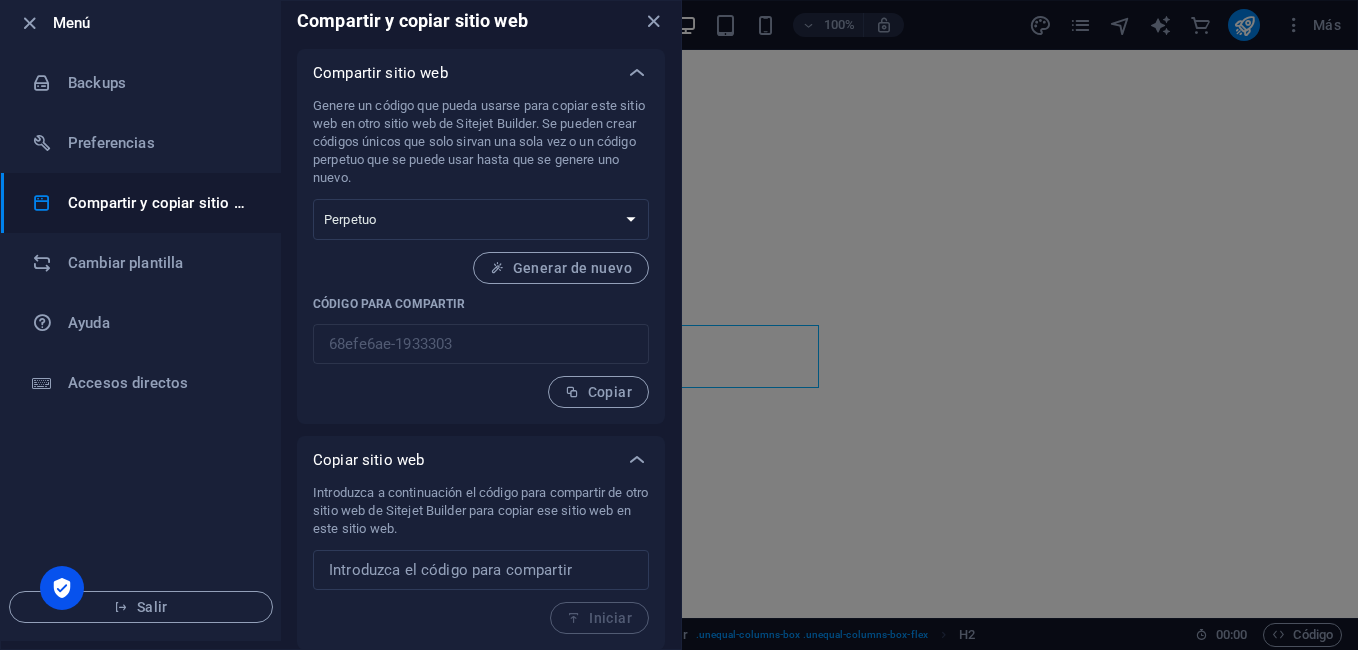 scroll, scrollTop: 9, scrollLeft: 0, axis: vertical 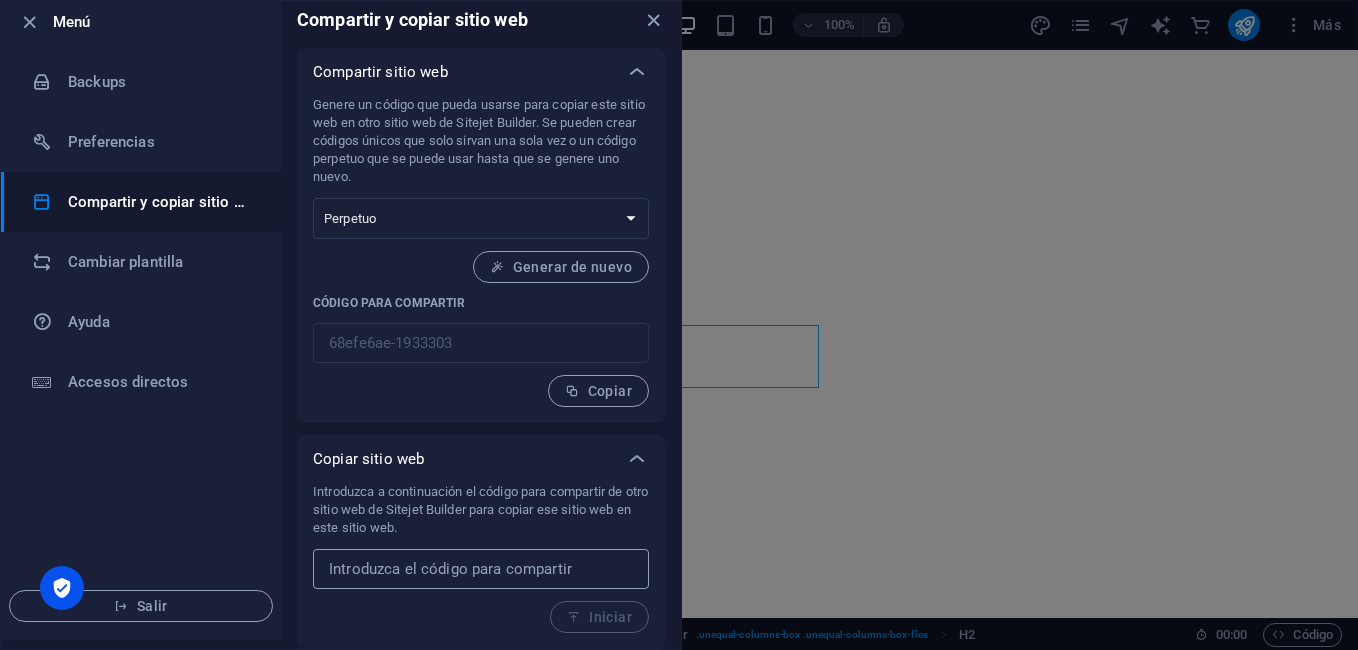 click at bounding box center [481, 569] 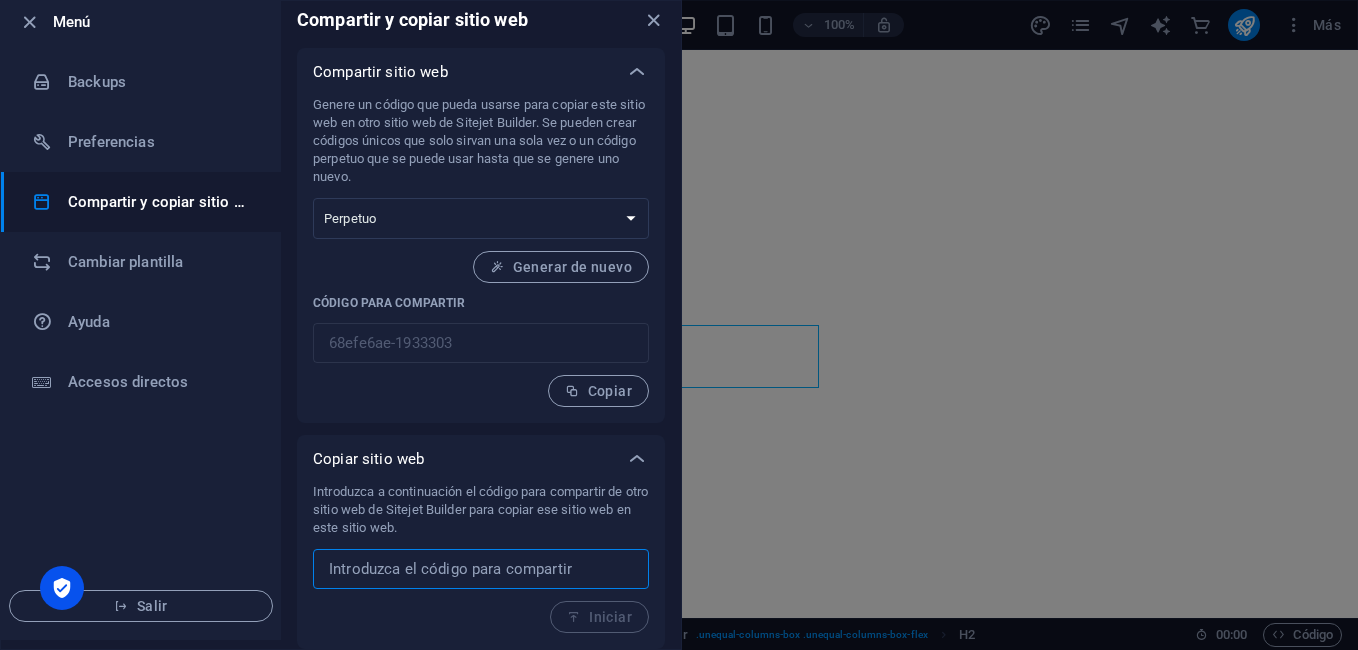 paste on "397259" 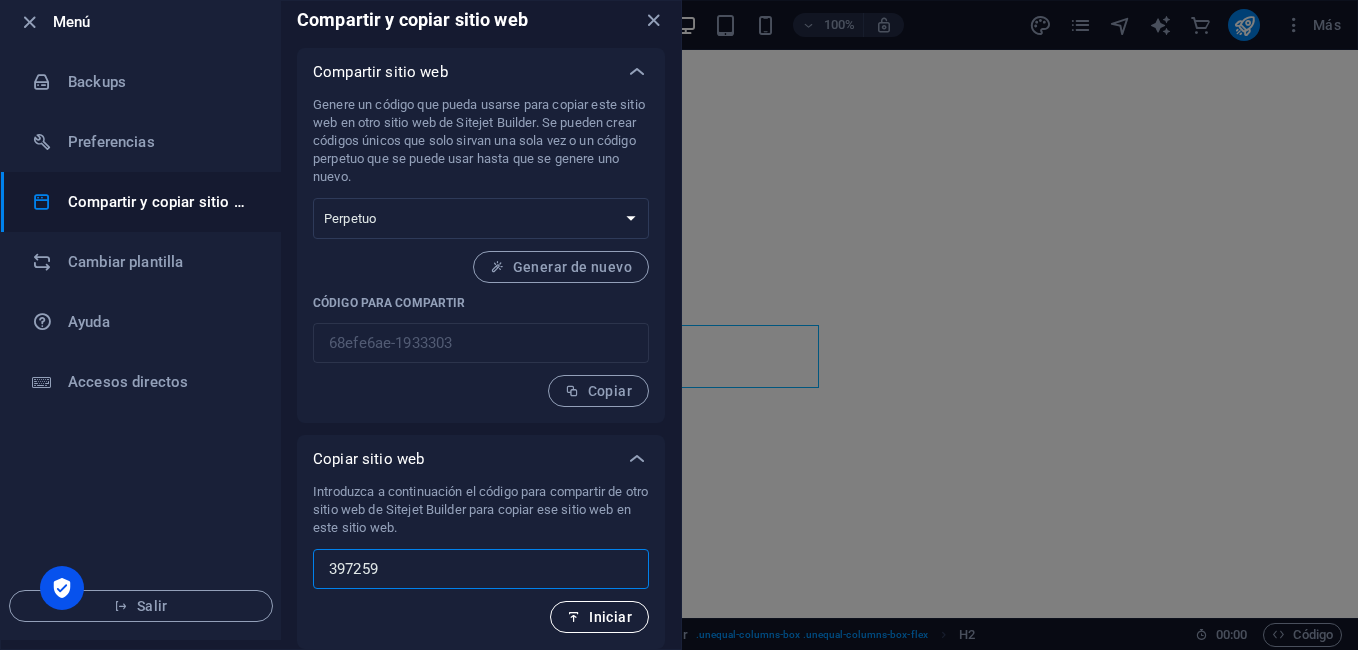 type on "397259" 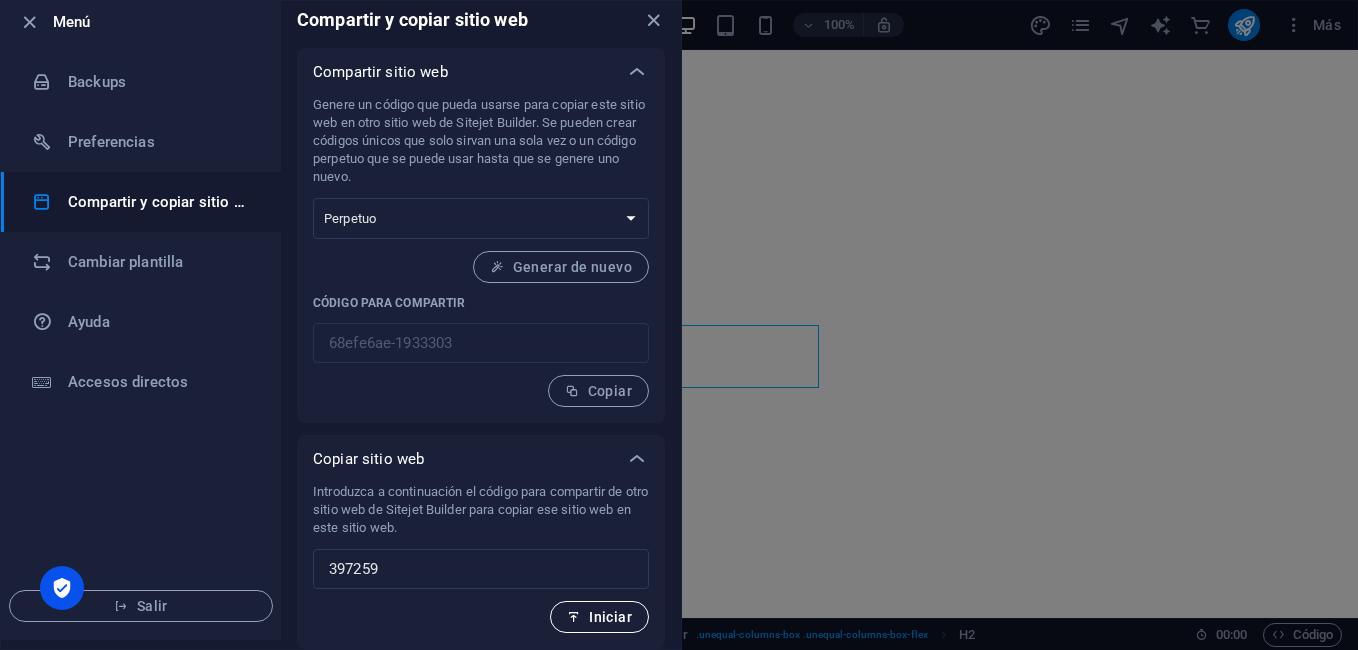 click on "Iniciar" at bounding box center [599, 617] 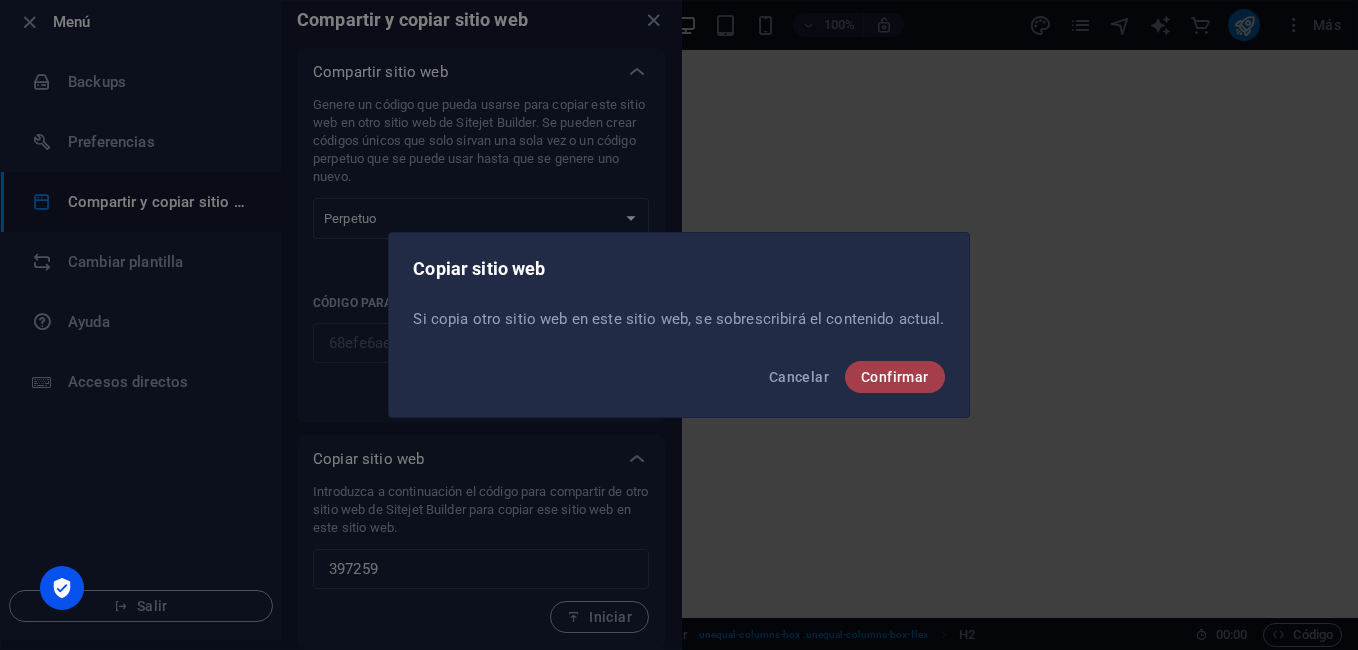 click on "Confirmar" at bounding box center (895, 377) 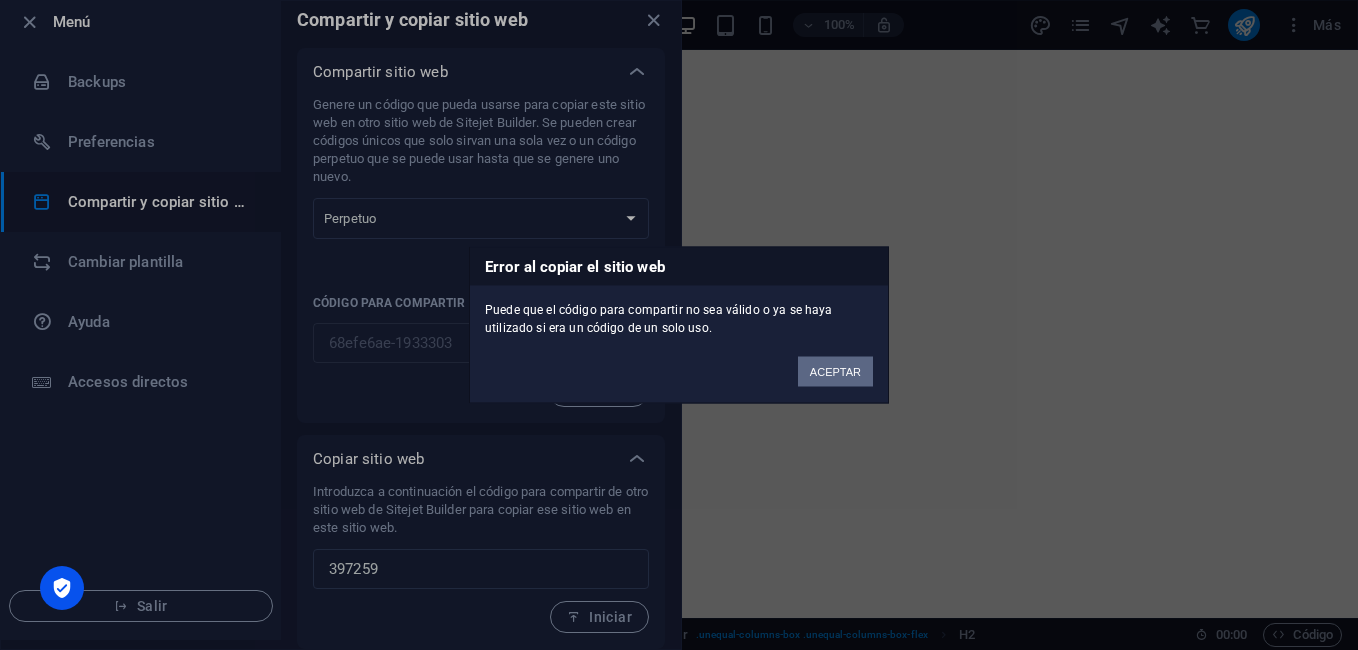 click on "ACEPTAR" at bounding box center [835, 372] 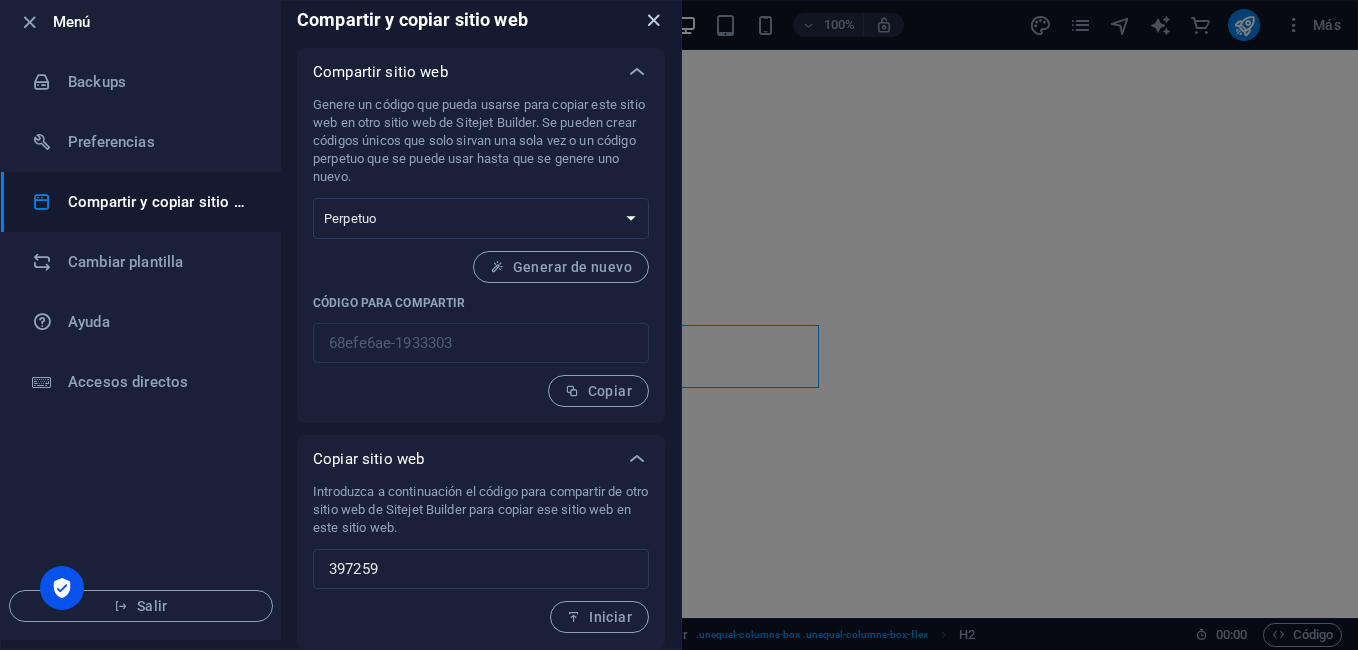 click at bounding box center [653, 20] 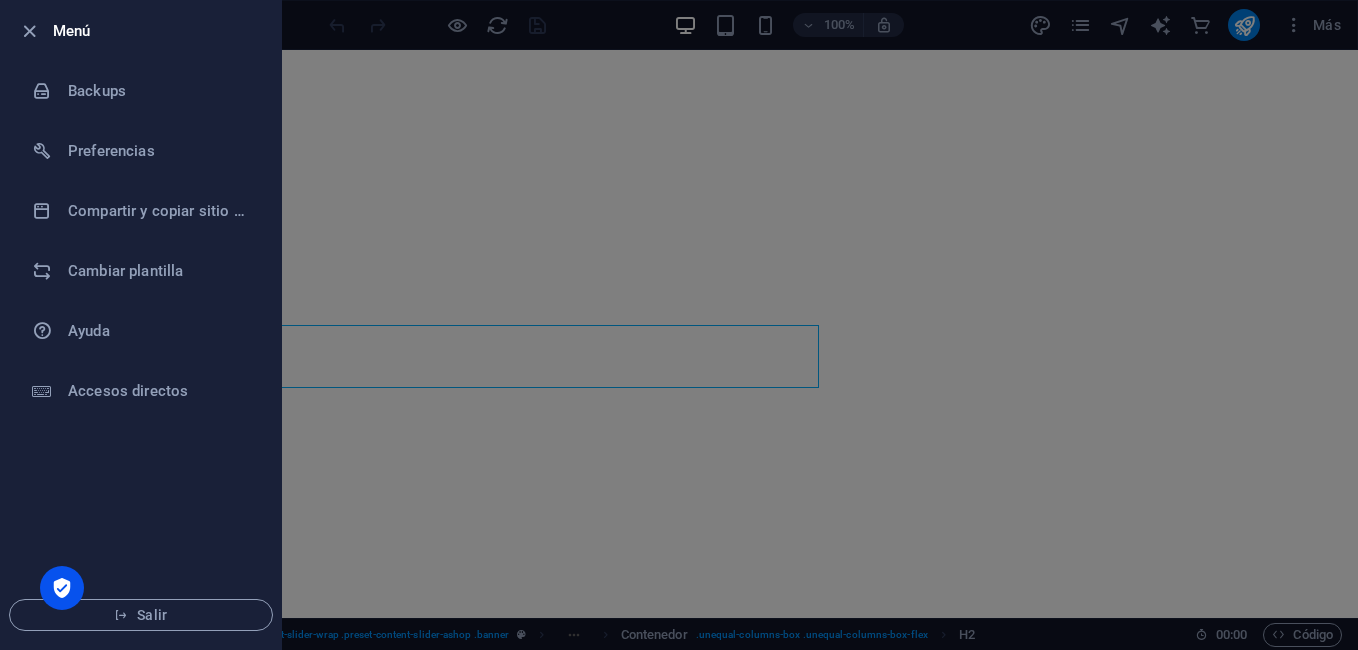 scroll, scrollTop: 0, scrollLeft: 0, axis: both 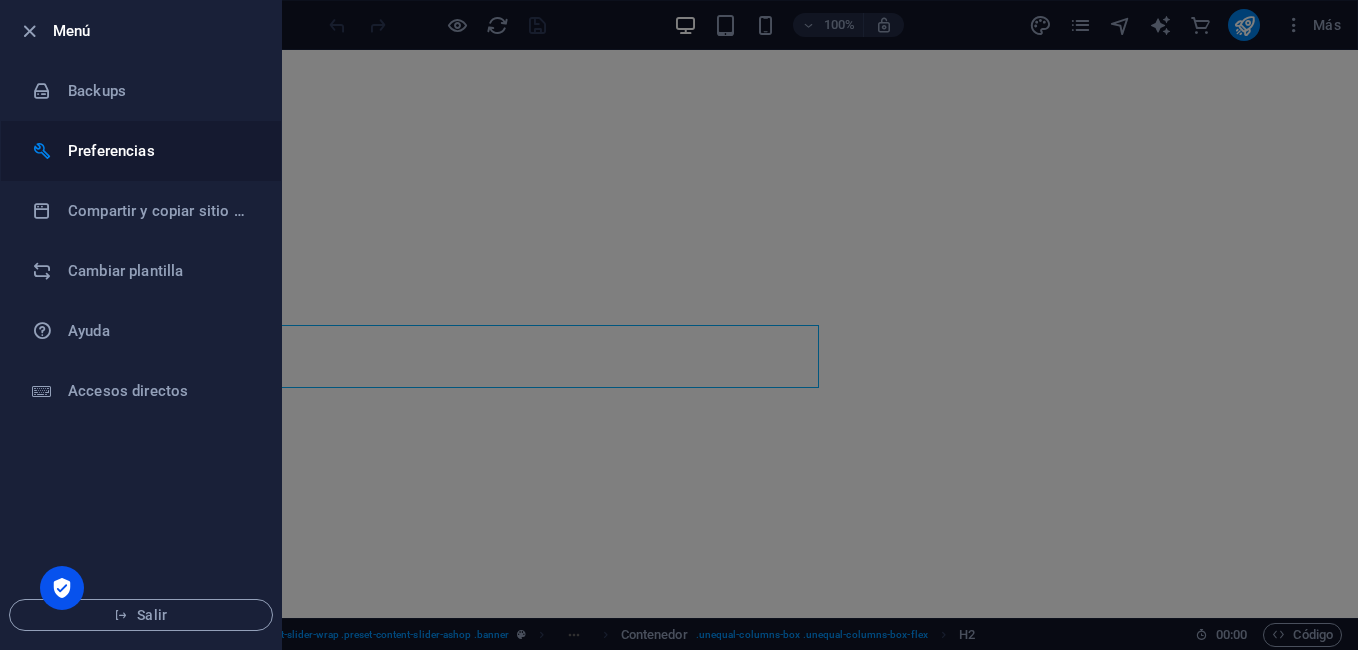 click on "Preferencias" at bounding box center (141, 151) 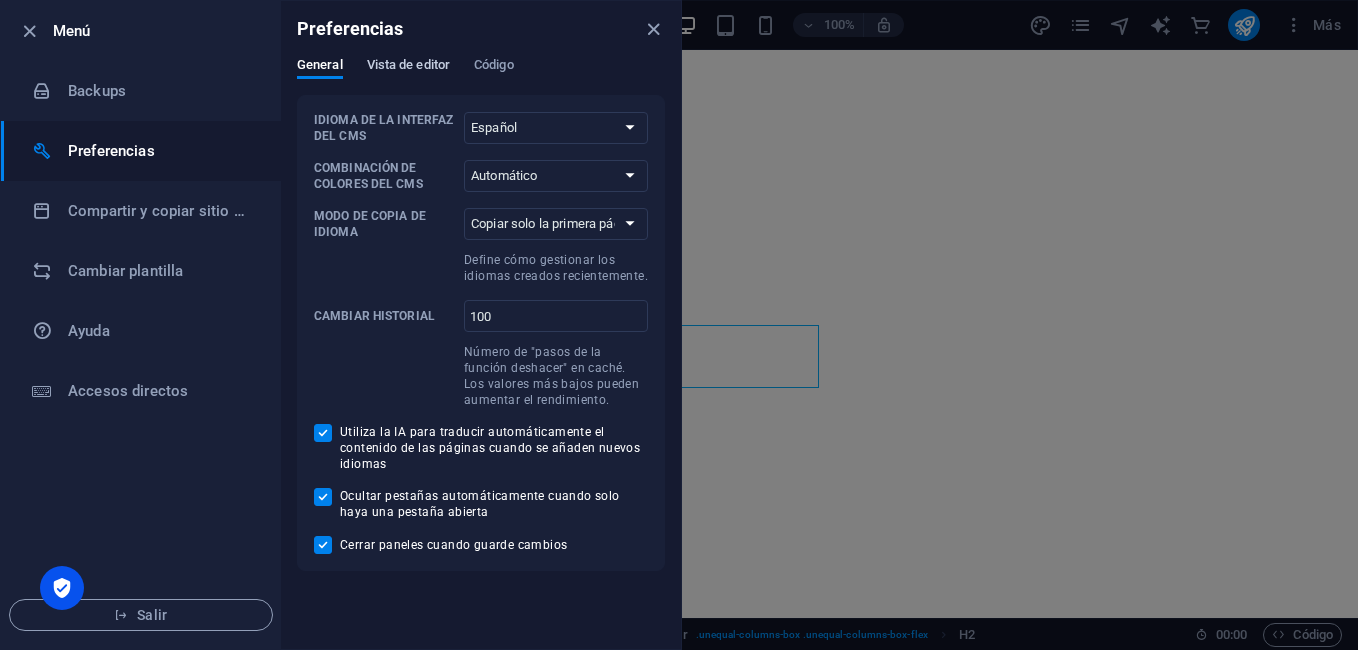 click on "Vista de editor" at bounding box center [408, 67] 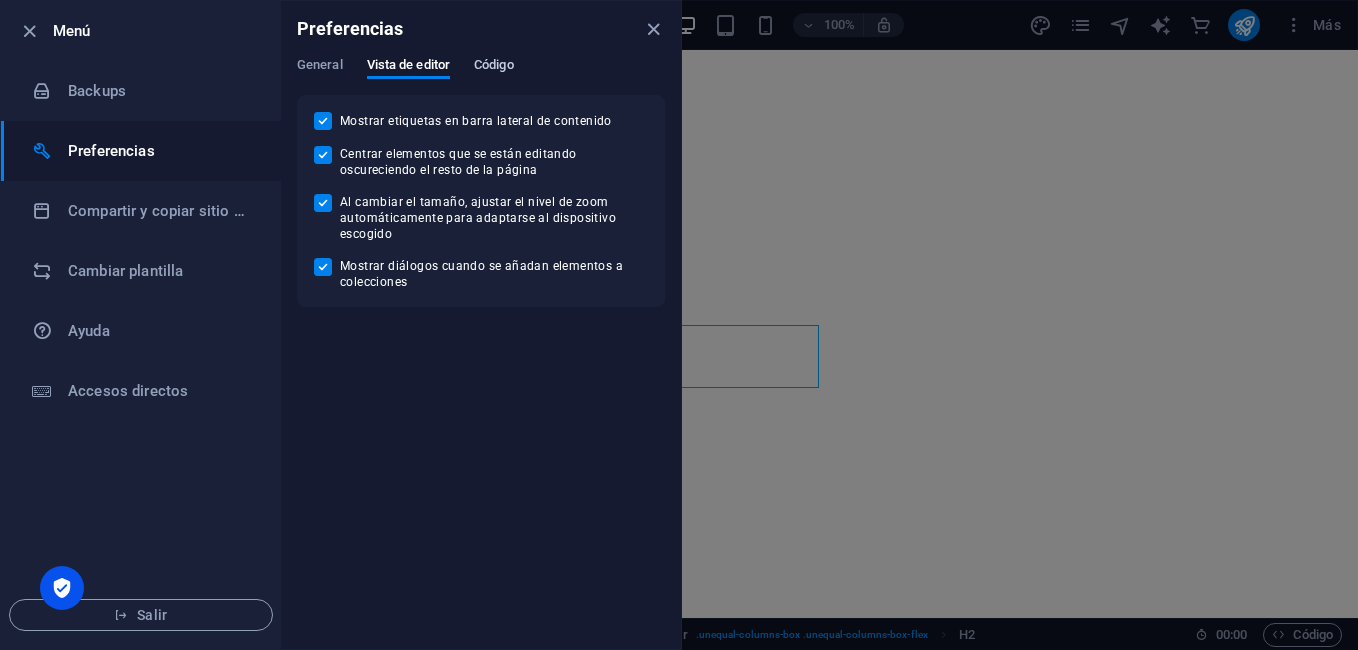 click on "Código" at bounding box center [494, 67] 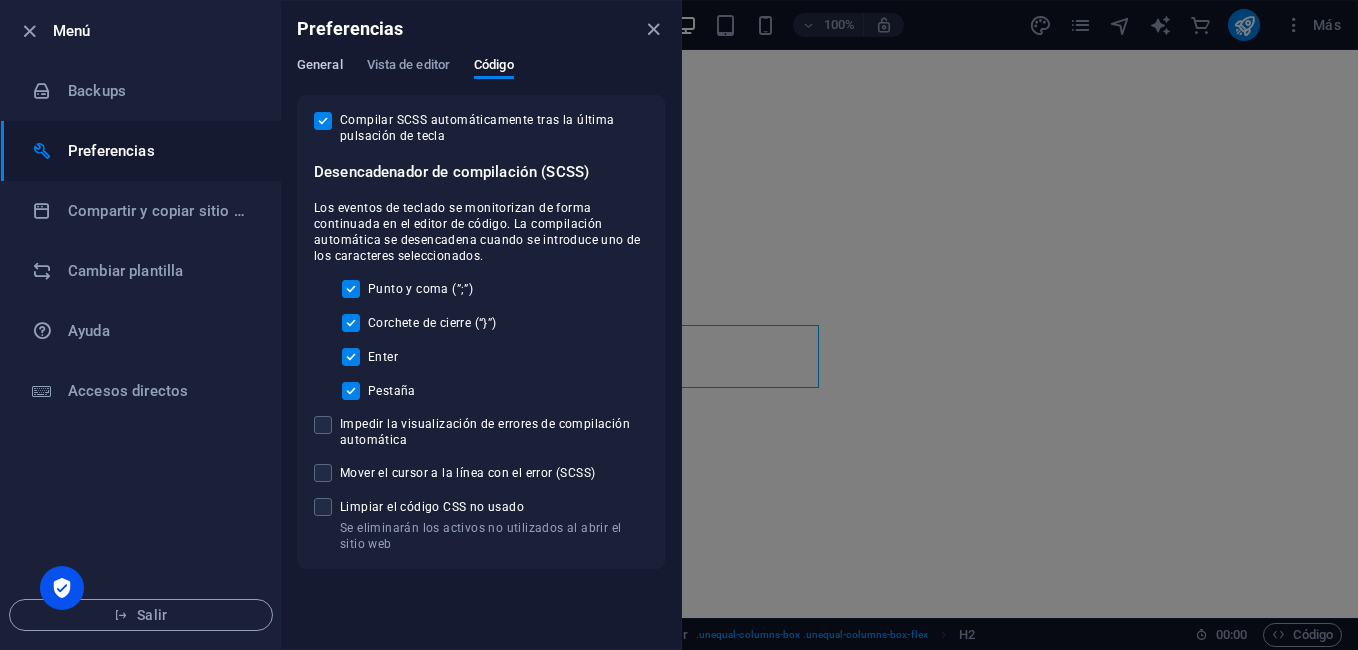 click on "General" at bounding box center [320, 67] 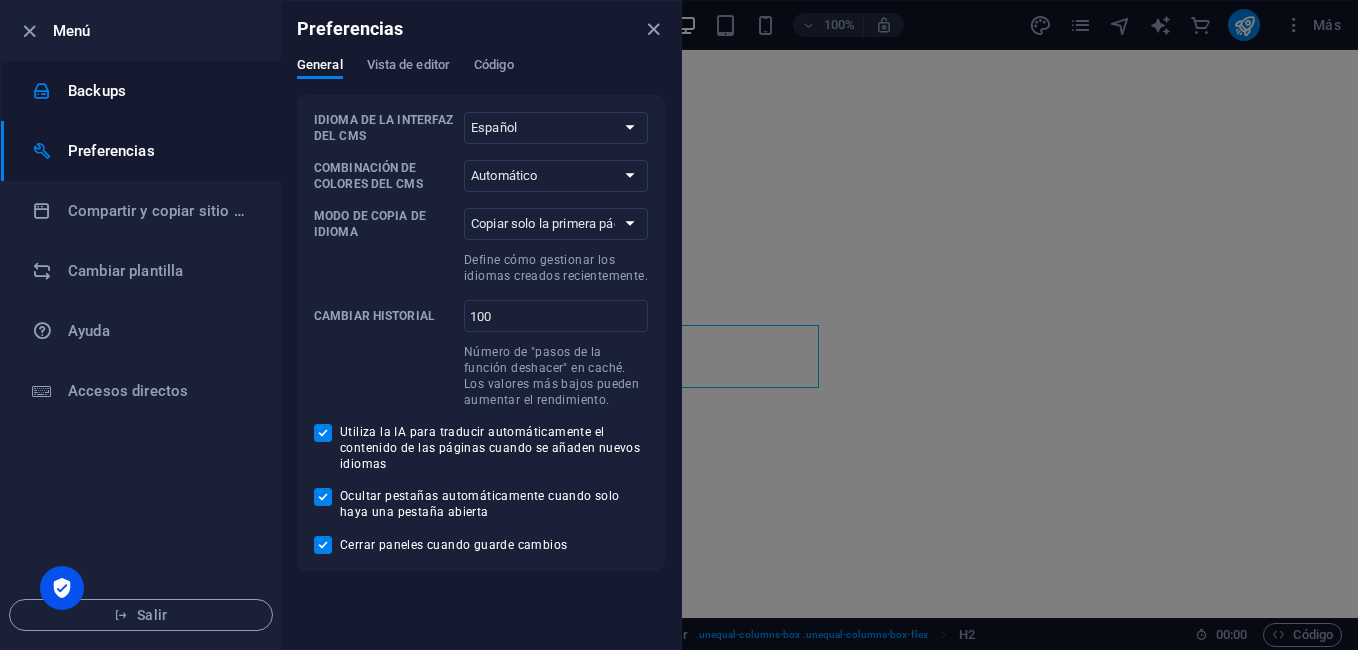 click on "Backups" at bounding box center [160, 91] 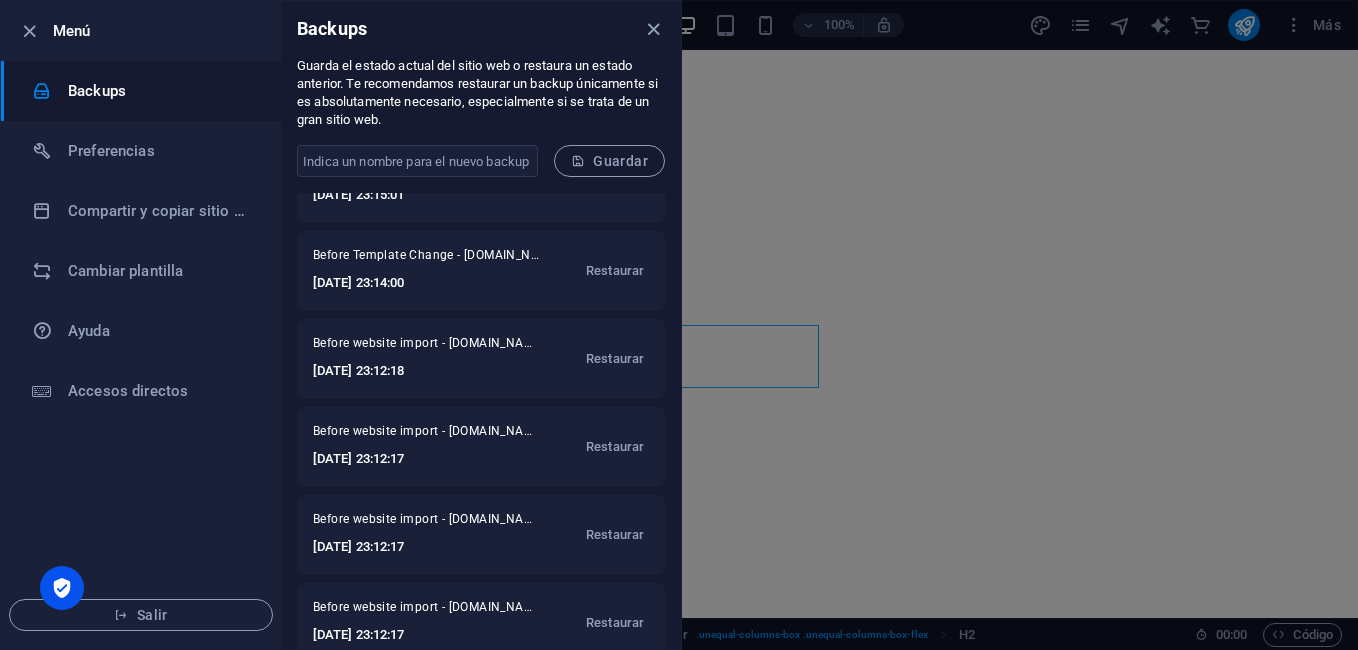 scroll, scrollTop: 0, scrollLeft: 0, axis: both 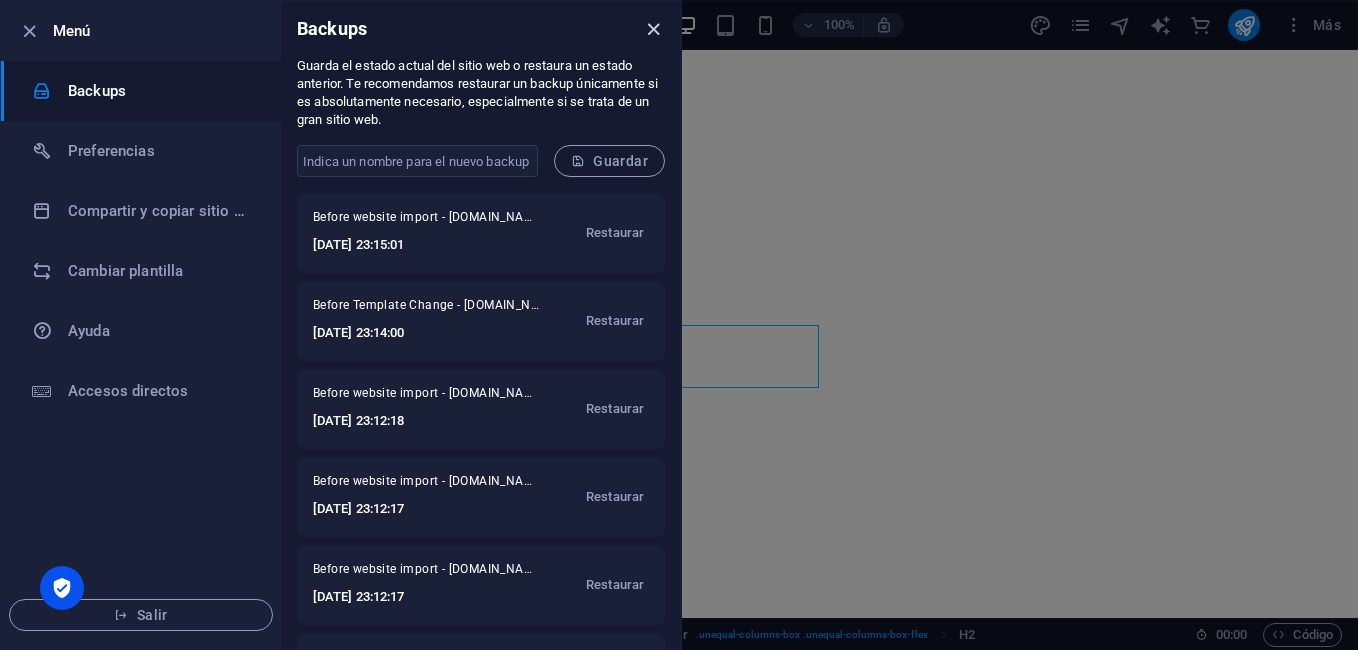 click at bounding box center (653, 29) 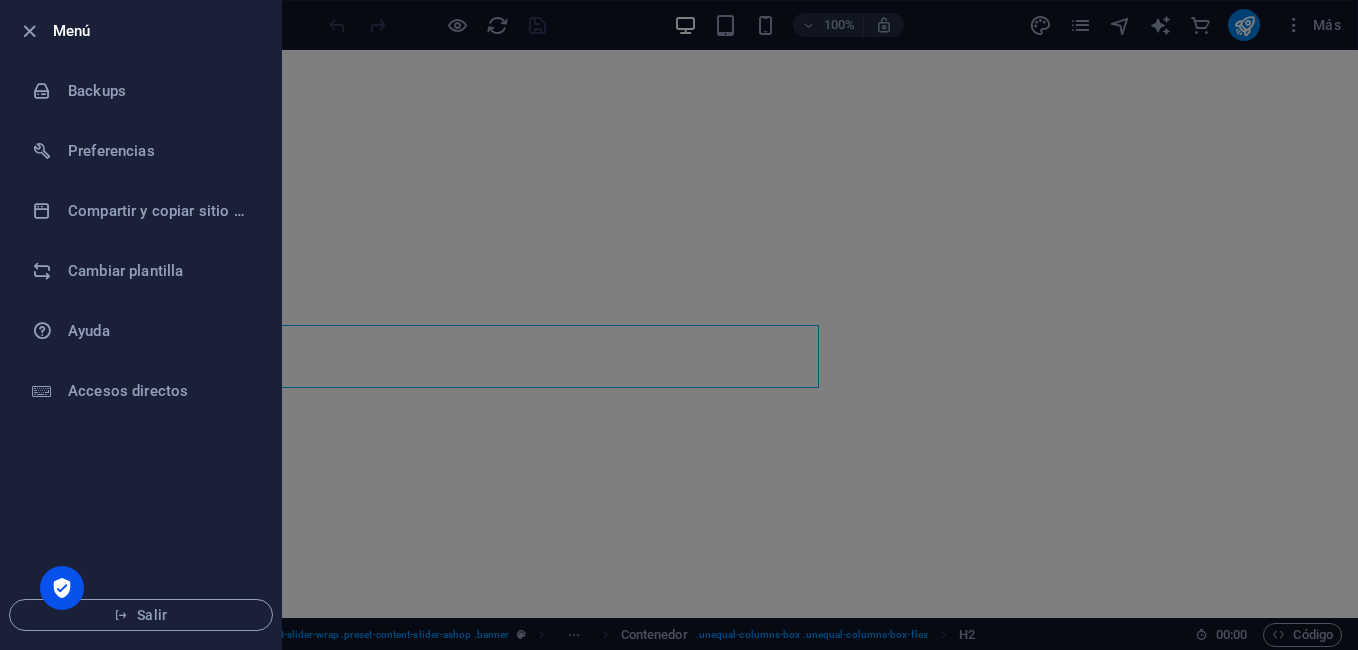 click at bounding box center [679, 325] 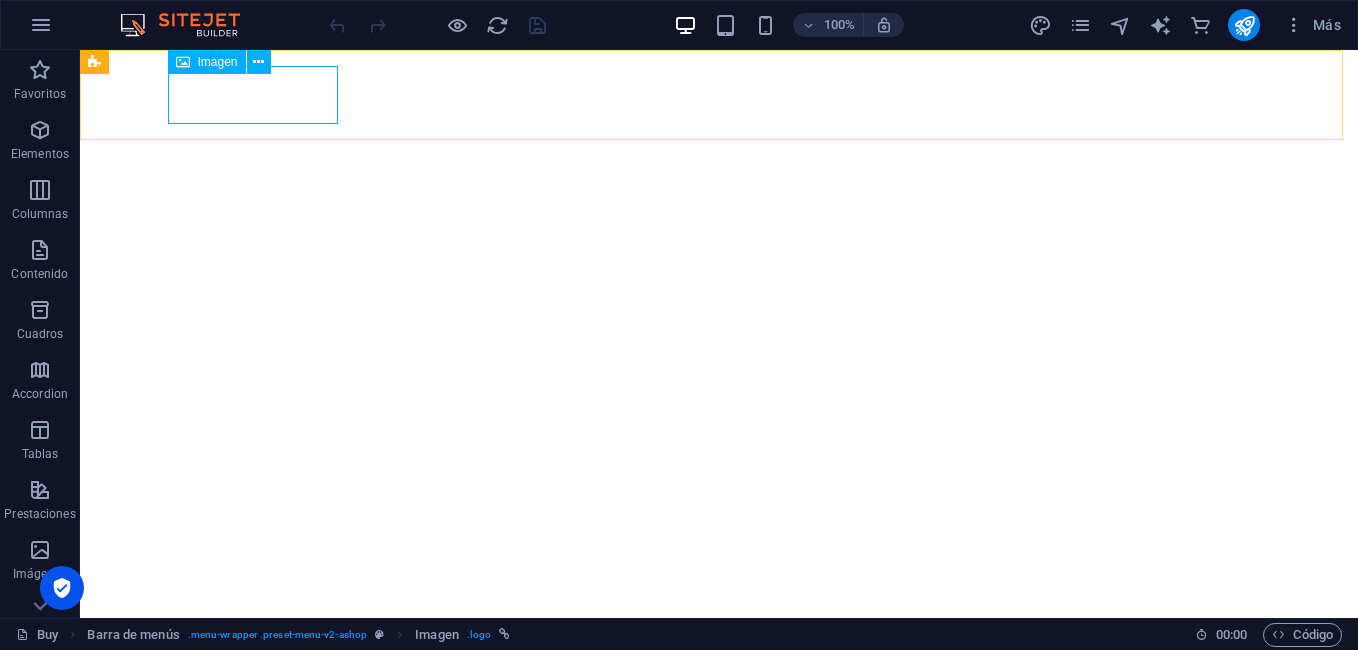 click on "Imagen" at bounding box center (218, 62) 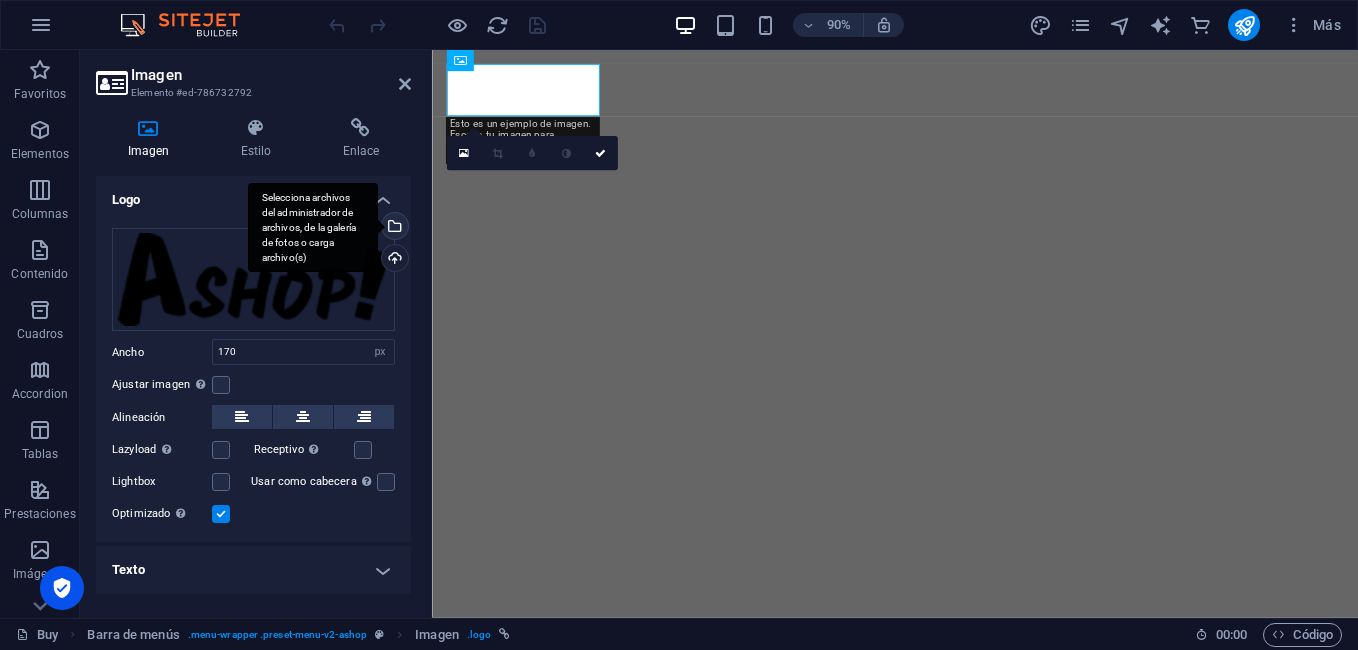 click on "Selecciona archivos del administrador de archivos, de la galería de fotos o carga archivo(s)" at bounding box center (393, 228) 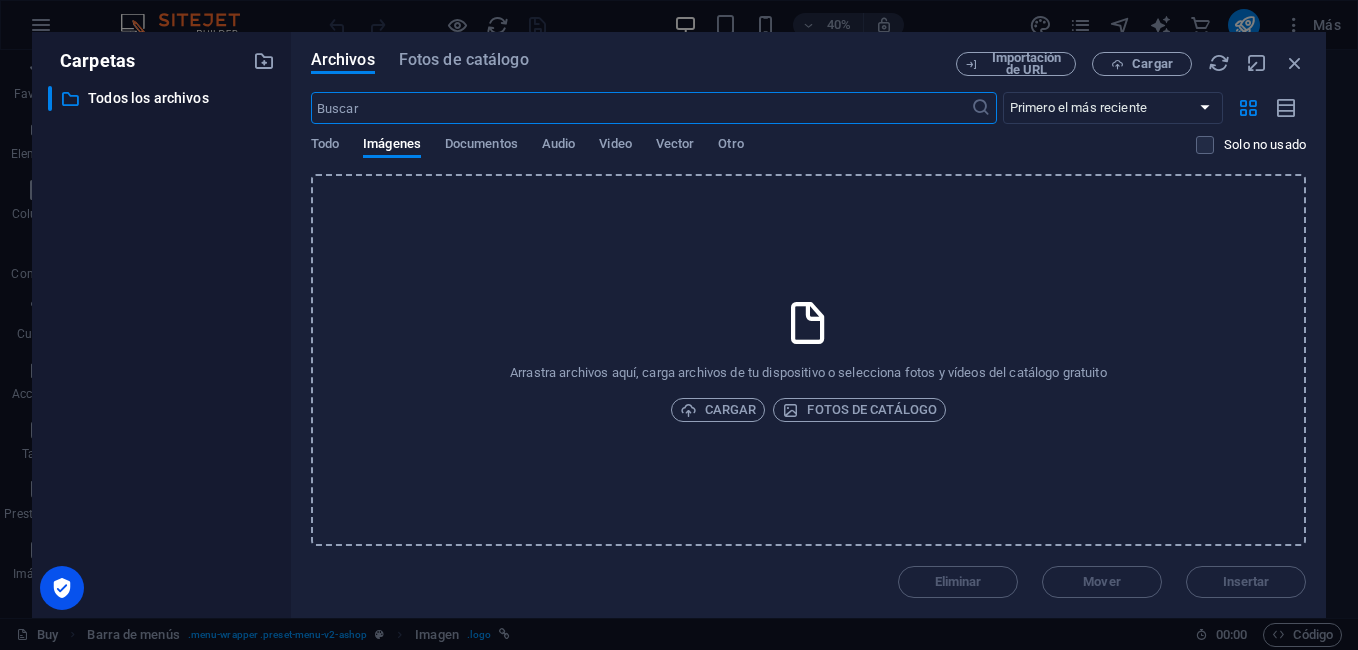 click on "Todo Imágenes Documentos Audio Video Vector Otro" at bounding box center [753, 155] 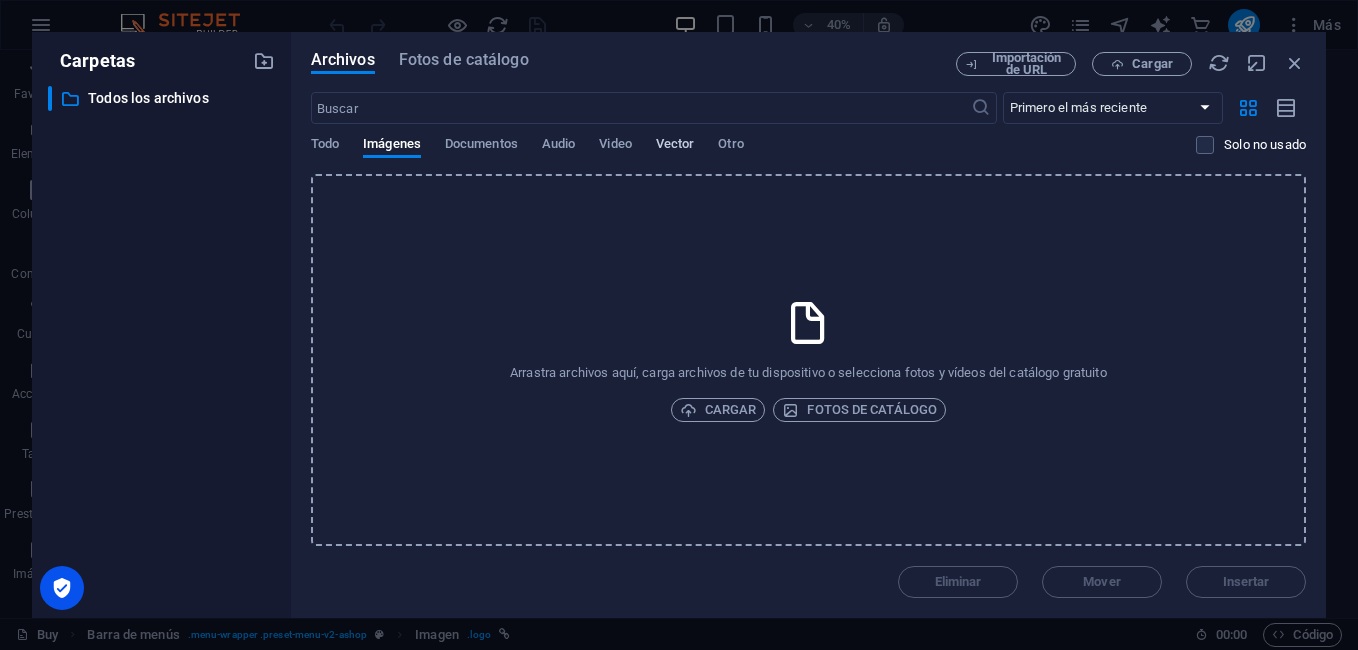 click on "Vector" at bounding box center (675, 146) 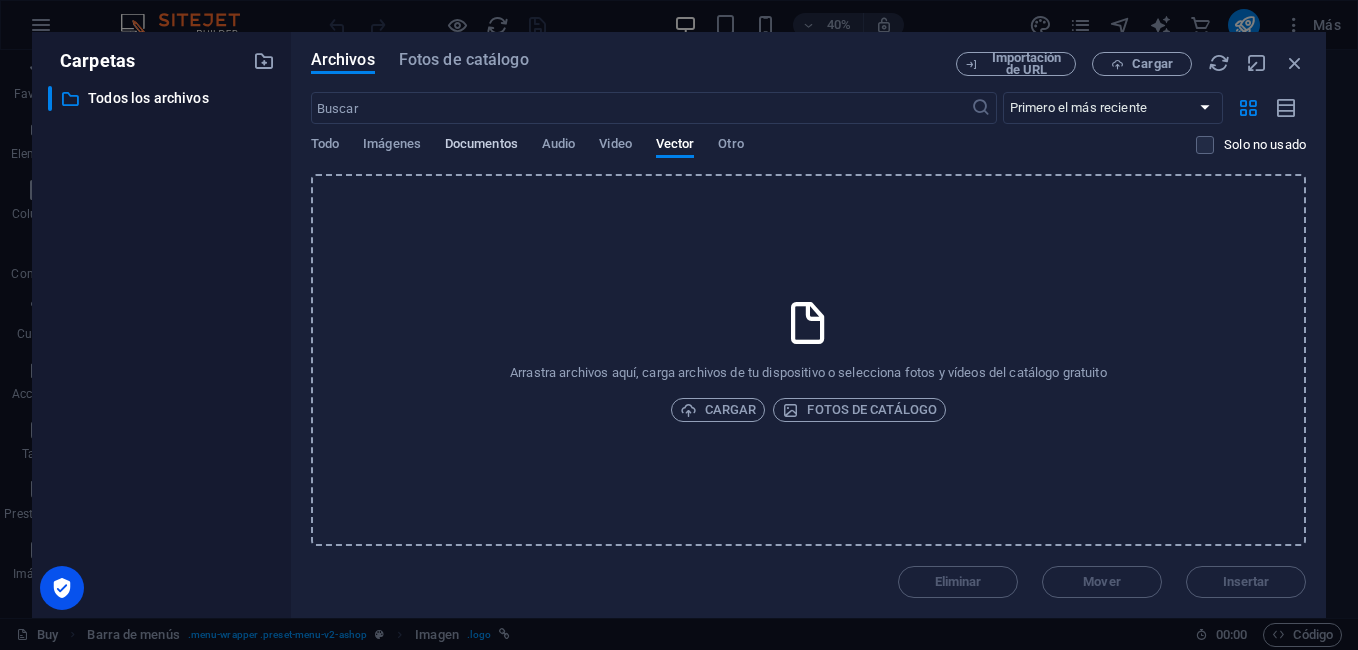 click on "Todo Imágenes Documentos Audio Video Vector Otro" at bounding box center [753, 155] 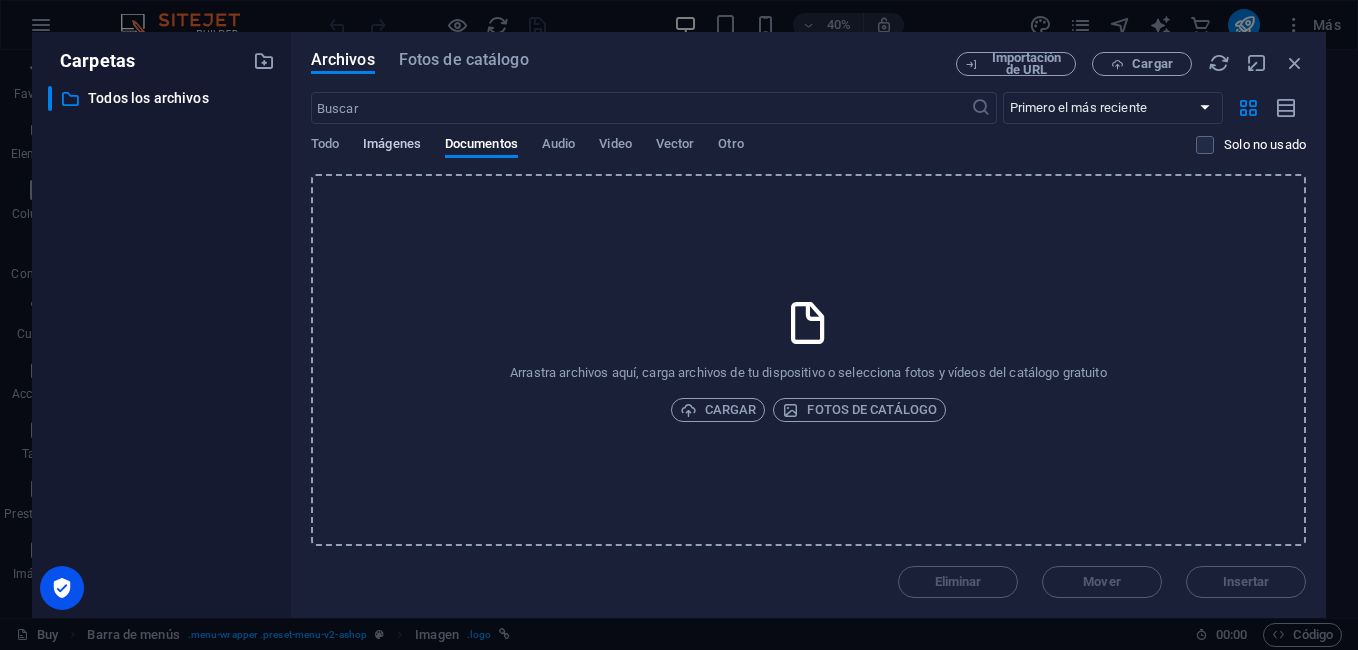 click on "Imágenes" at bounding box center (392, 146) 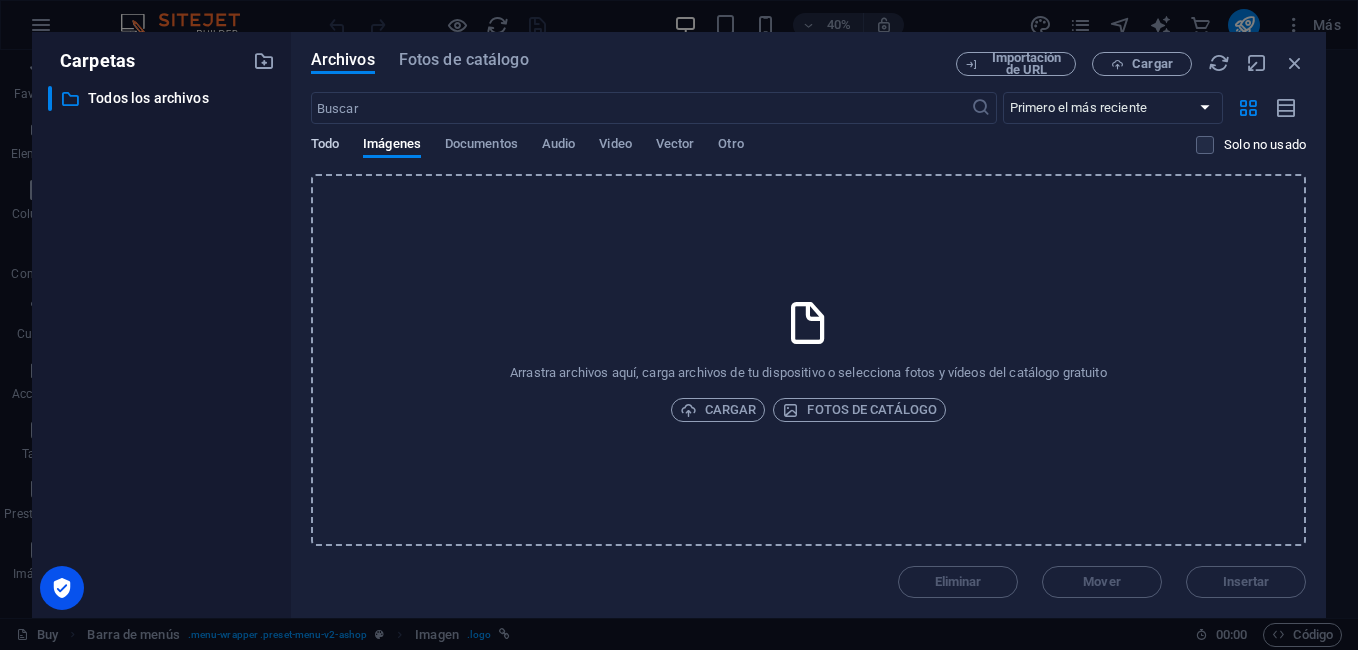 click on "Todo" at bounding box center (325, 146) 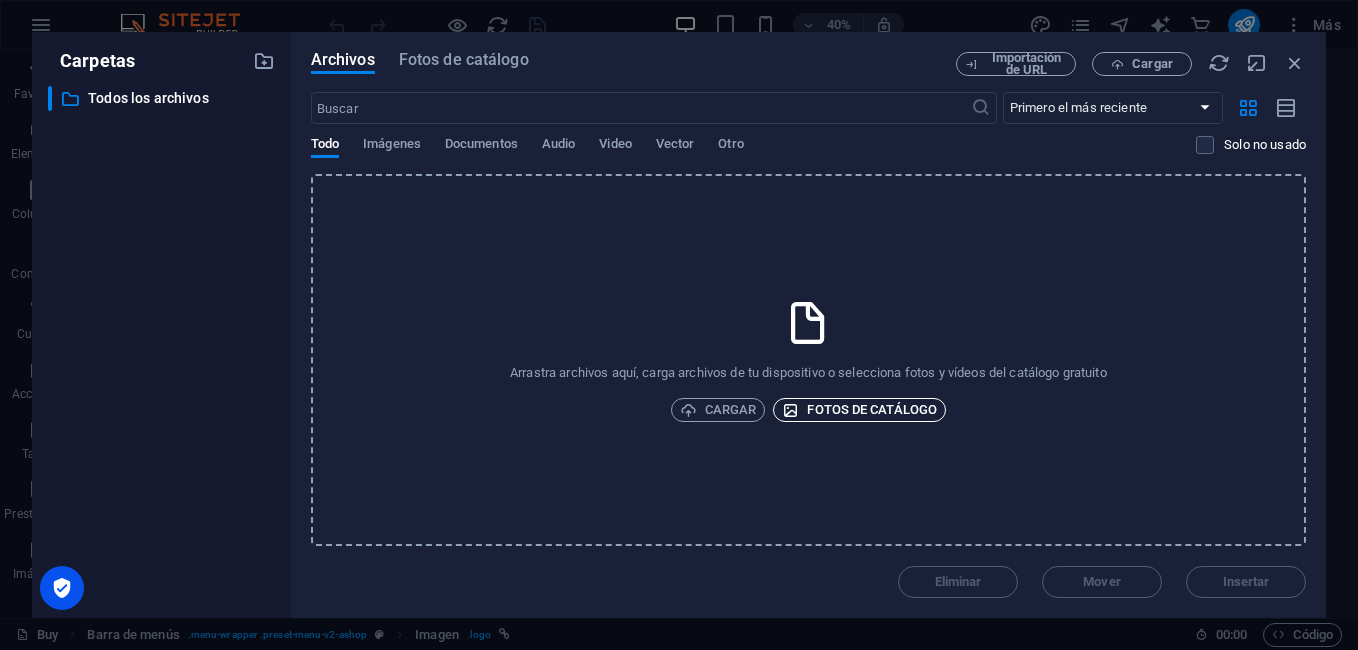 click on "Fotos de catálogo" at bounding box center [859, 410] 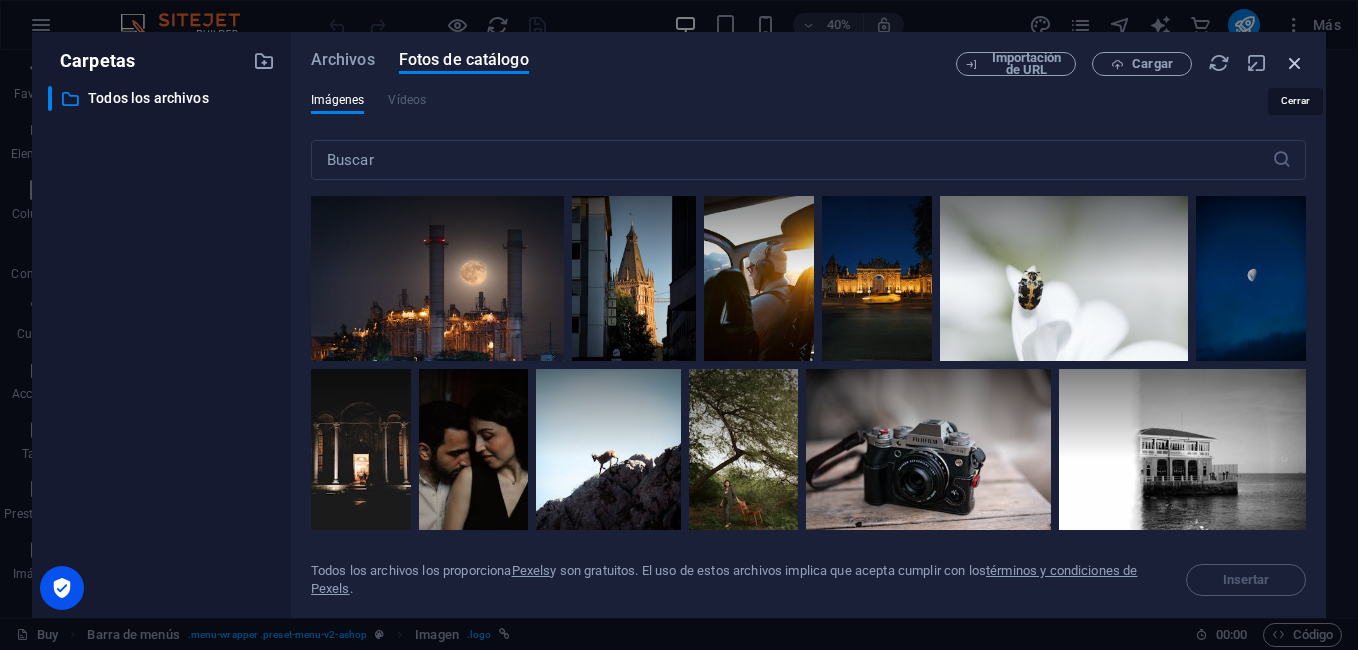 click at bounding box center (1295, 63) 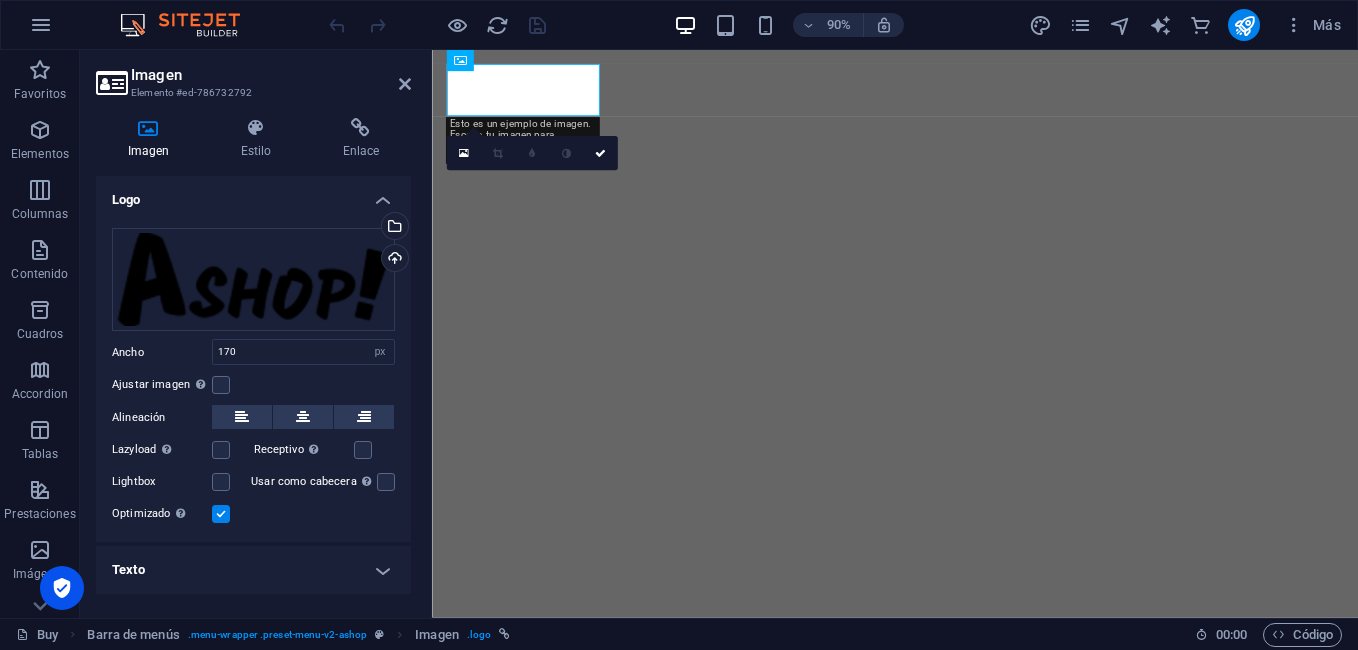 click at bounding box center (148, 128) 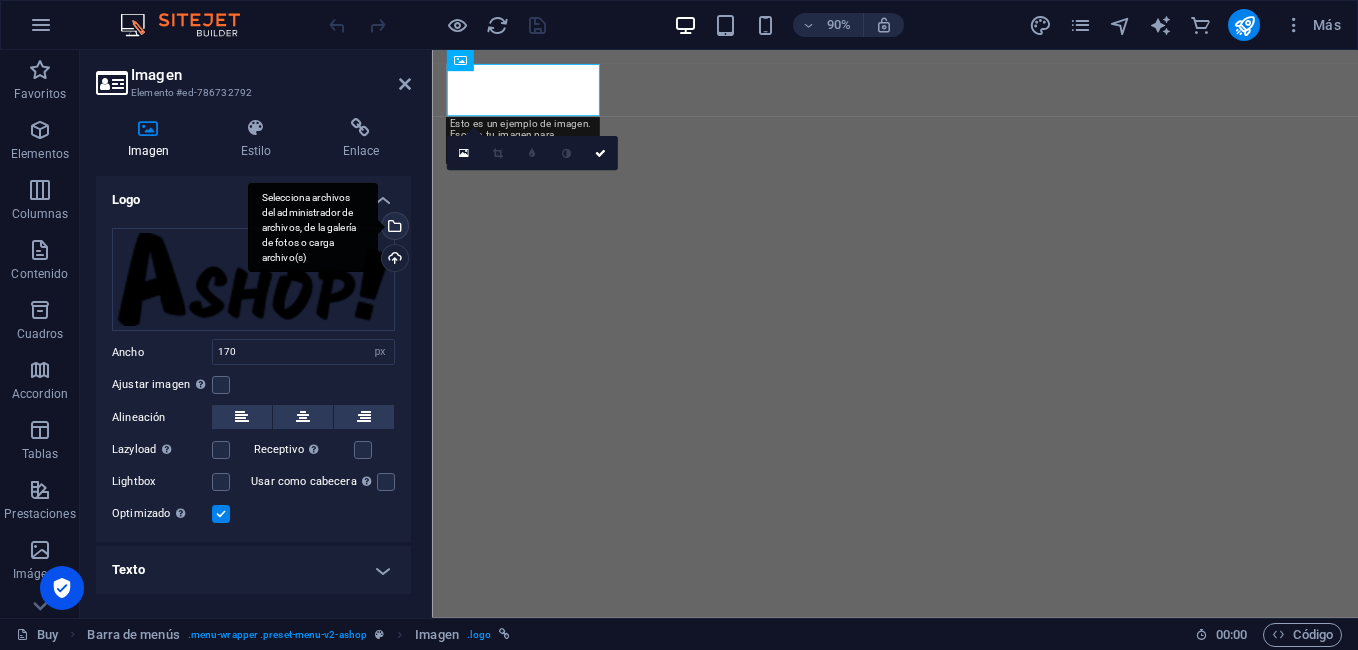 click on "Selecciona archivos del administrador de archivos, de la galería de fotos o carga archivo(s)" at bounding box center [393, 228] 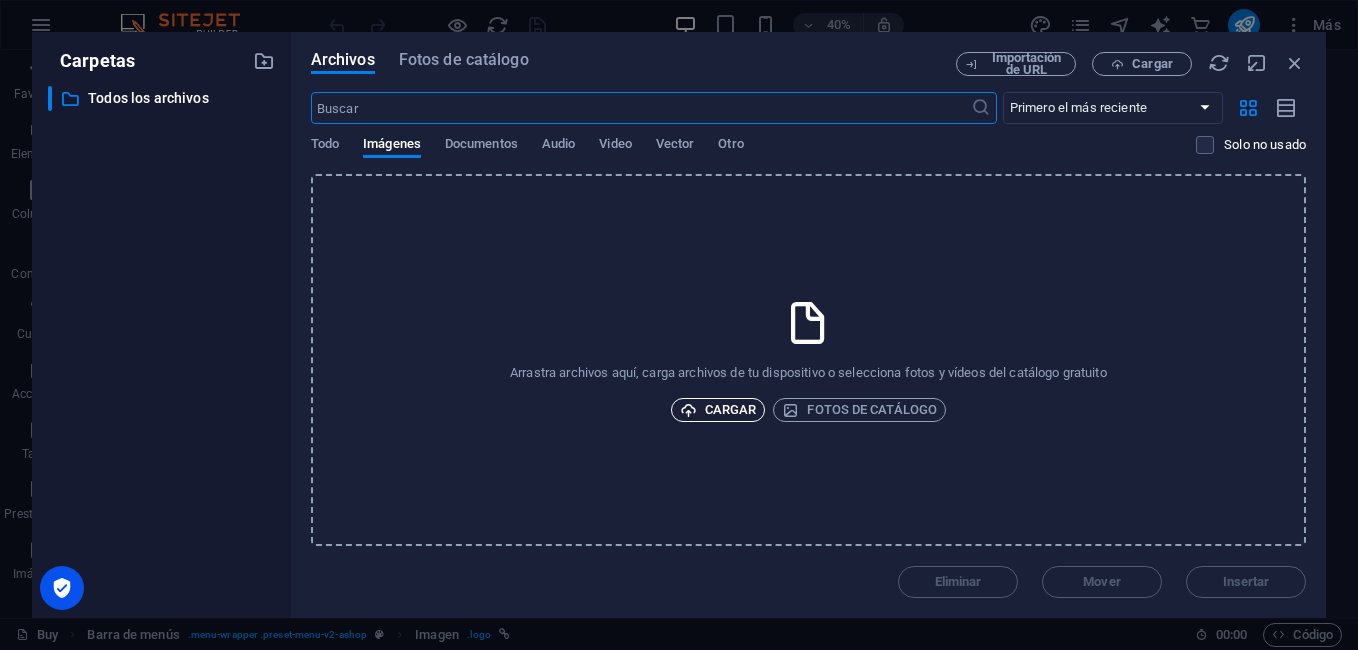click on "Cargar" at bounding box center [718, 410] 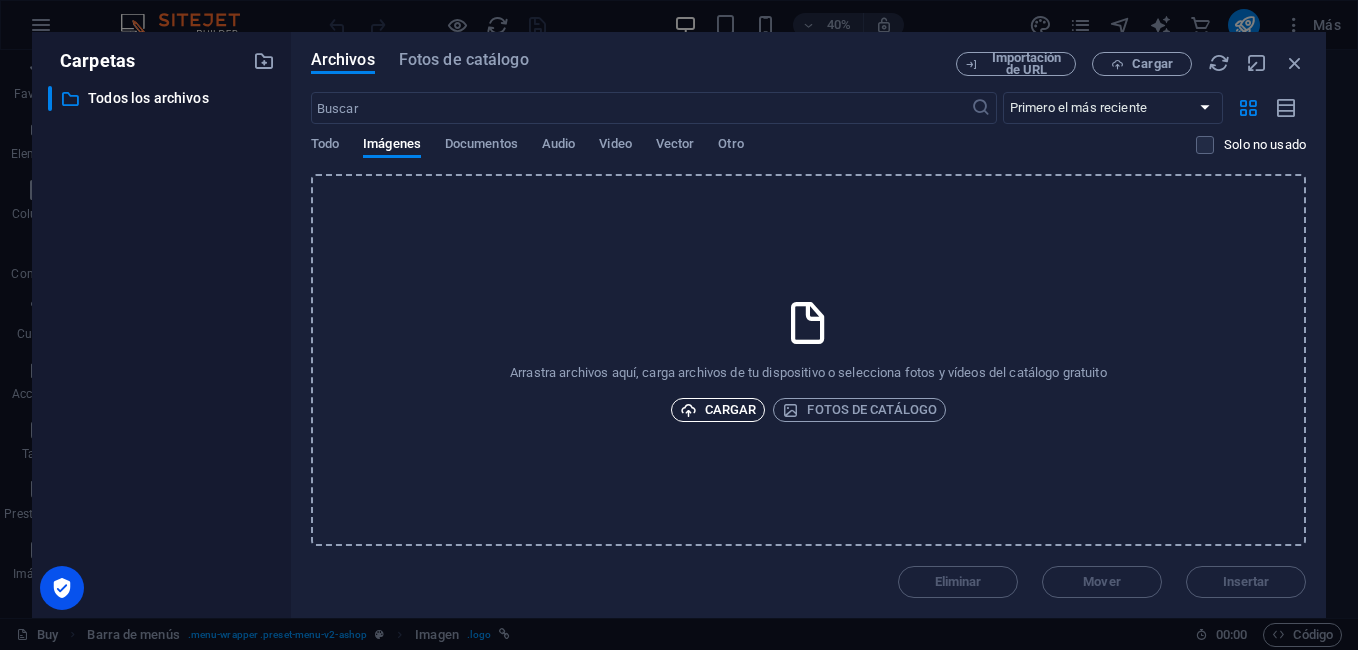 click on "Cargar" at bounding box center [718, 410] 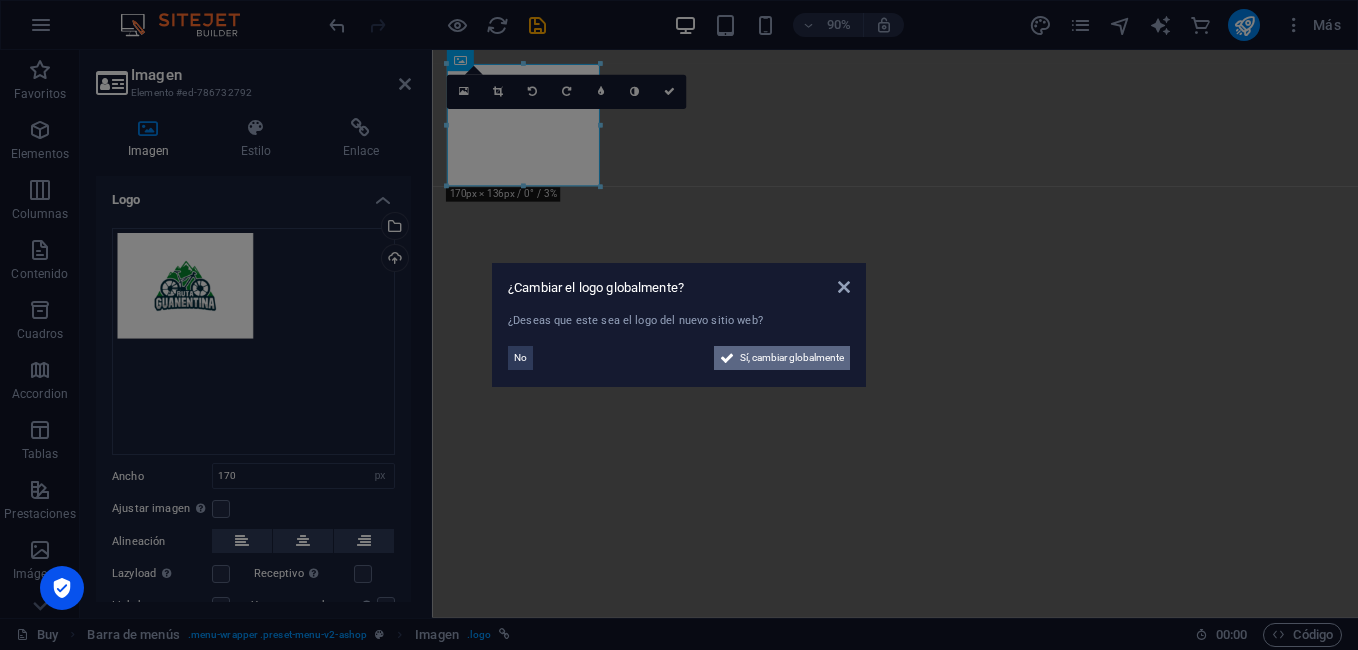 click at bounding box center [727, 358] 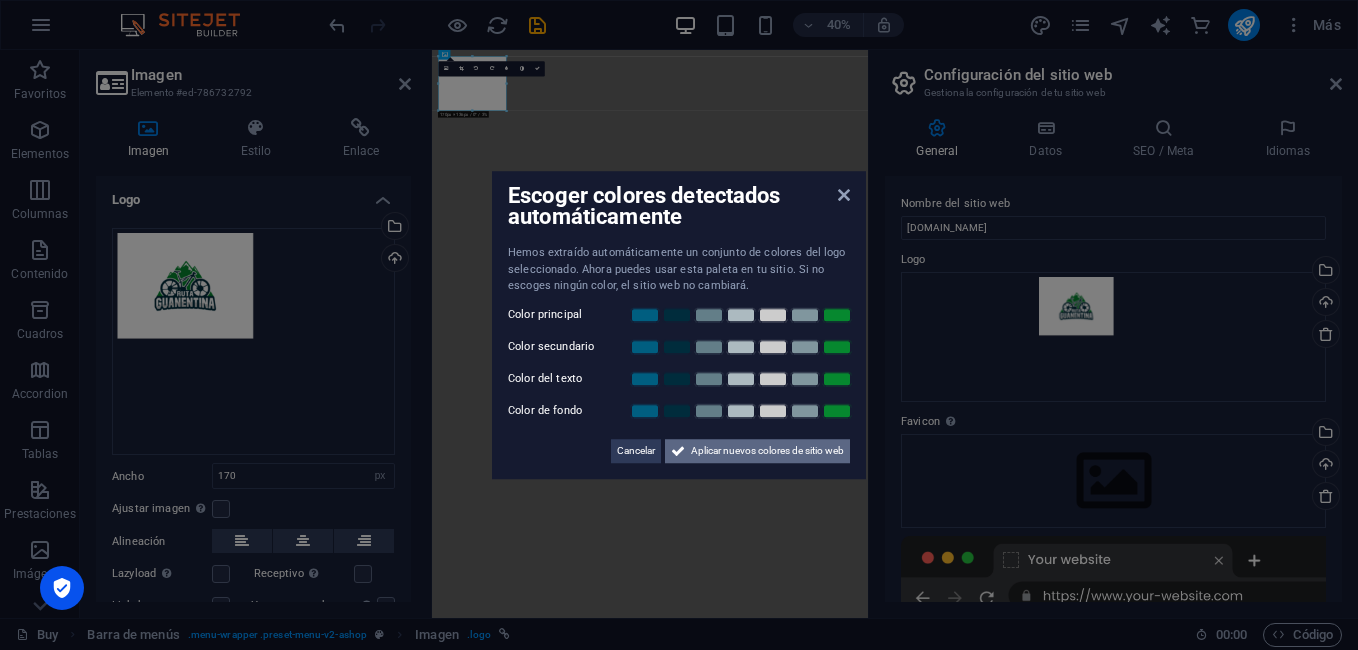 click on "Aplicar nuevos colores de sitio web" at bounding box center [767, 451] 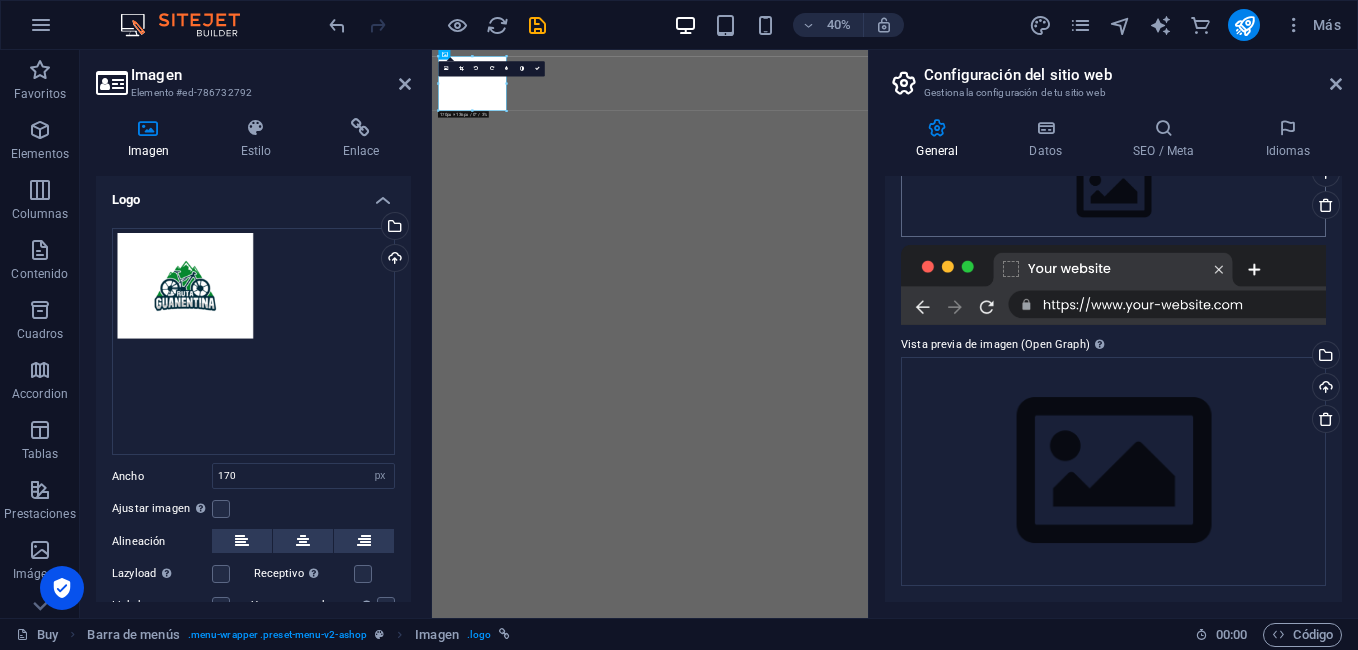 scroll, scrollTop: 0, scrollLeft: 0, axis: both 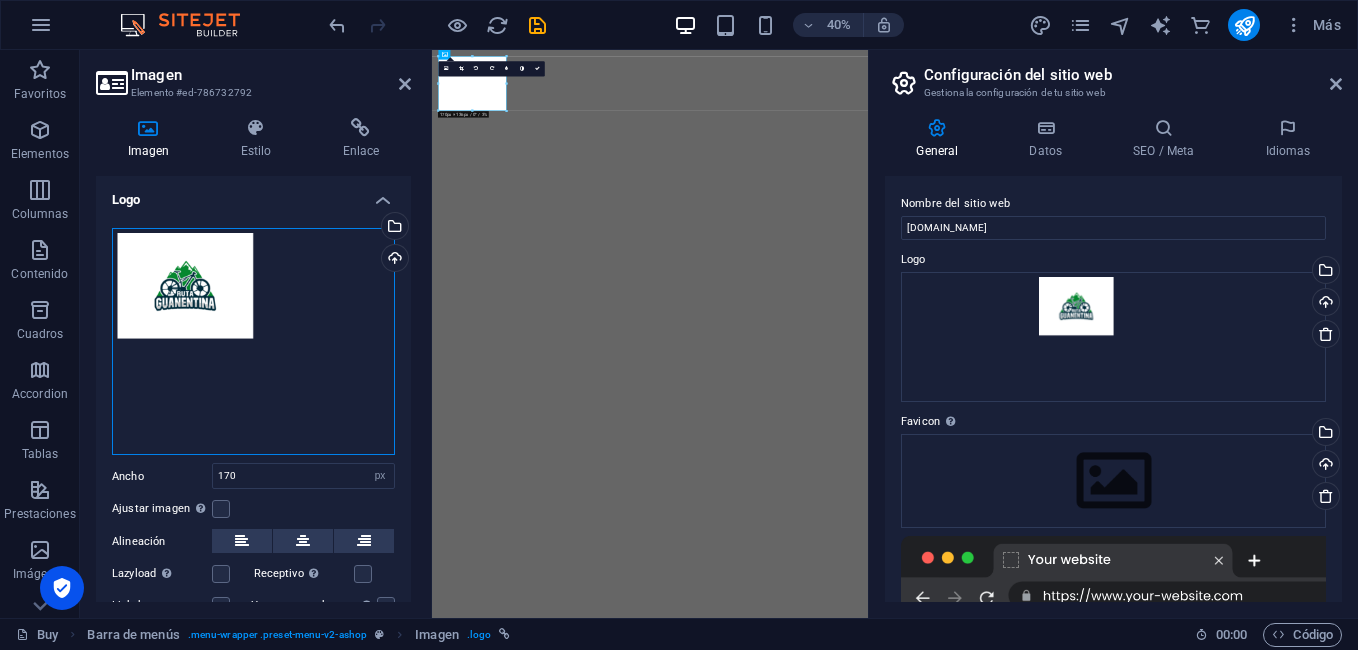click on "Arrastra archivos aquí, haz clic para escoger archivos o  selecciona archivos de Archivos o de nuestra galería gratuita de fotos y vídeos" at bounding box center [253, 342] 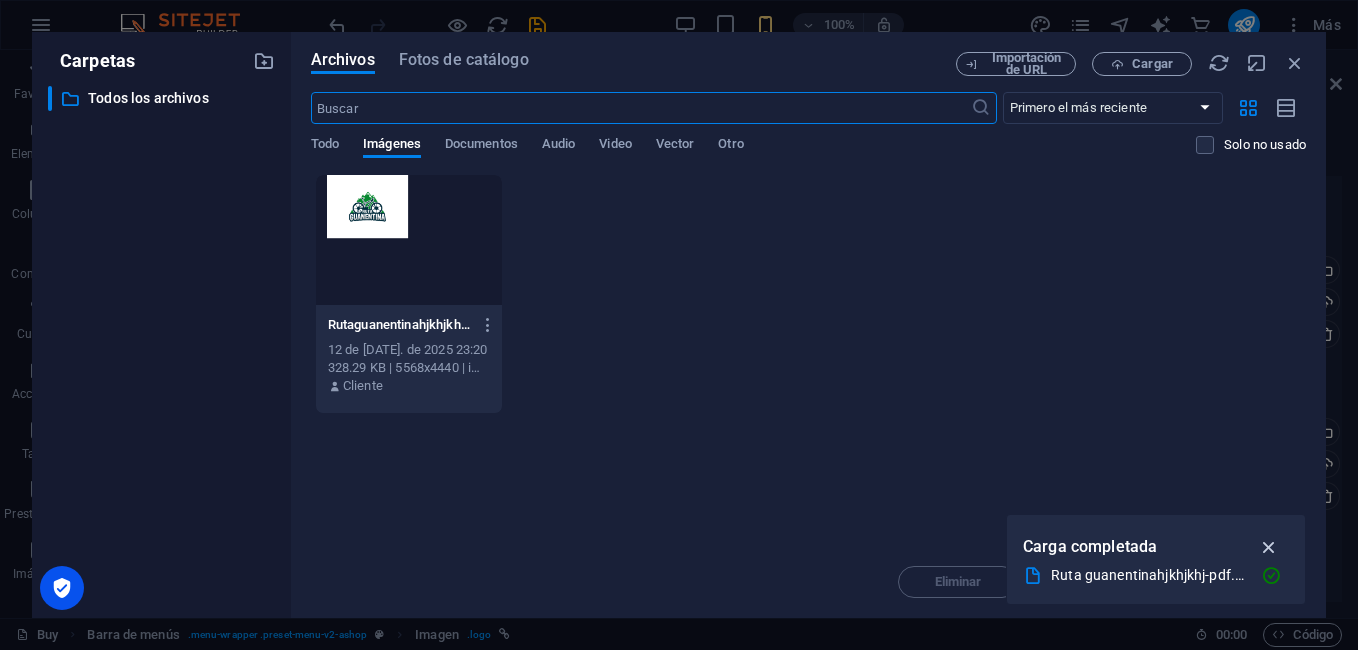 click at bounding box center (1269, 547) 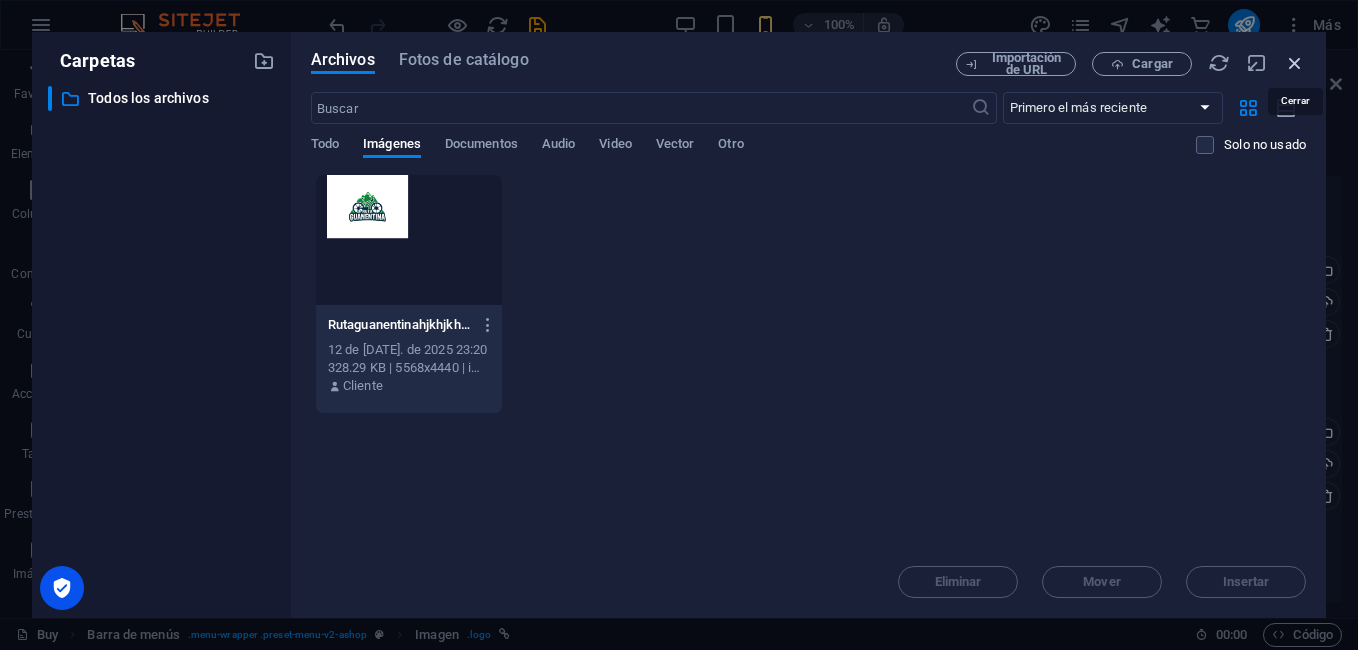 click at bounding box center (1295, 63) 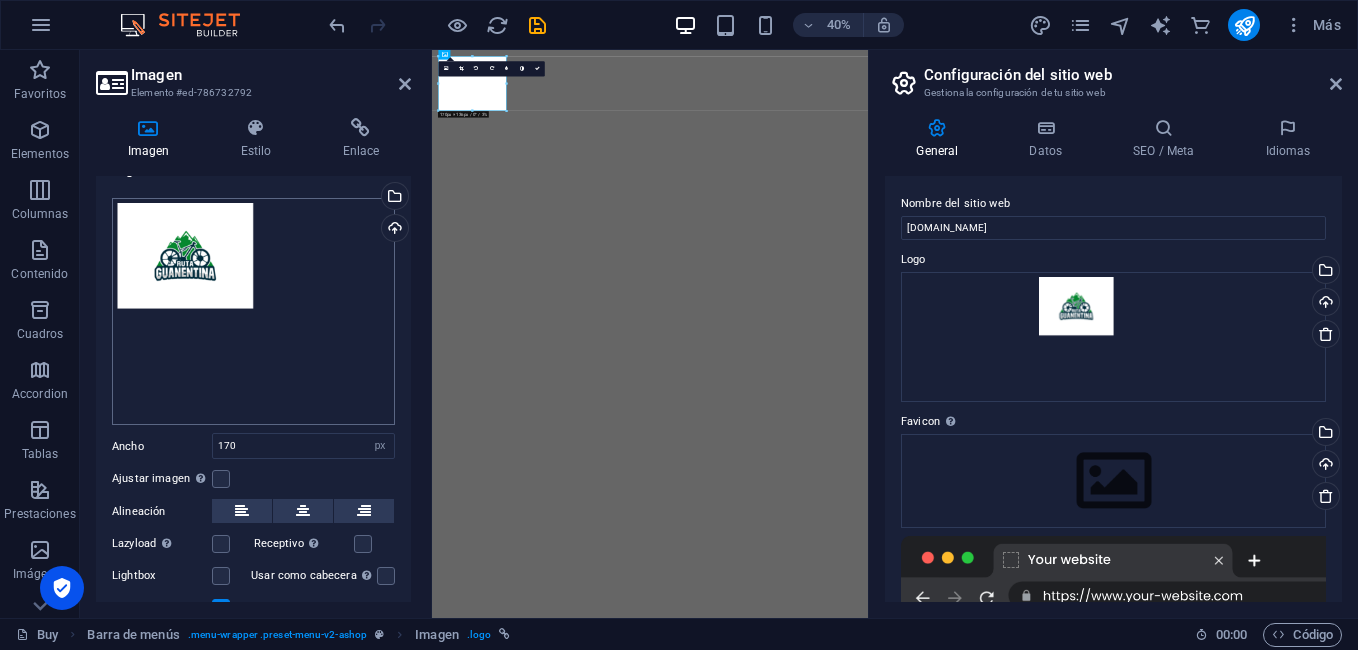 scroll, scrollTop: 0, scrollLeft: 0, axis: both 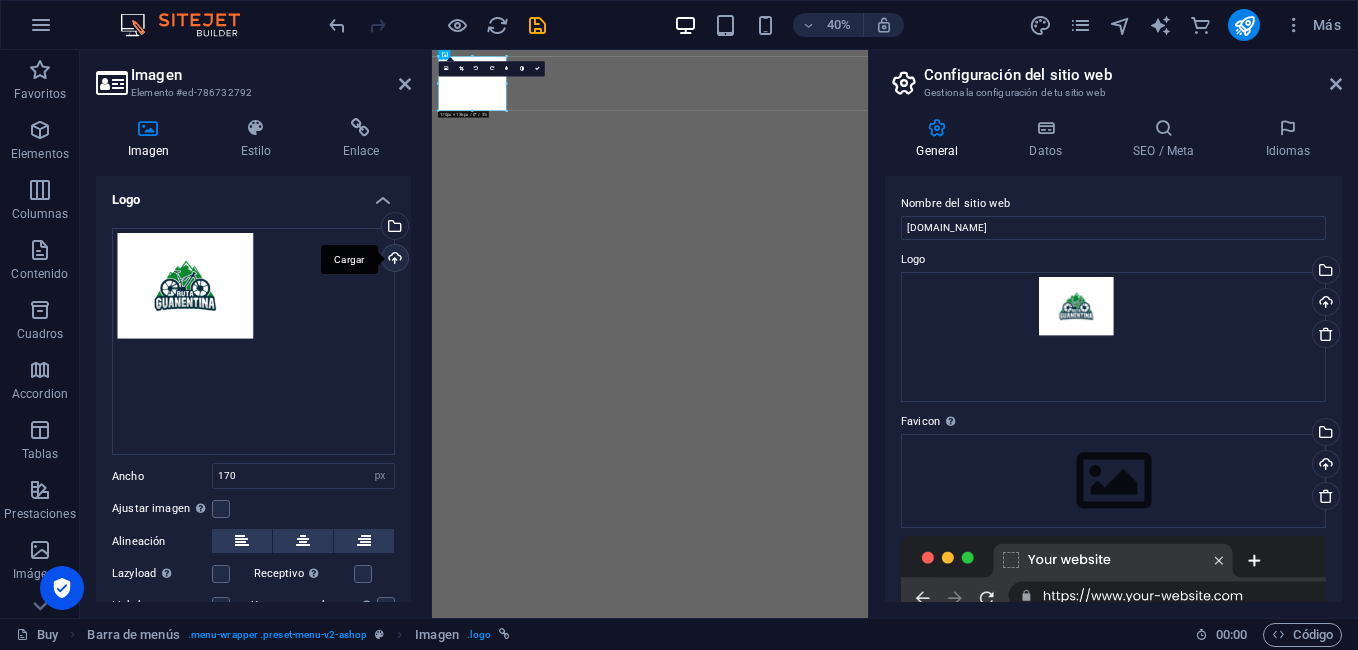 click on "Cargar" at bounding box center [393, 260] 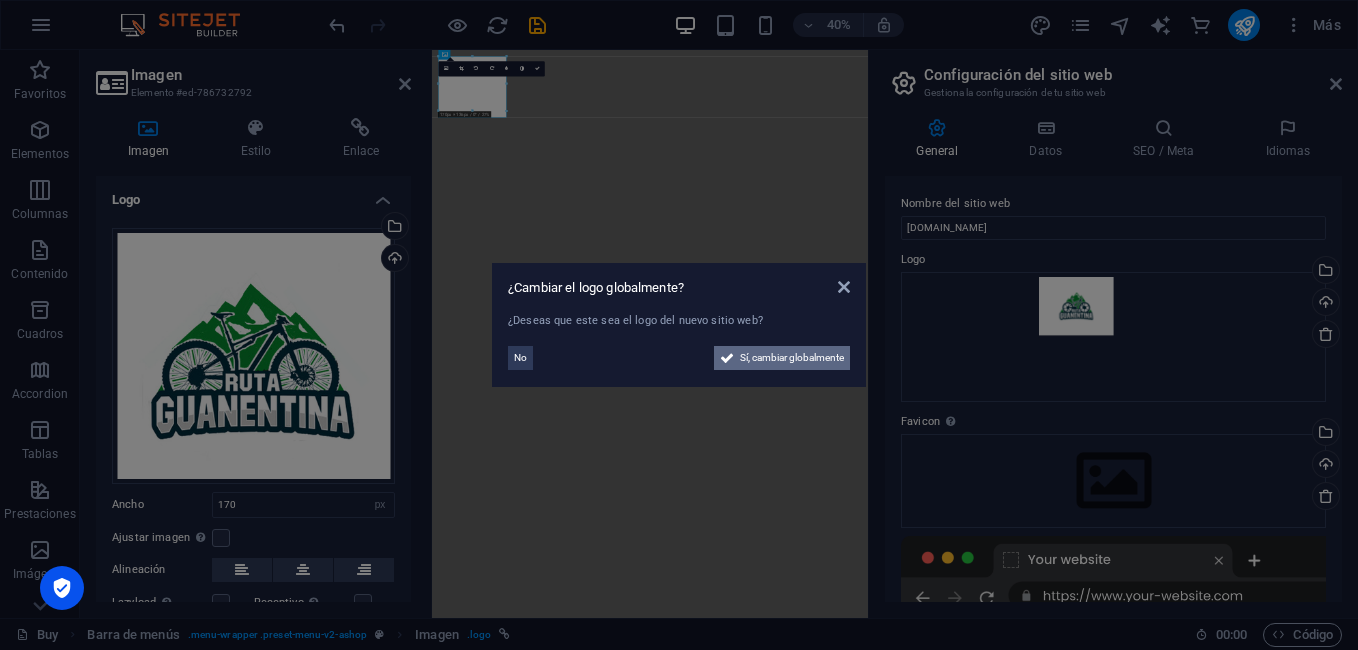 click on "Sí, cambiar globalmente" at bounding box center (792, 358) 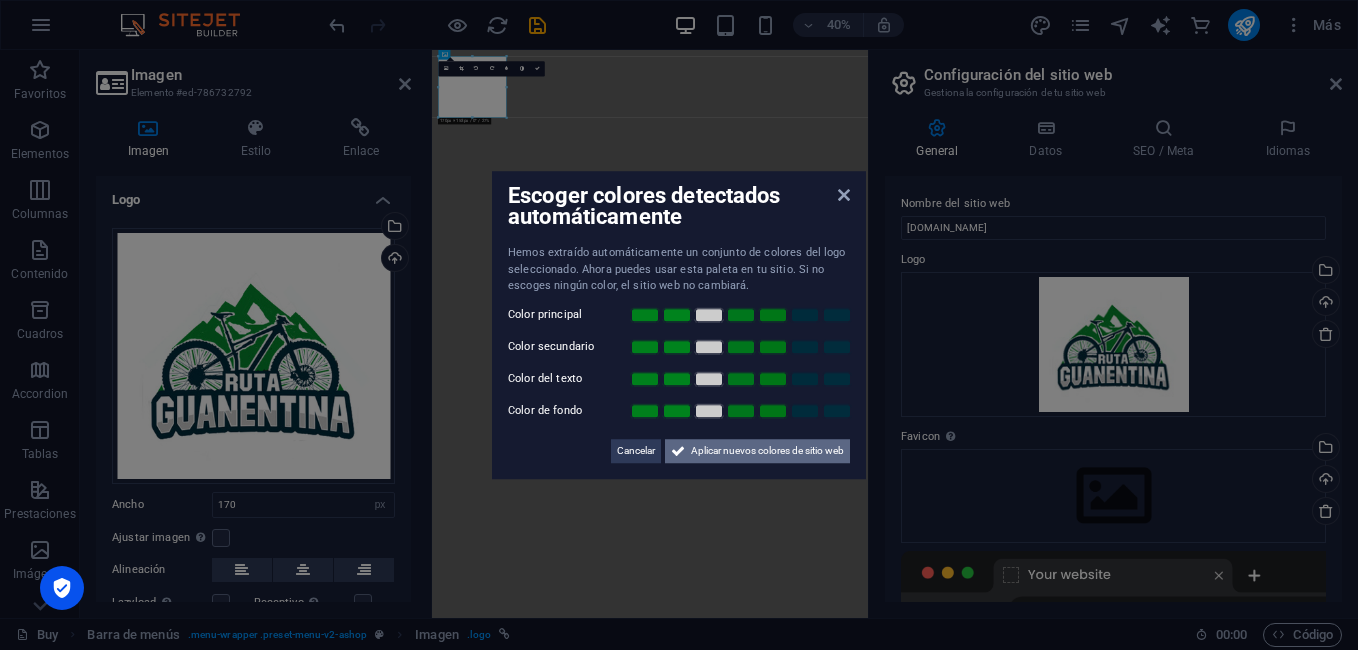 click on "Aplicar nuevos colores de sitio web" at bounding box center [767, 451] 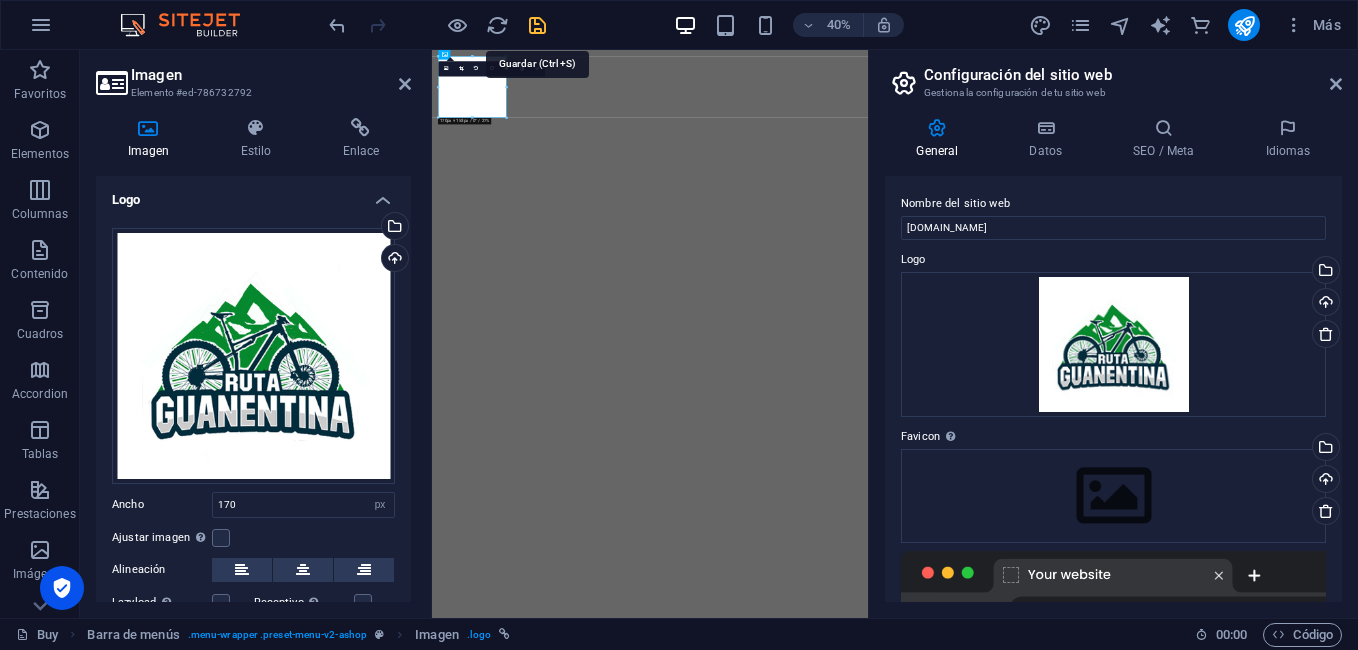 click at bounding box center (537, 25) 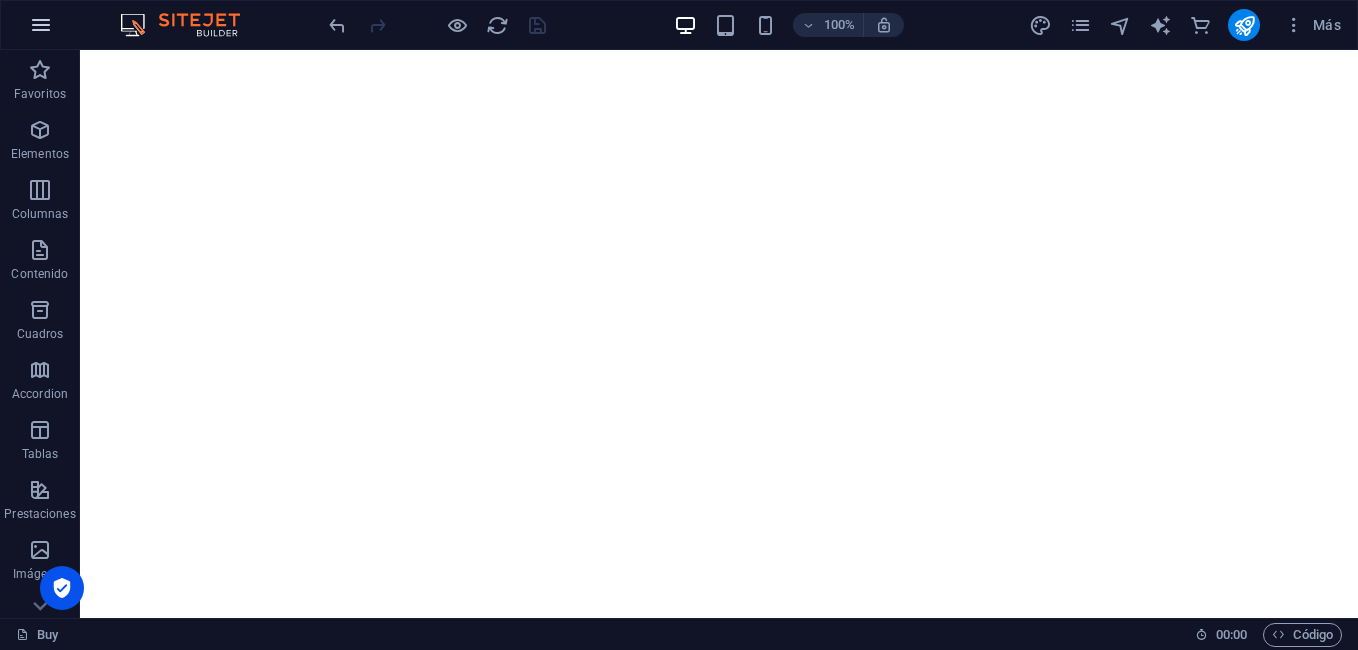 click at bounding box center (41, 25) 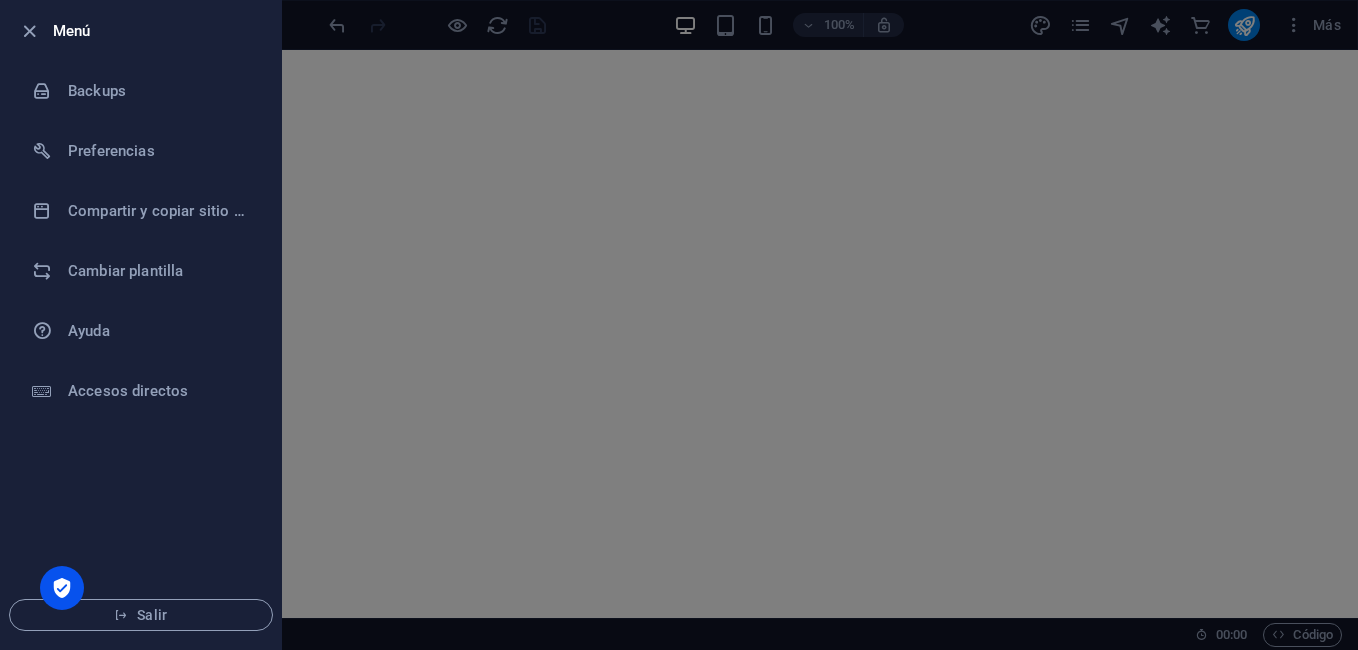 click at bounding box center (679, 325) 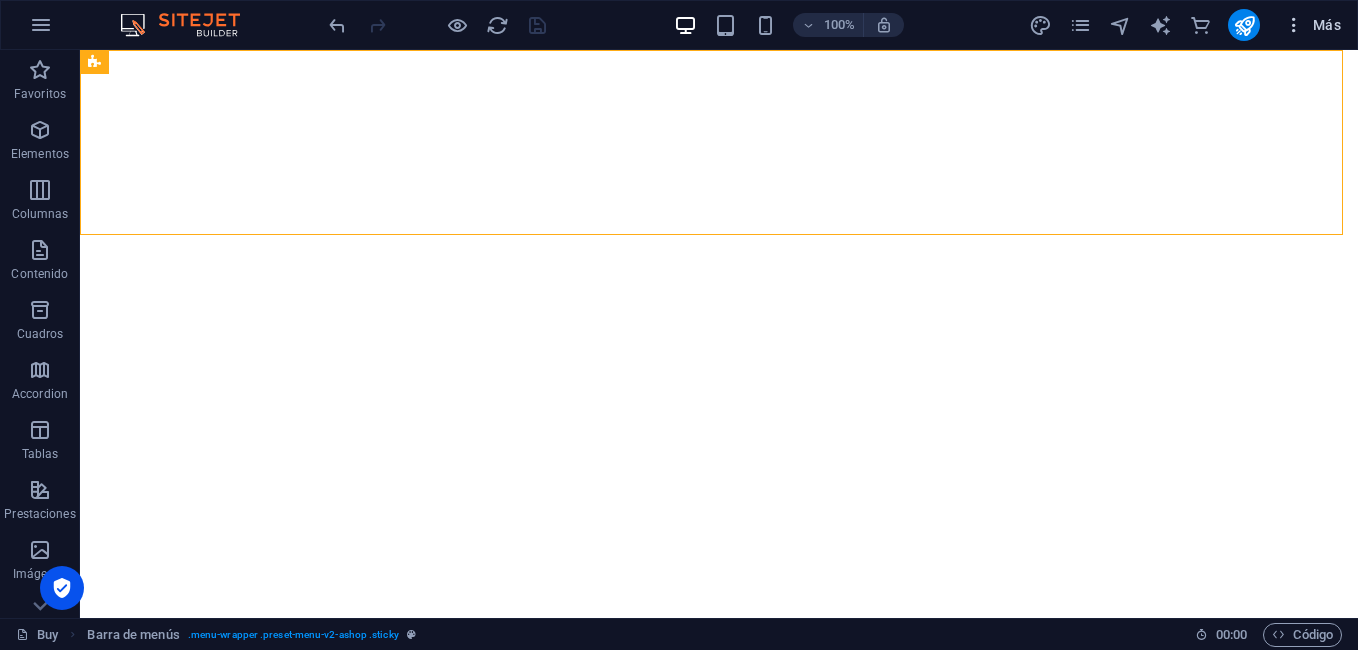 click on "Más" at bounding box center [1312, 25] 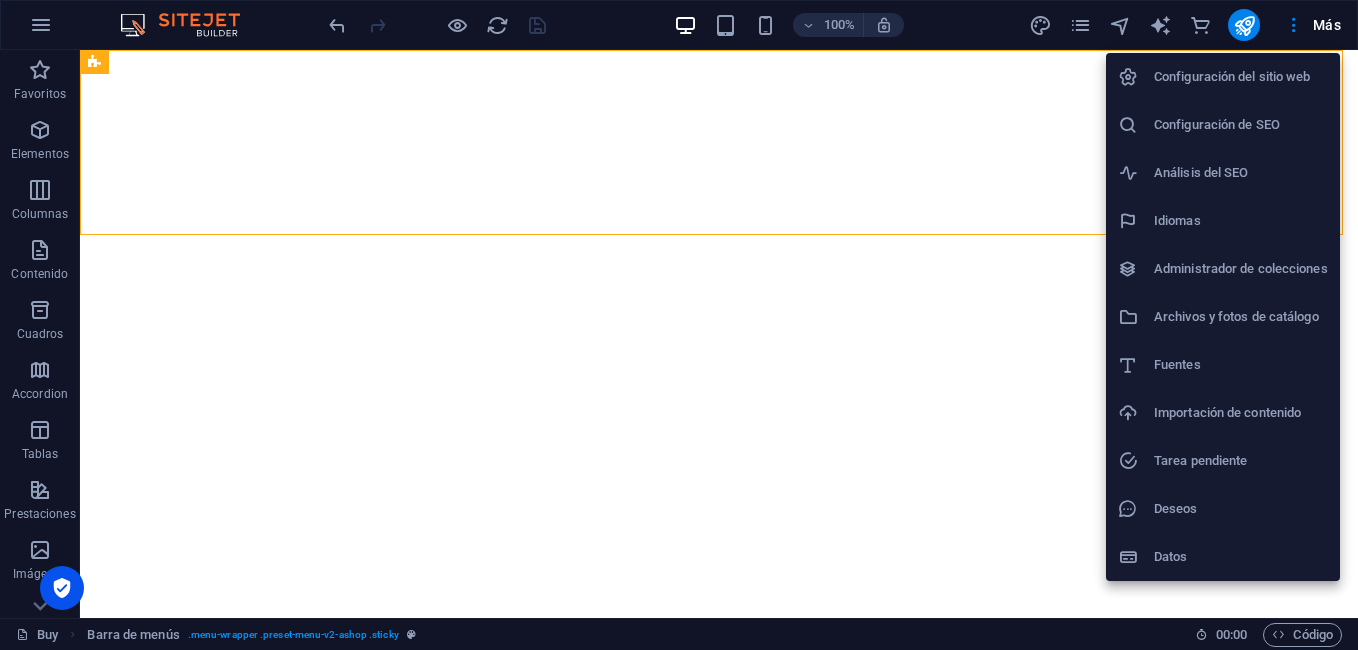click on "Importación de contenido" at bounding box center [1241, 413] 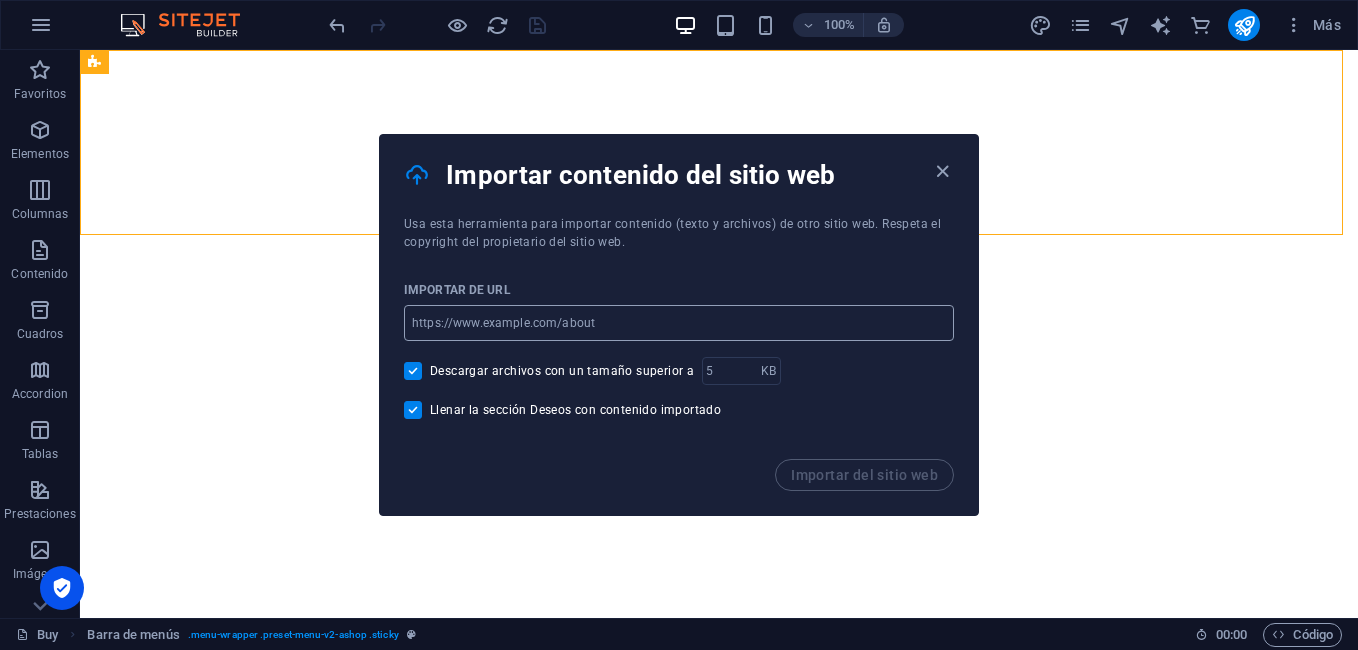 click at bounding box center [679, 323] 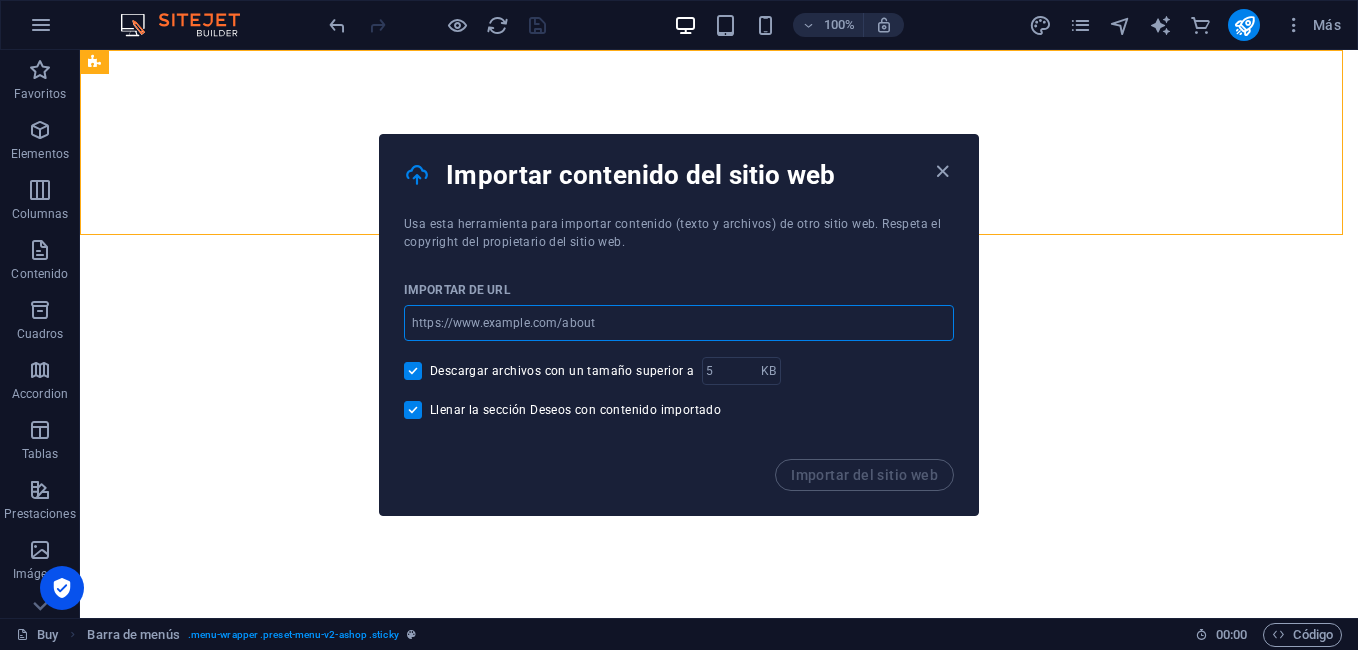 paste on "[URL][DOMAIN_NAME]" 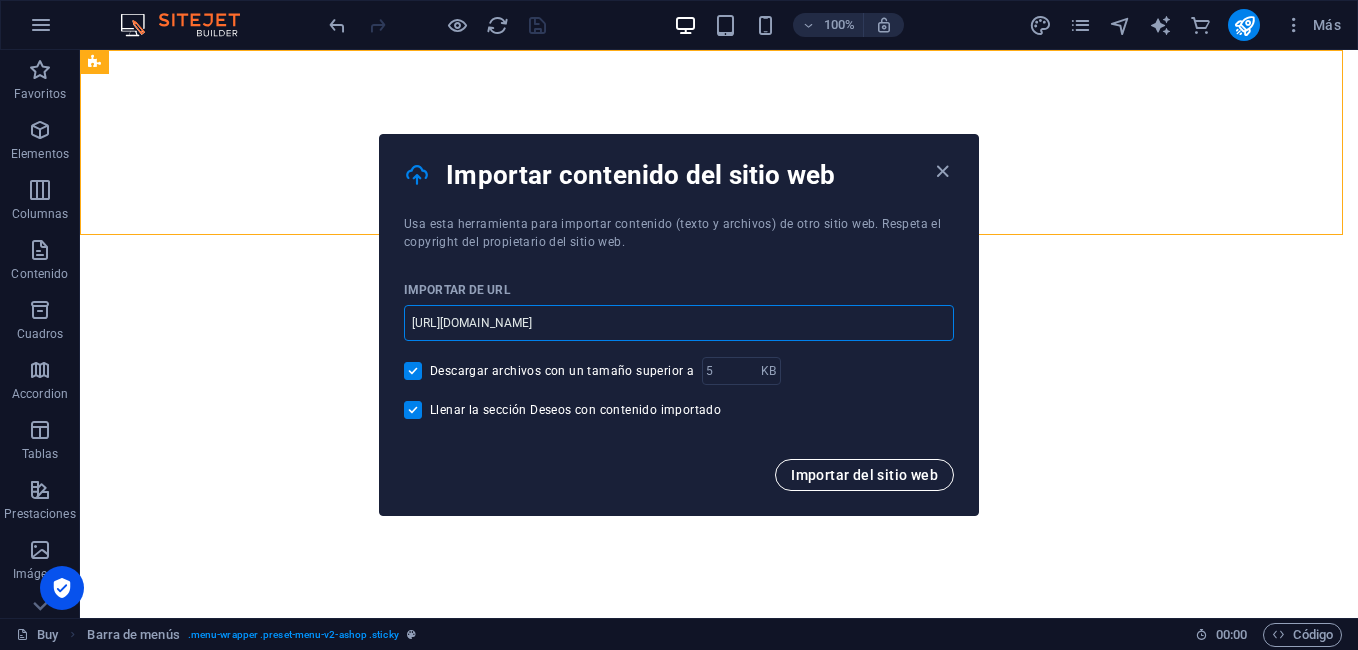 type on "[URL][DOMAIN_NAME]" 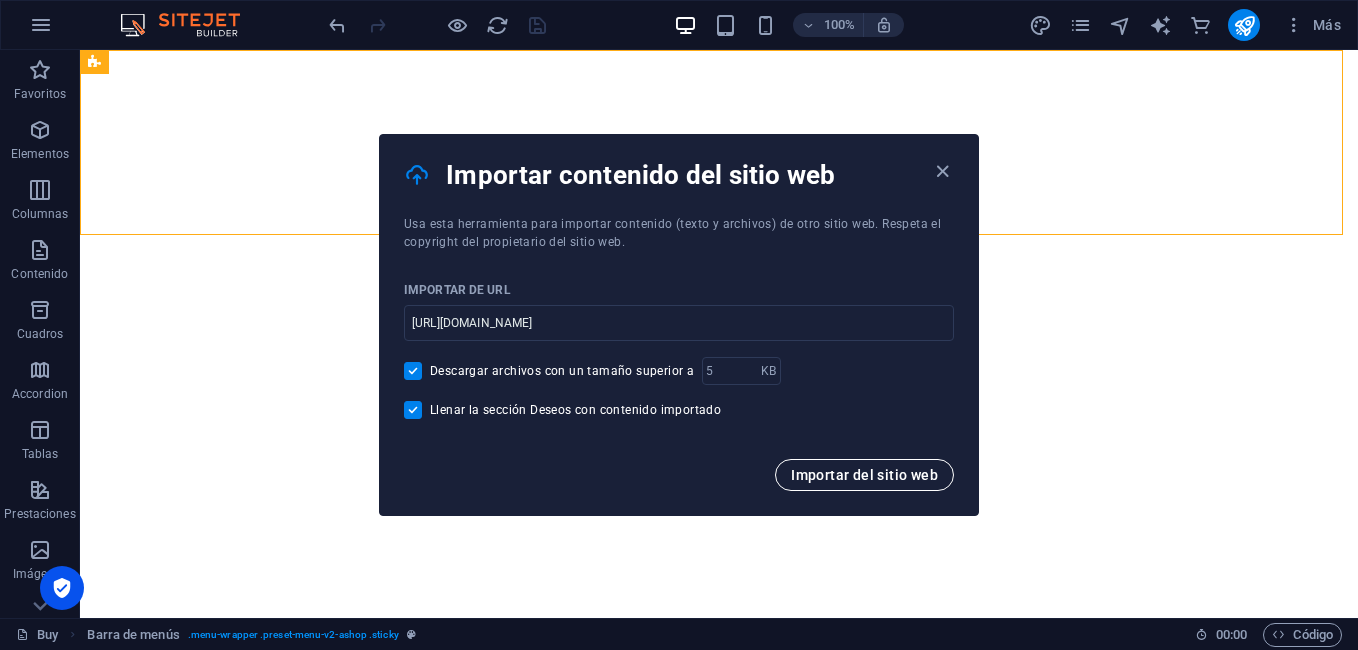 click on "Importar del sitio web" at bounding box center (864, 475) 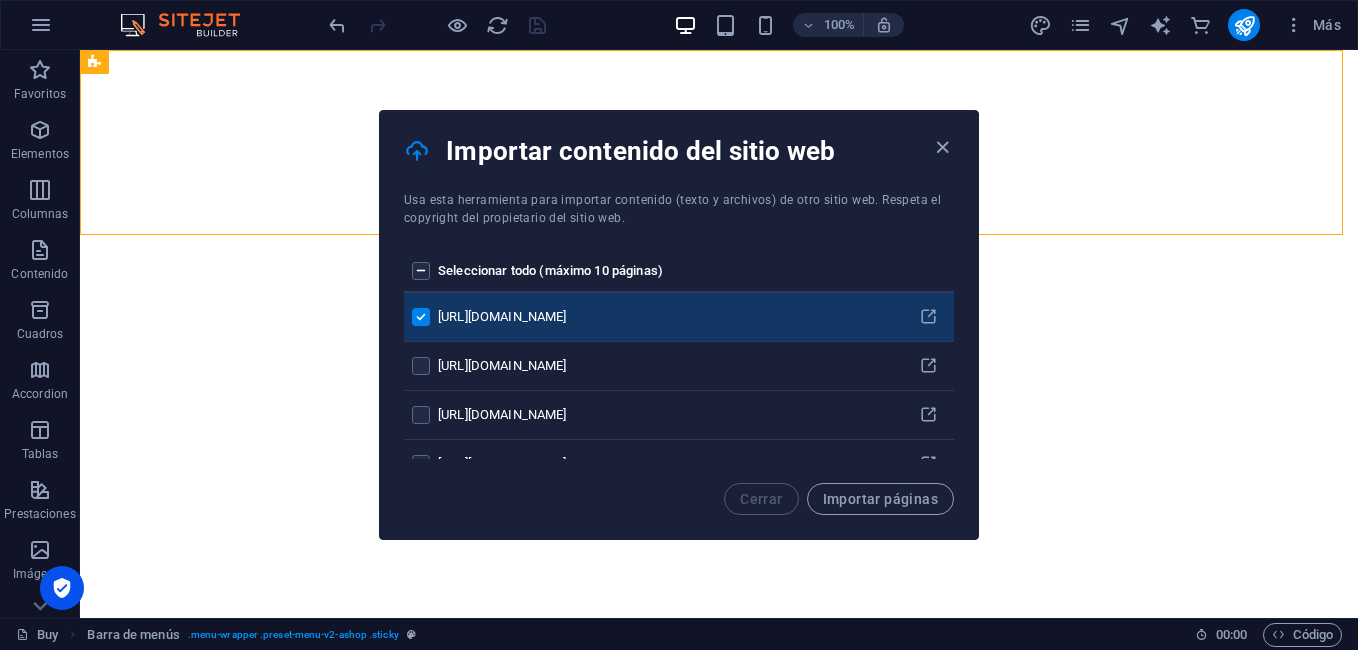 drag, startPoint x: 954, startPoint y: 282, endPoint x: 961, endPoint y: 310, distance: 28.86174 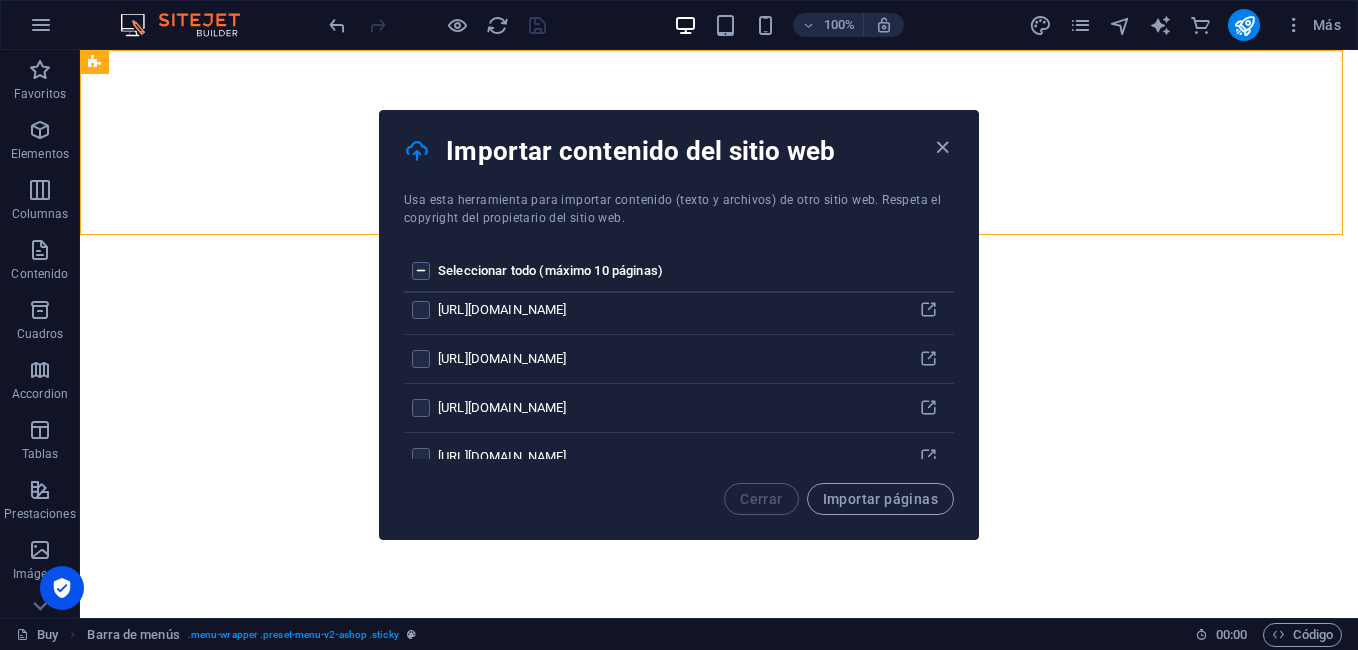 scroll, scrollTop: 422, scrollLeft: 0, axis: vertical 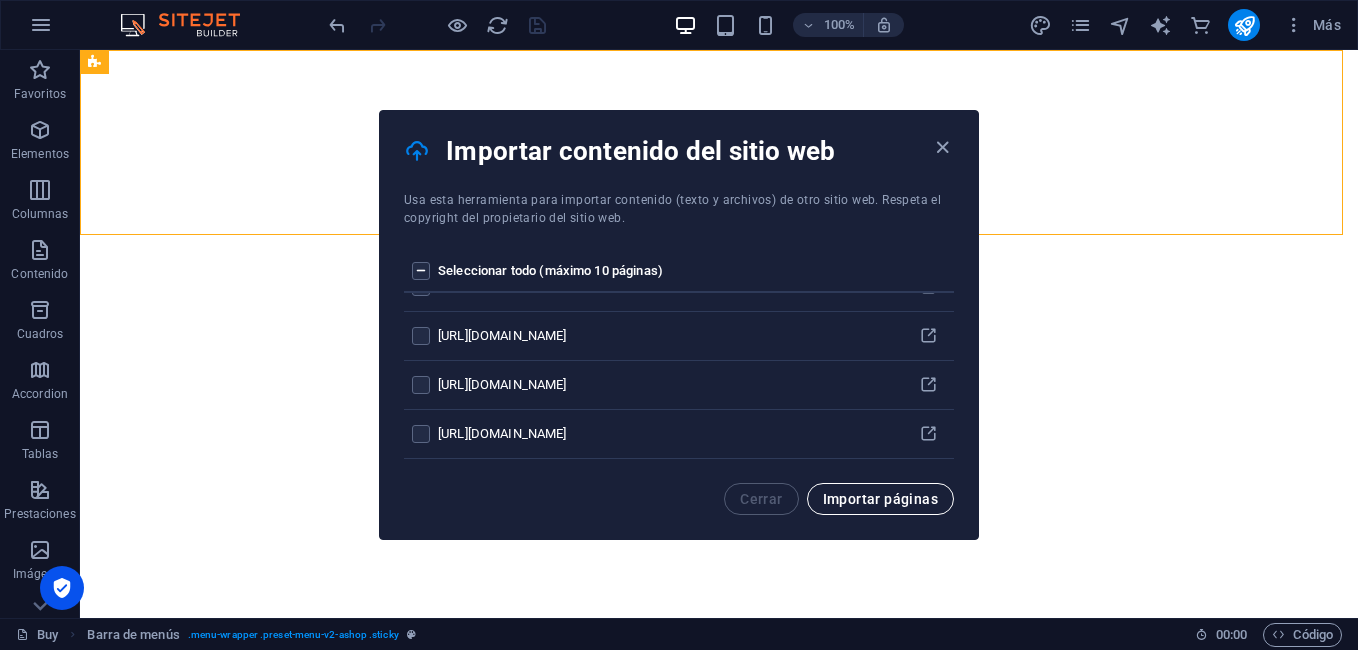 click on "Importar páginas" at bounding box center (880, 499) 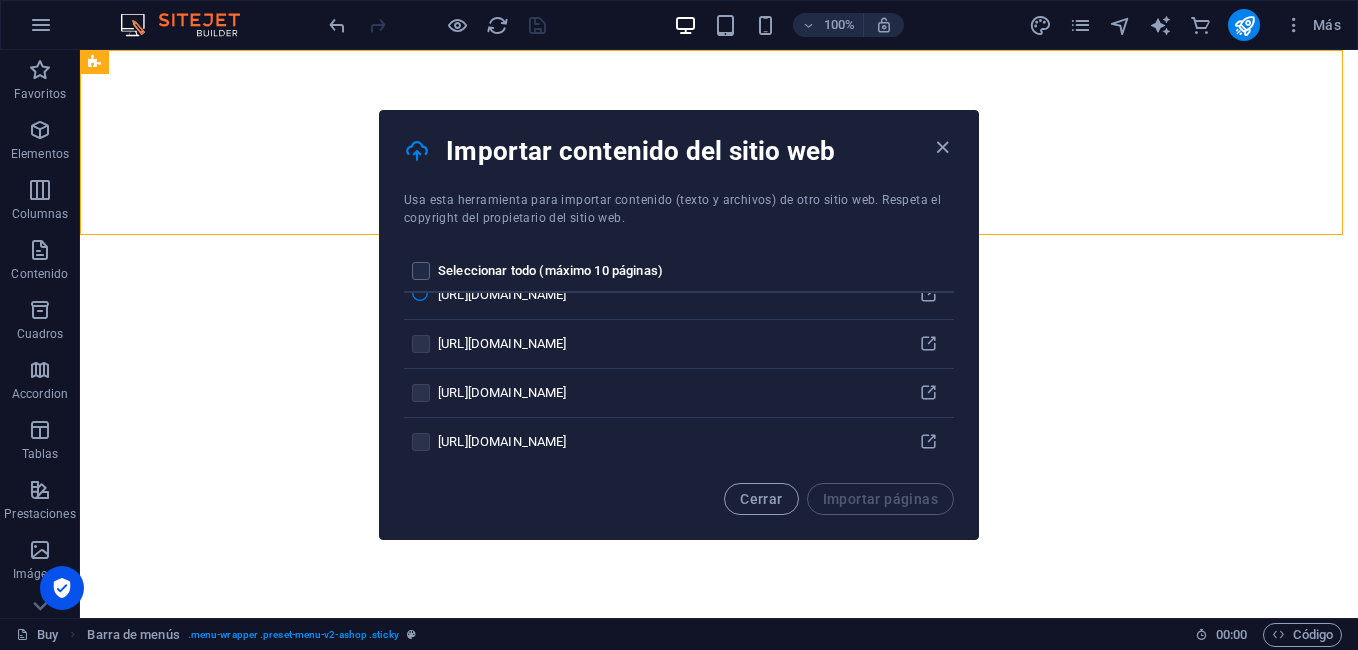 scroll, scrollTop: 0, scrollLeft: 0, axis: both 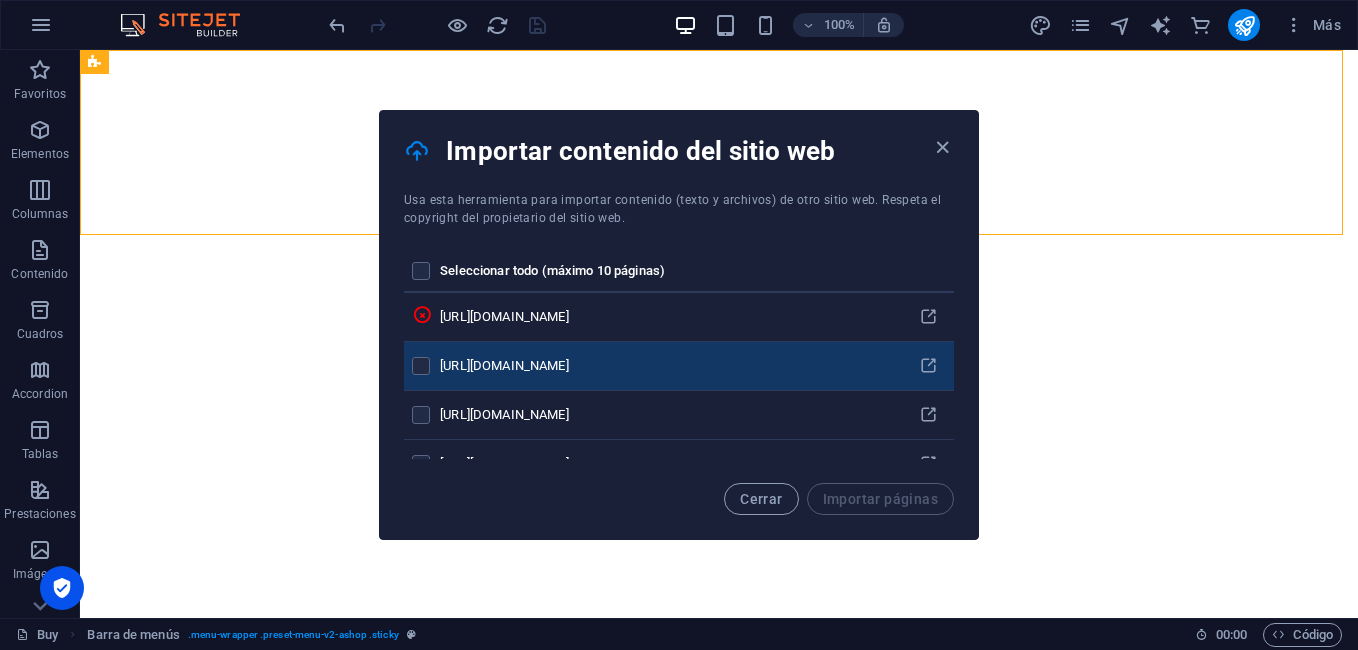click on "[URL][DOMAIN_NAME]" at bounding box center (667, 366) 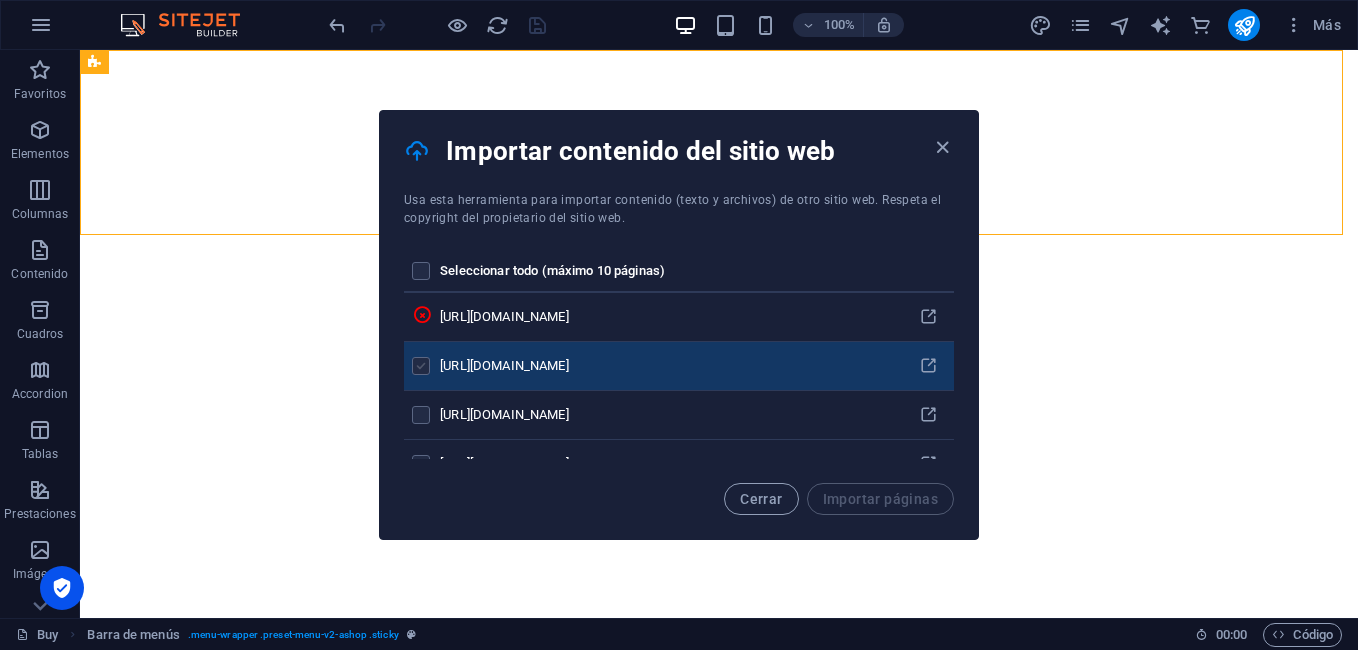 click at bounding box center [421, 366] 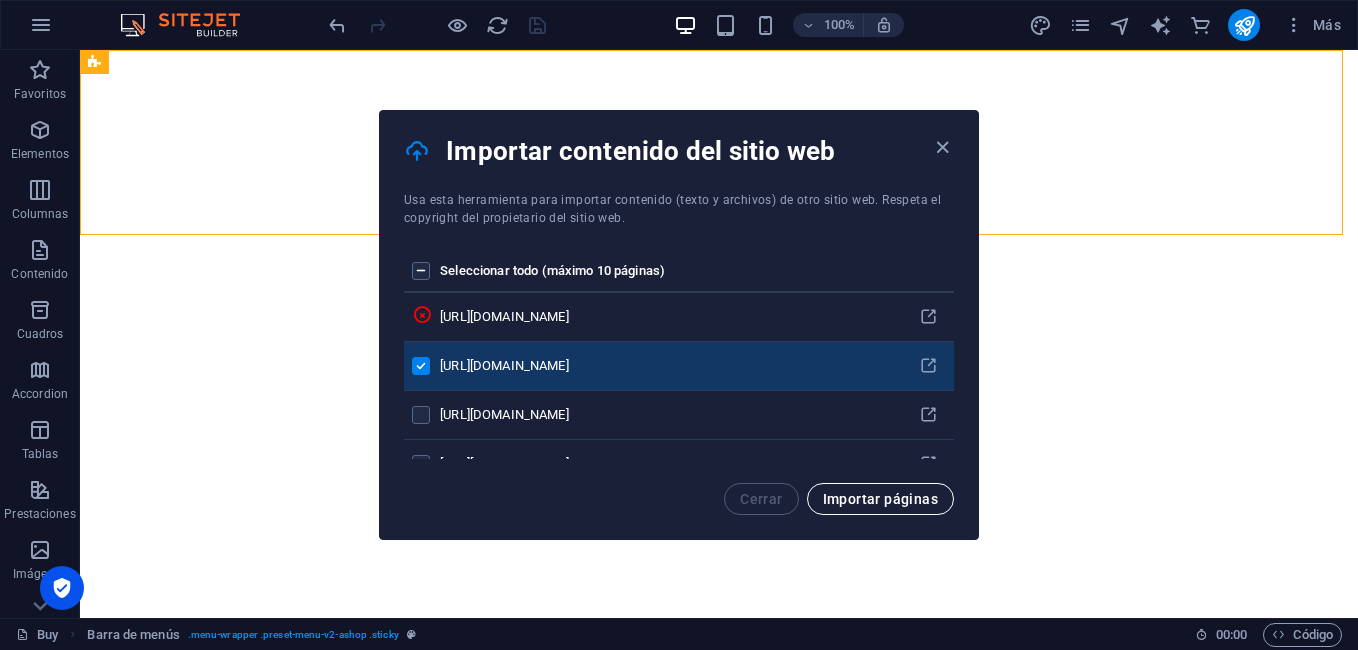 click on "Importar páginas" at bounding box center (880, 499) 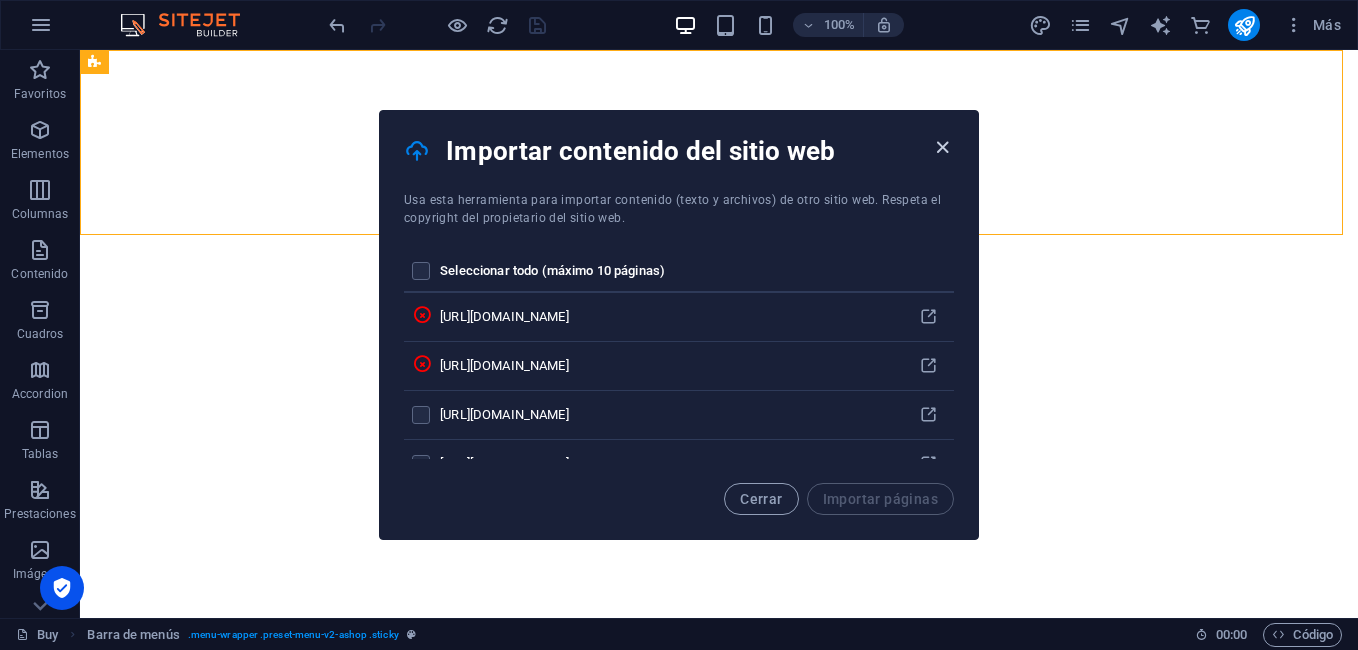click at bounding box center (942, 147) 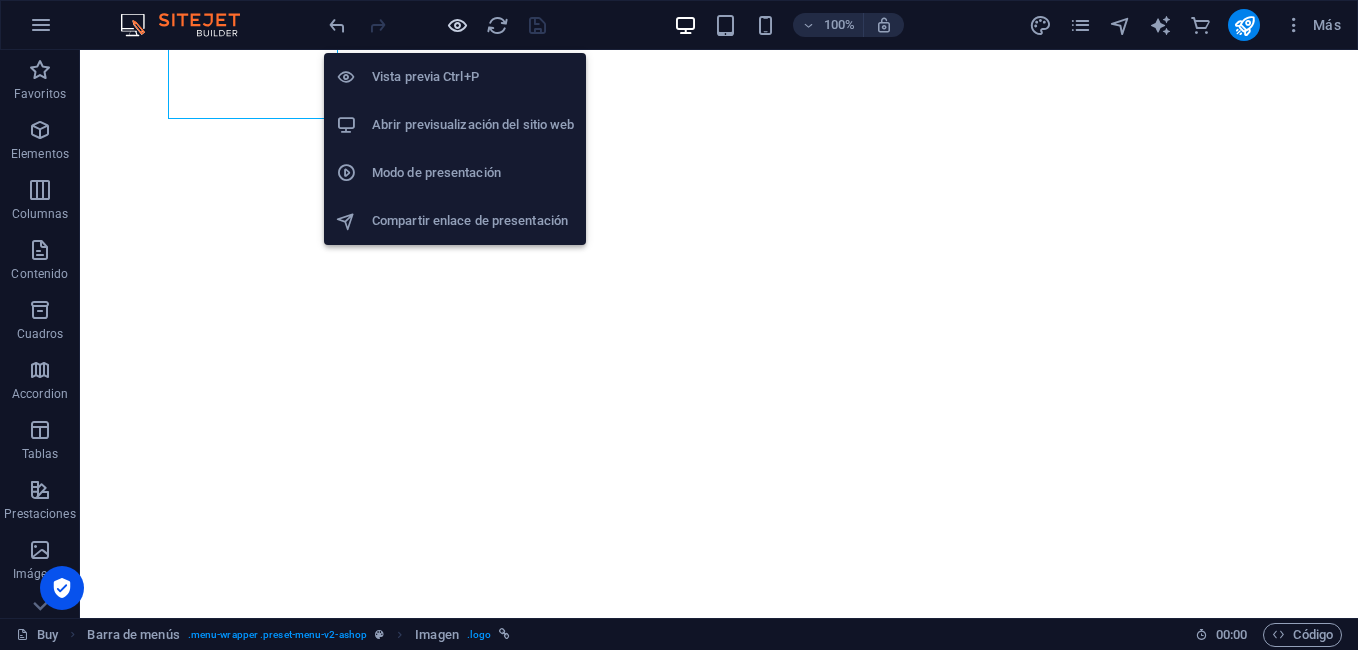 click at bounding box center [457, 25] 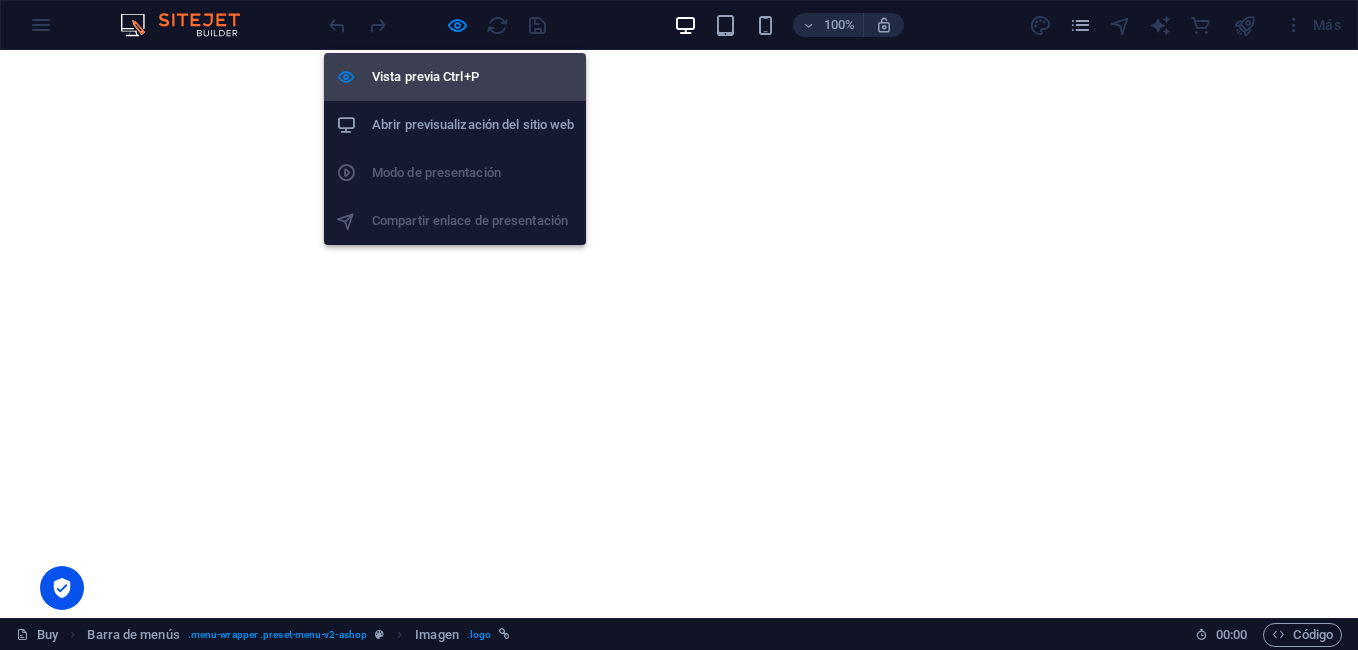 click on "Vista previa Ctrl+P" at bounding box center (473, 77) 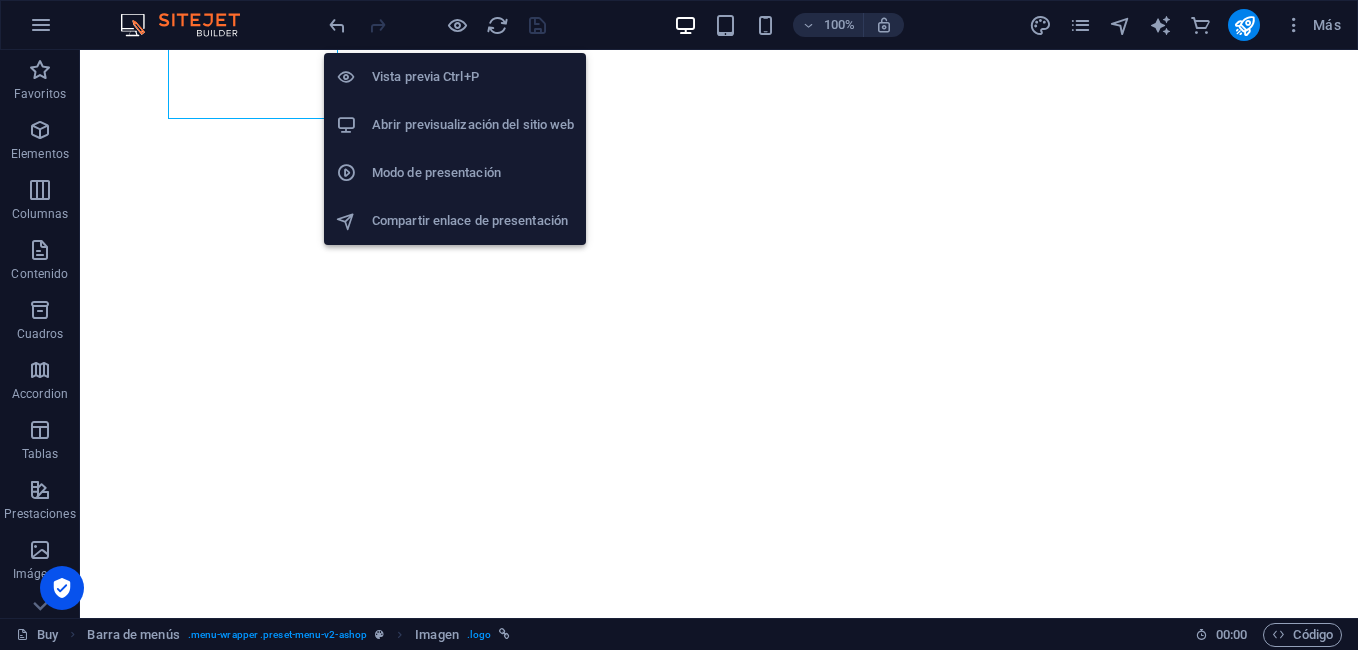 click on "Abrir previsualización del sitio web" at bounding box center [473, 125] 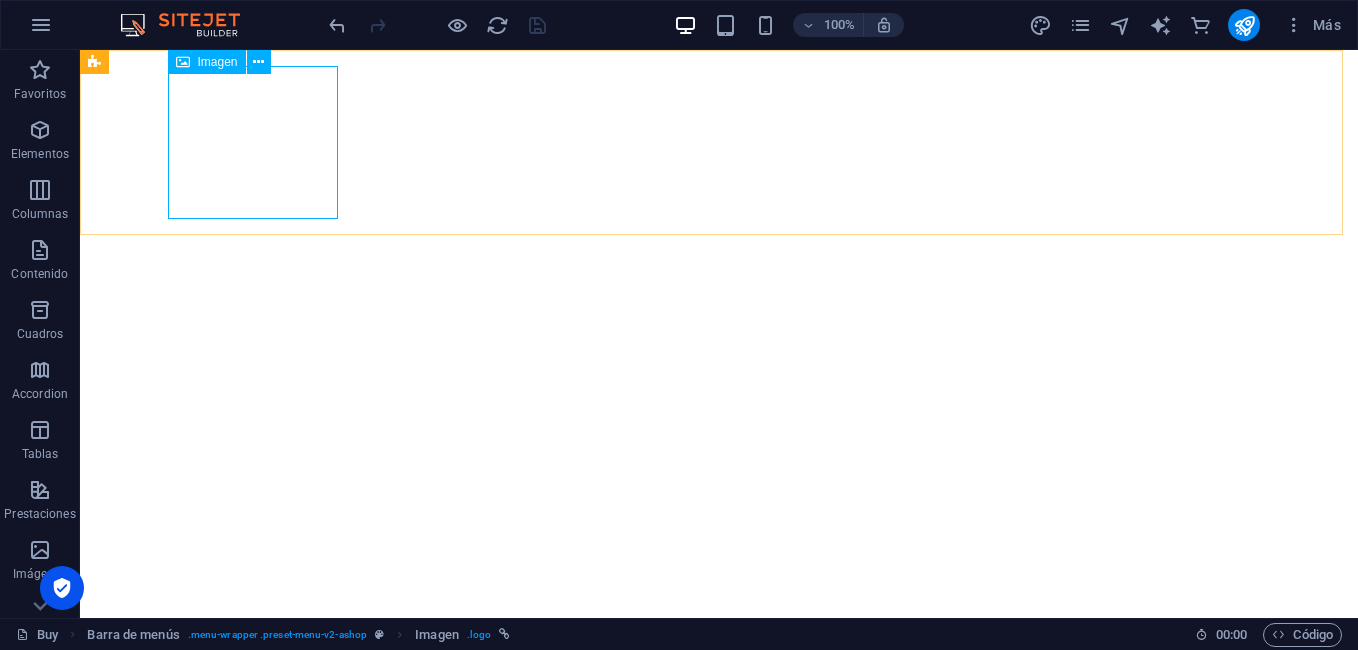 click on "Imagen" at bounding box center (218, 62) 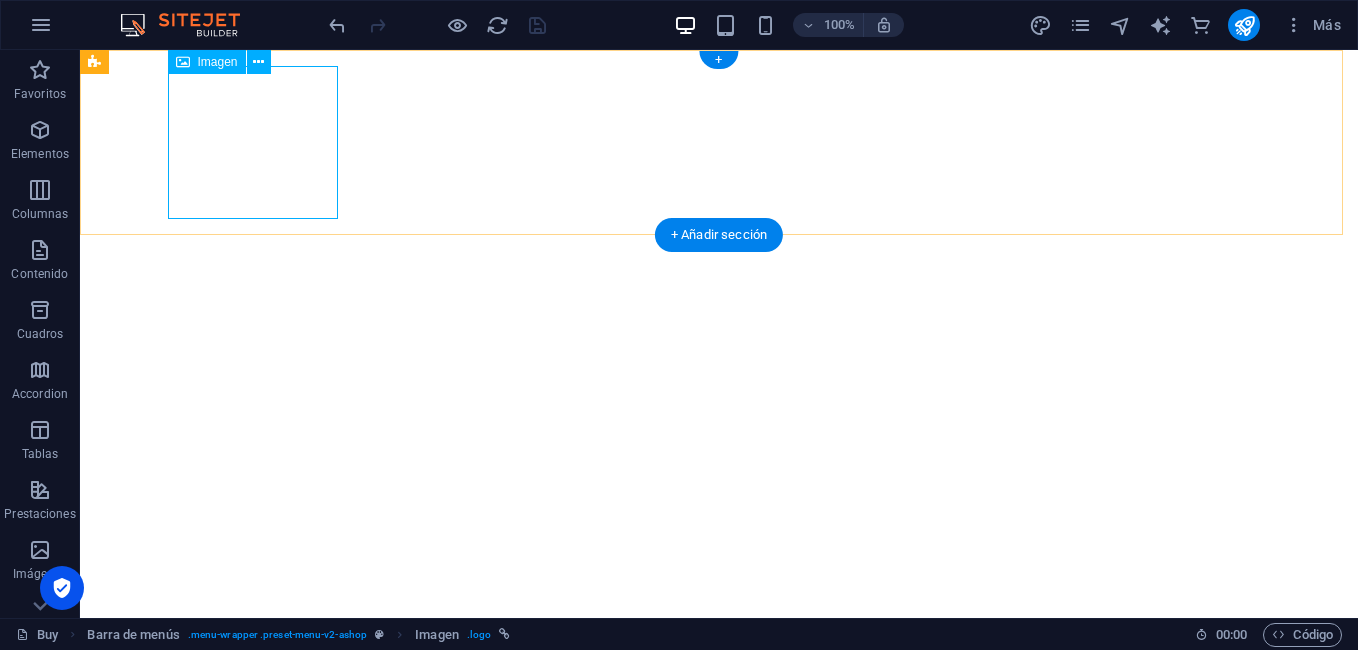 select on "px" 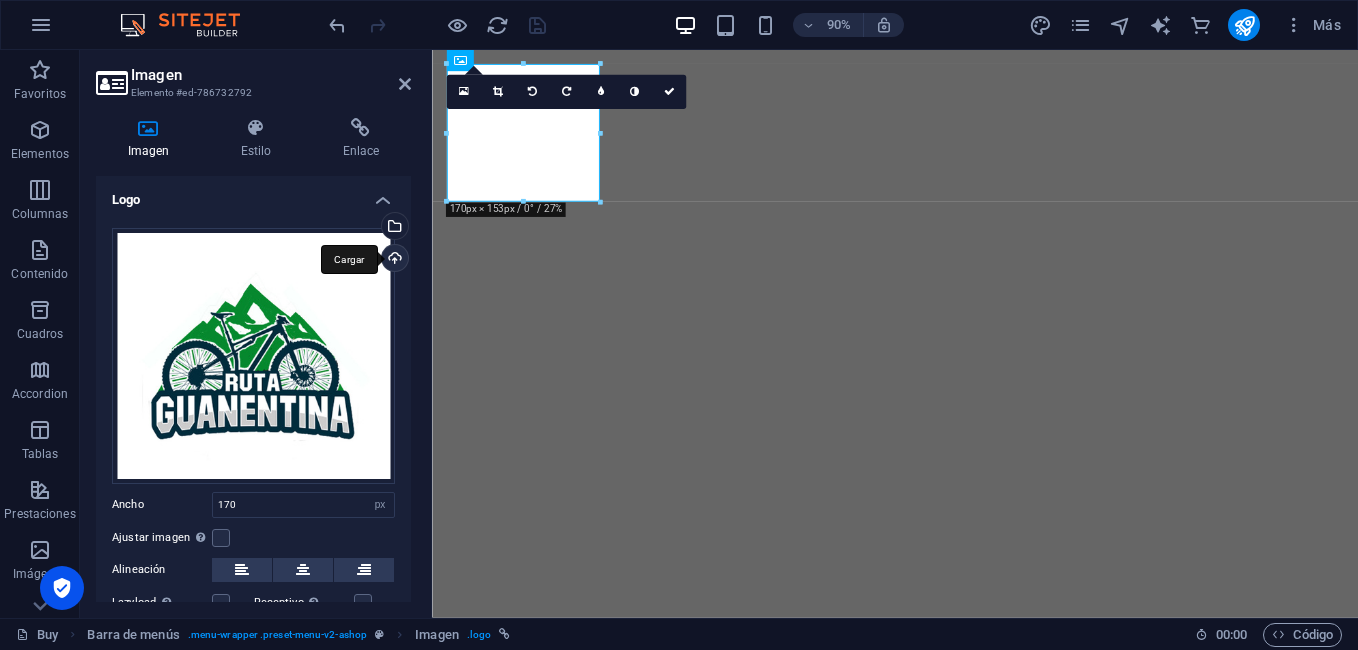 click on "Cargar" at bounding box center [393, 260] 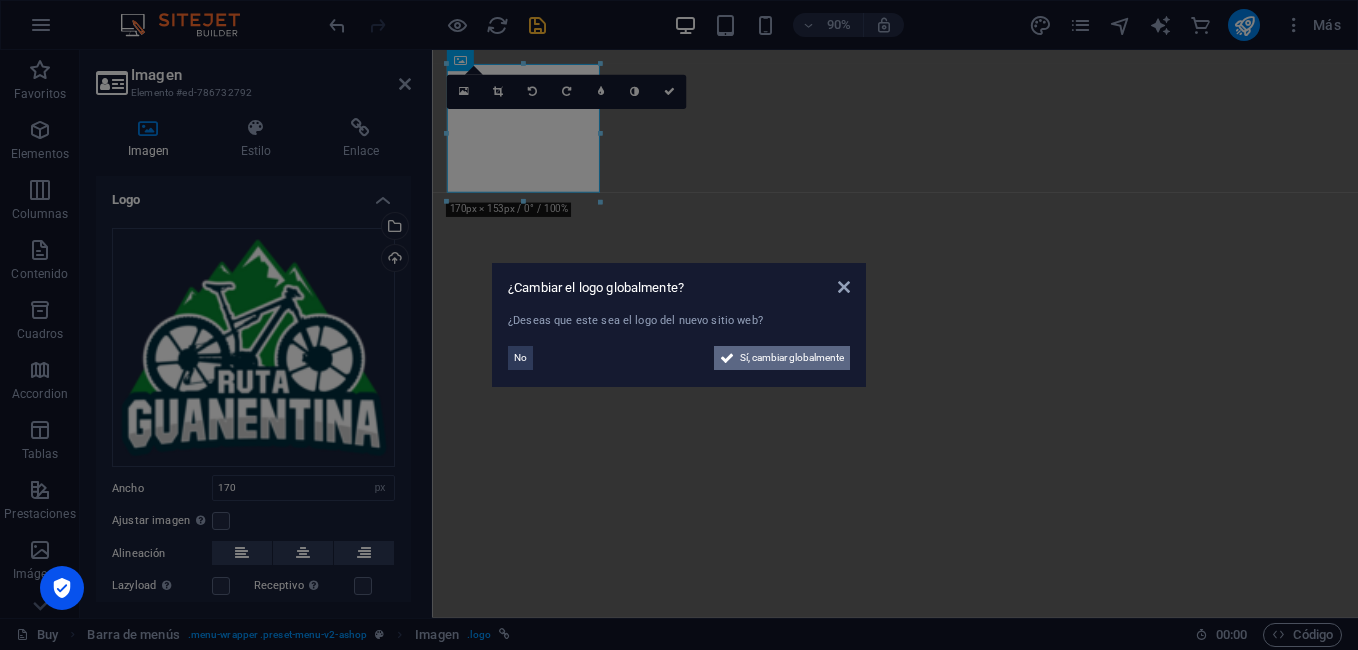 click on "Sí, cambiar globalmente" at bounding box center (792, 358) 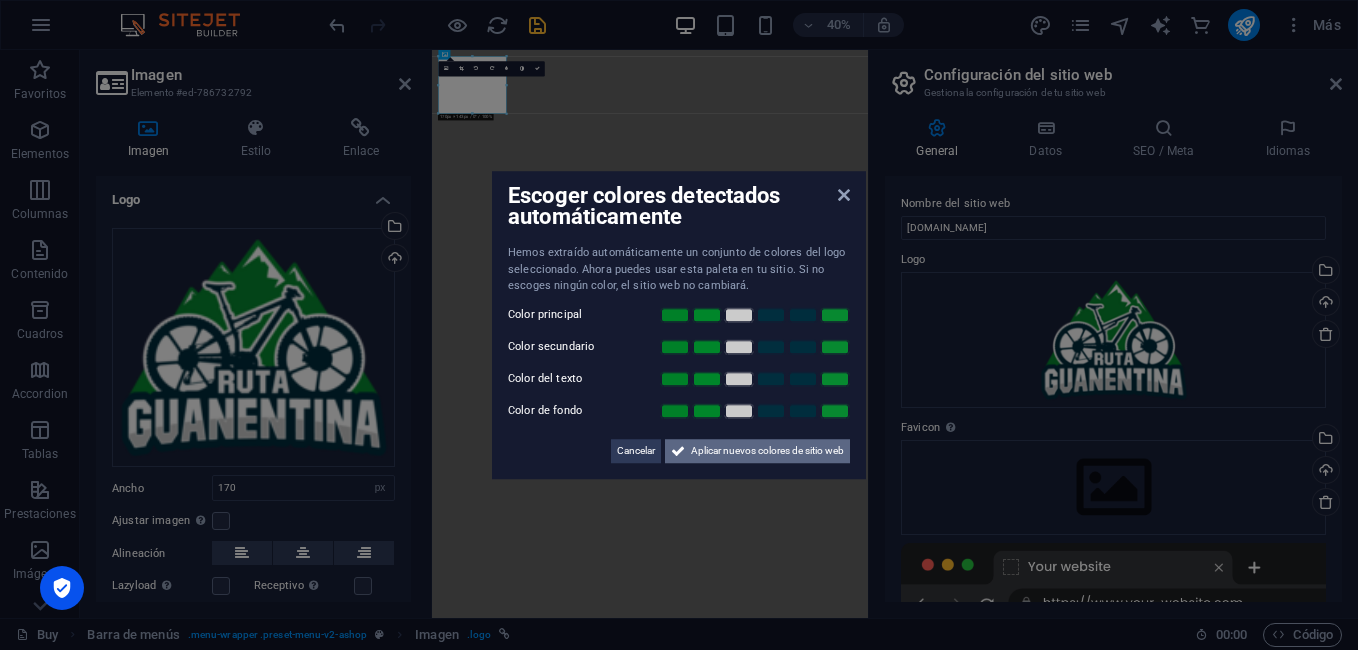 click on "Aplicar nuevos colores de sitio web" at bounding box center [767, 451] 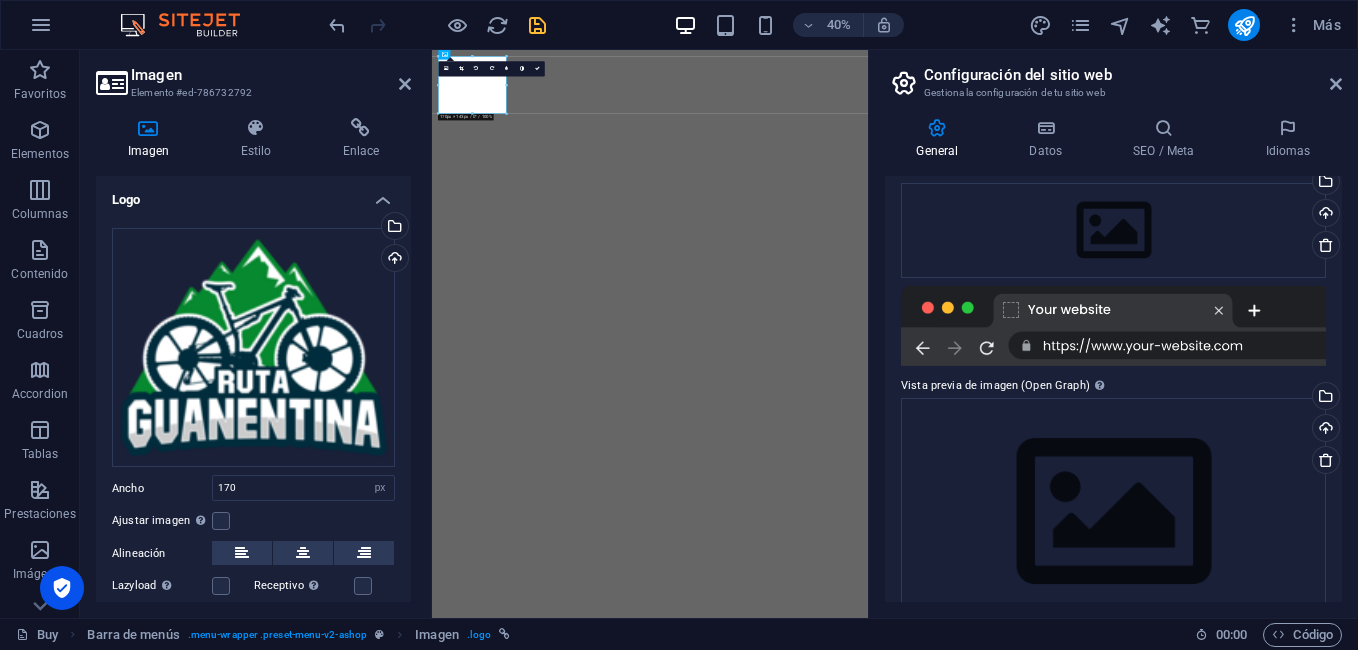 scroll, scrollTop: 298, scrollLeft: 0, axis: vertical 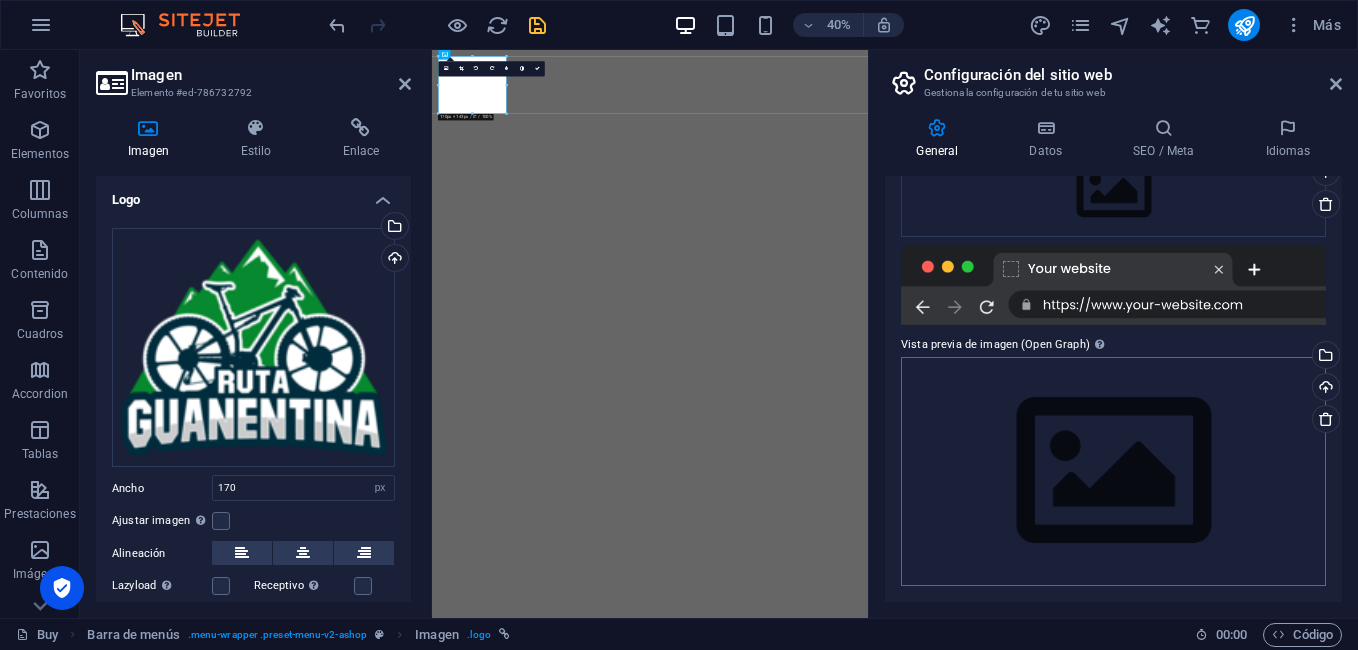 click on "Arrastra archivos aquí, haz clic para escoger archivos o  selecciona archivos de Archivos o de nuestra galería gratuita de fotos y vídeos" at bounding box center (1113, 471) 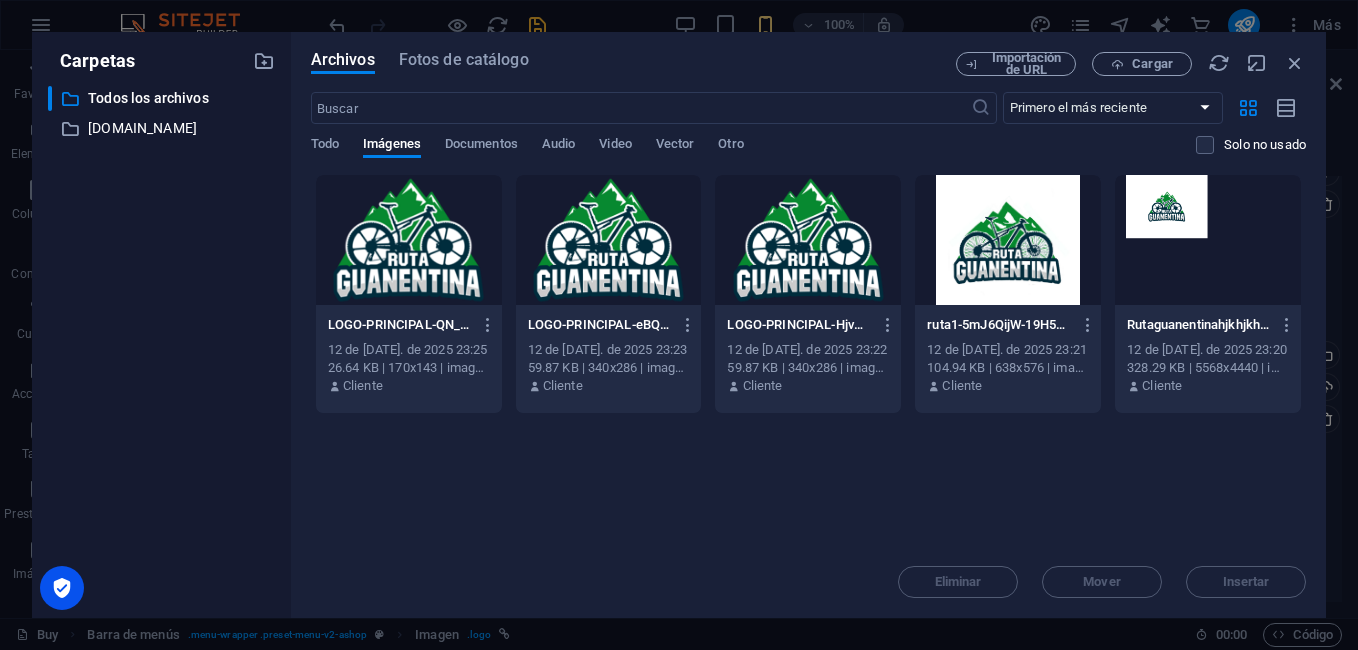 click at bounding box center [409, 240] 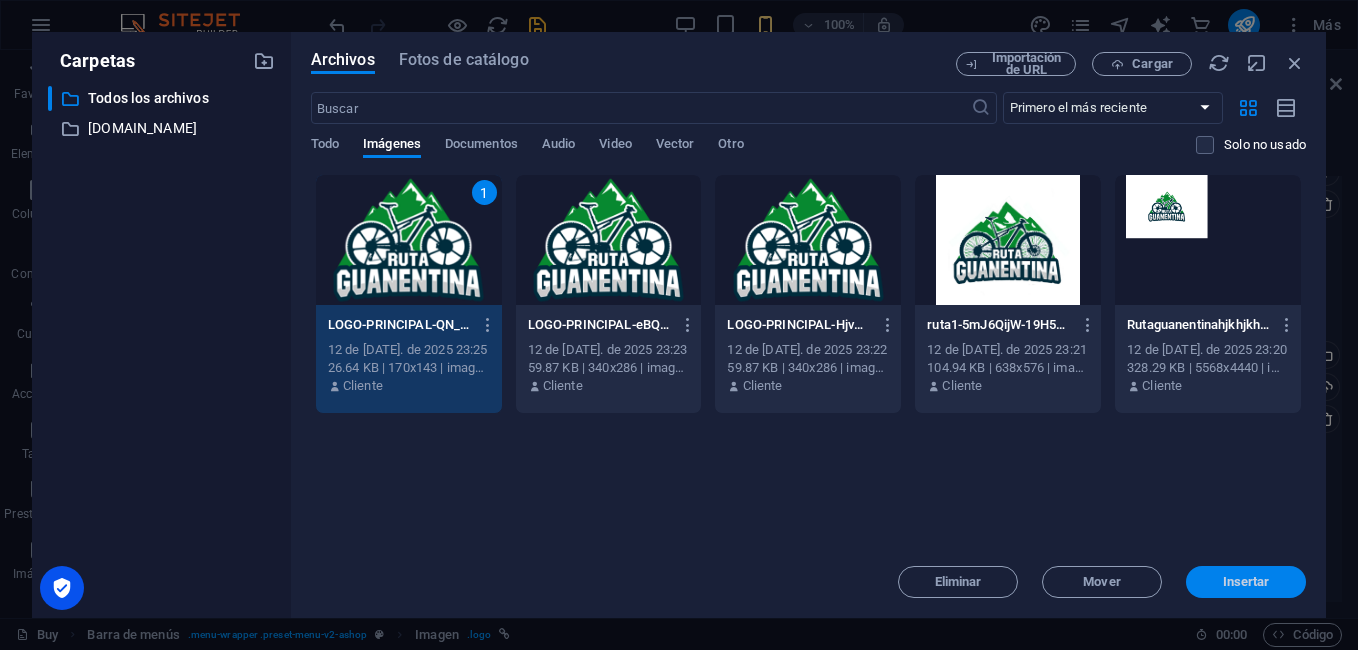 click on "Insertar" at bounding box center (1246, 582) 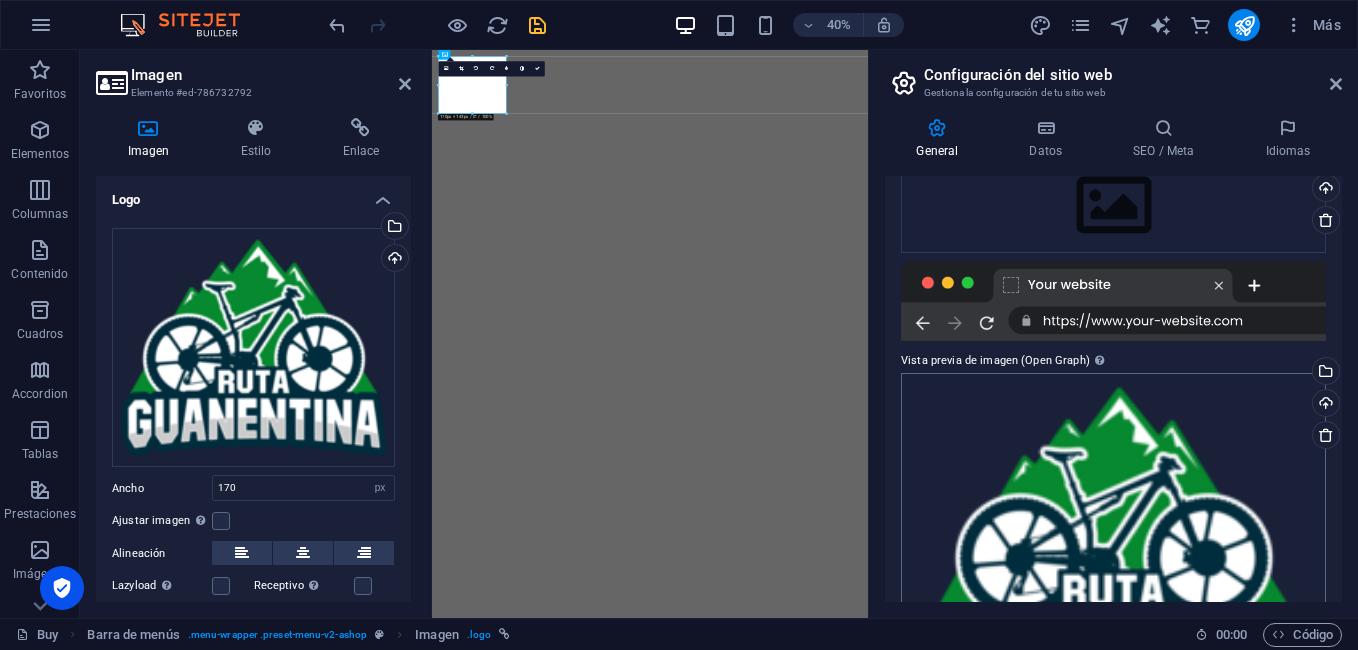 scroll, scrollTop: 407, scrollLeft: 0, axis: vertical 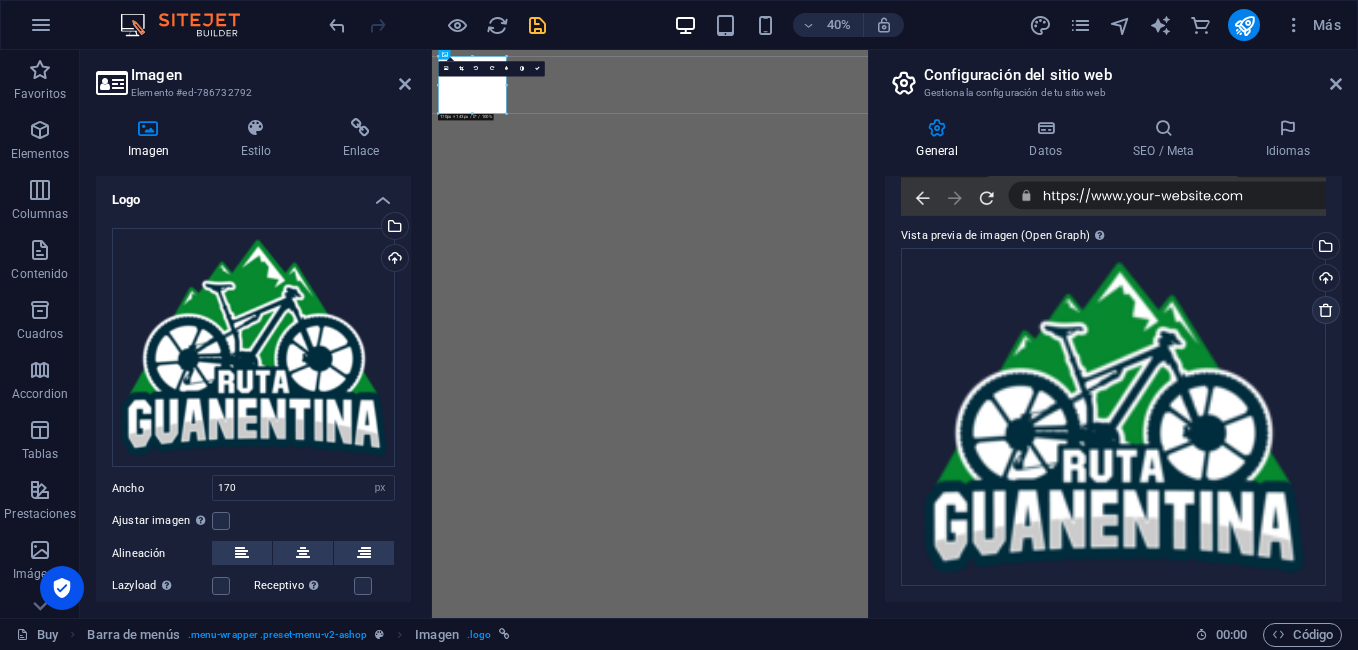 click at bounding box center (1326, 310) 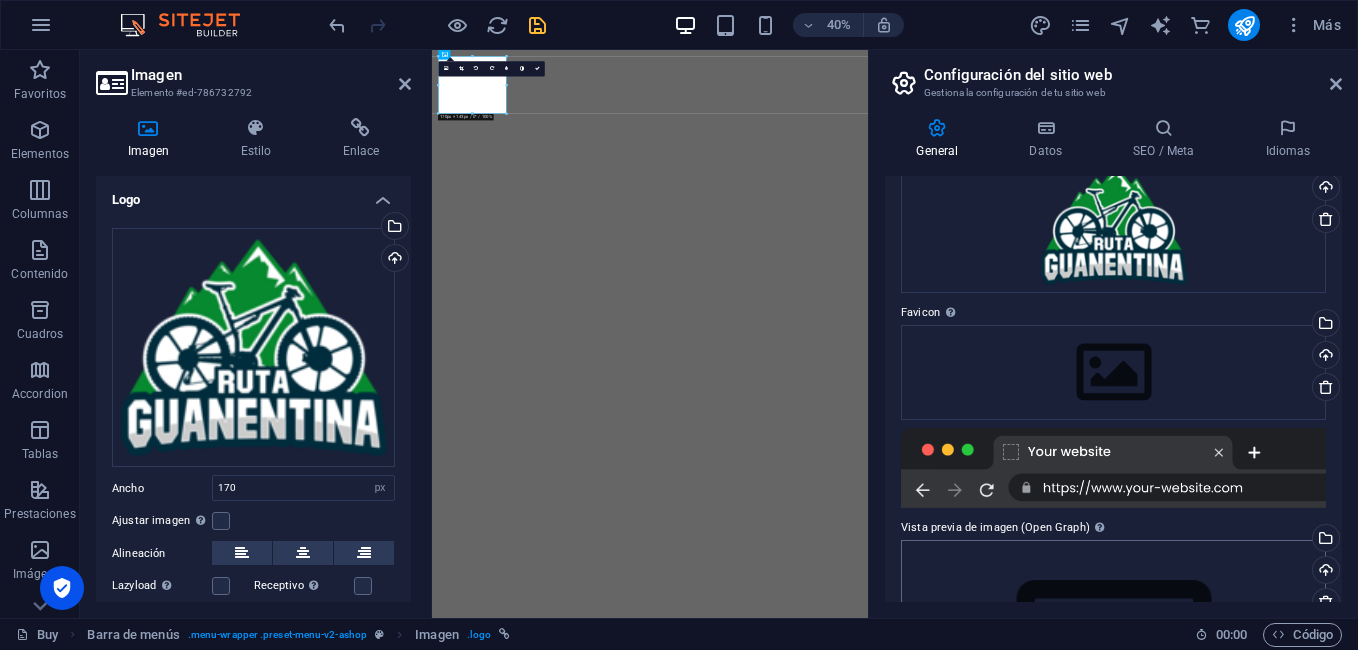 scroll, scrollTop: 0, scrollLeft: 0, axis: both 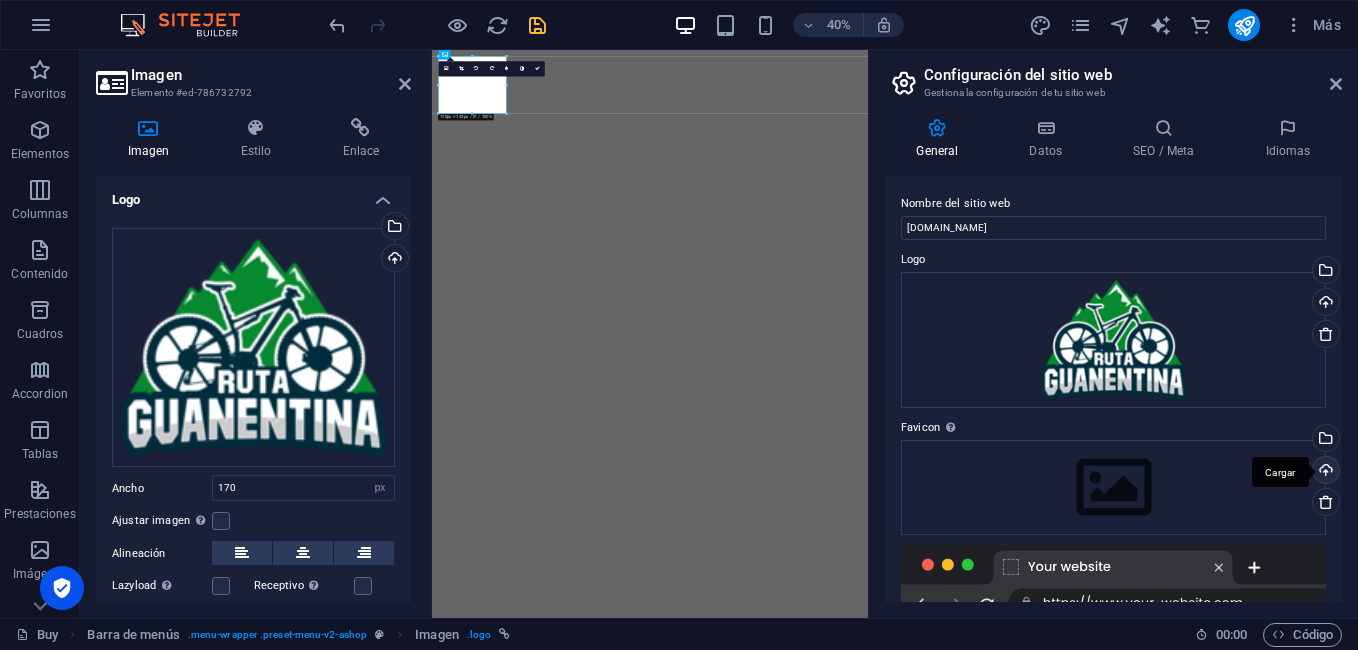 click on "Cargar" at bounding box center [1324, 472] 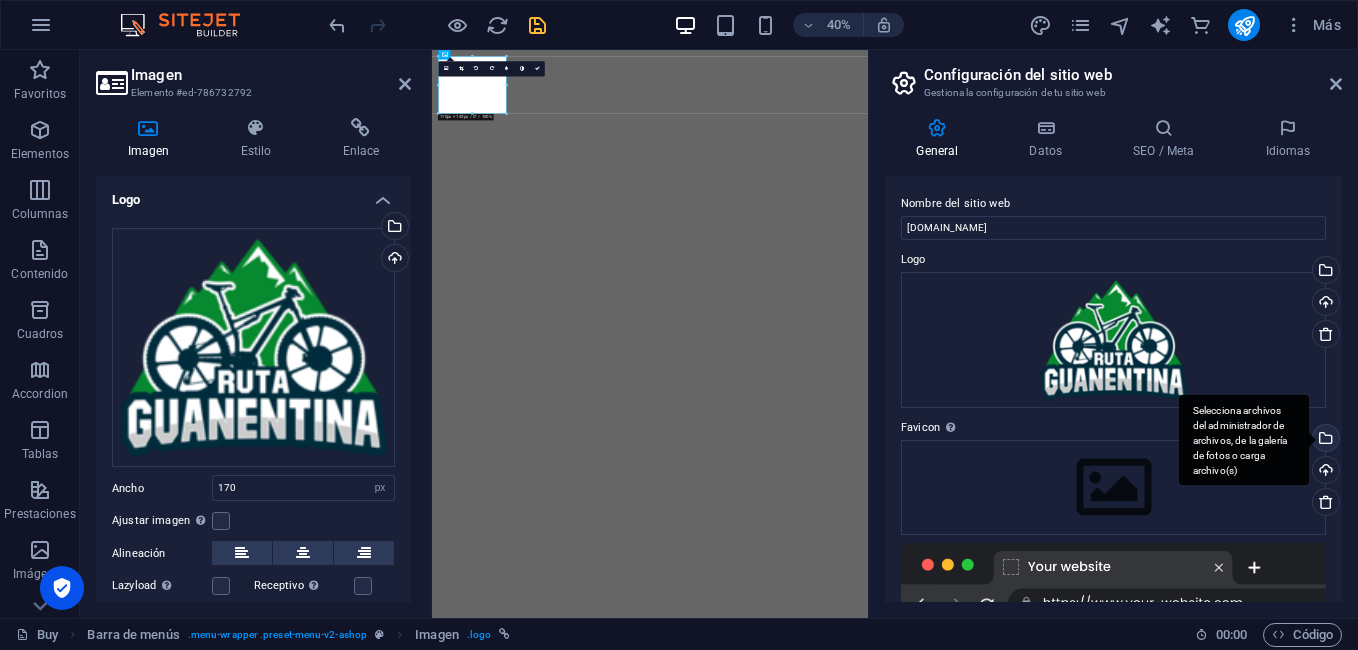 click on "Selecciona archivos del administrador de archivos, de la galería de fotos o carga archivo(s)" at bounding box center (1244, 440) 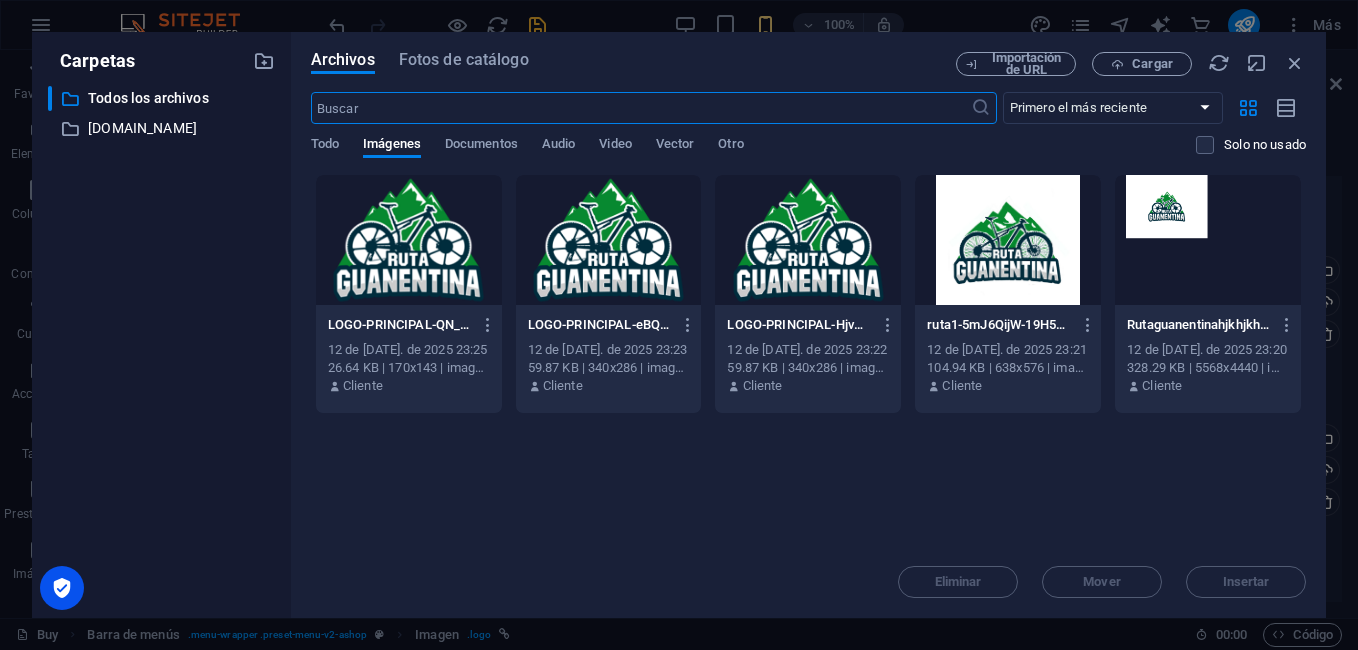 click at bounding box center [409, 240] 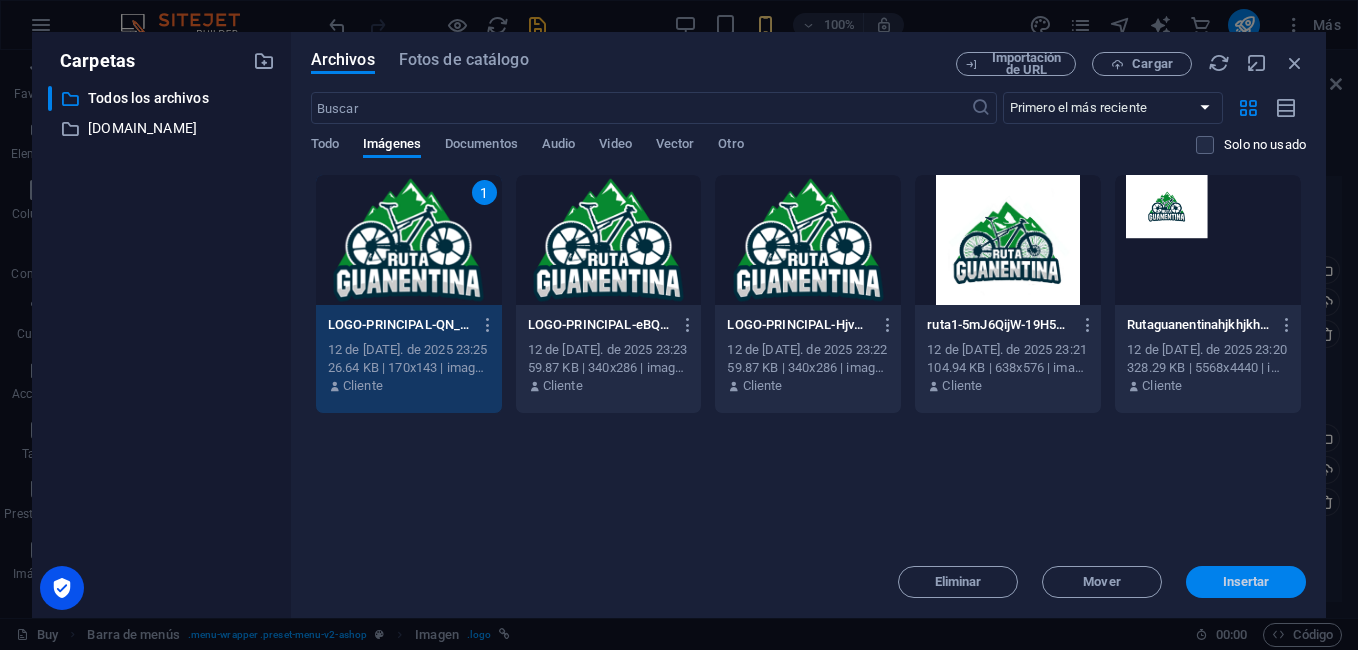 click on "Insertar" at bounding box center (1246, 582) 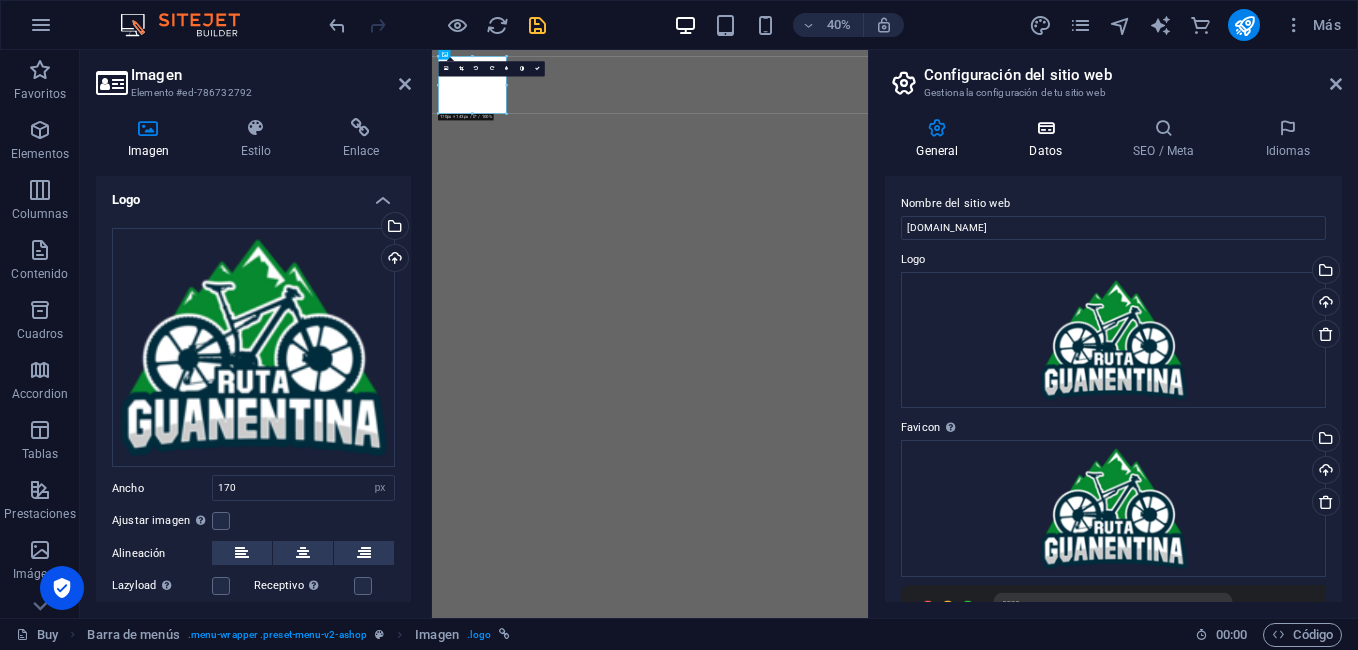 click at bounding box center [1046, 128] 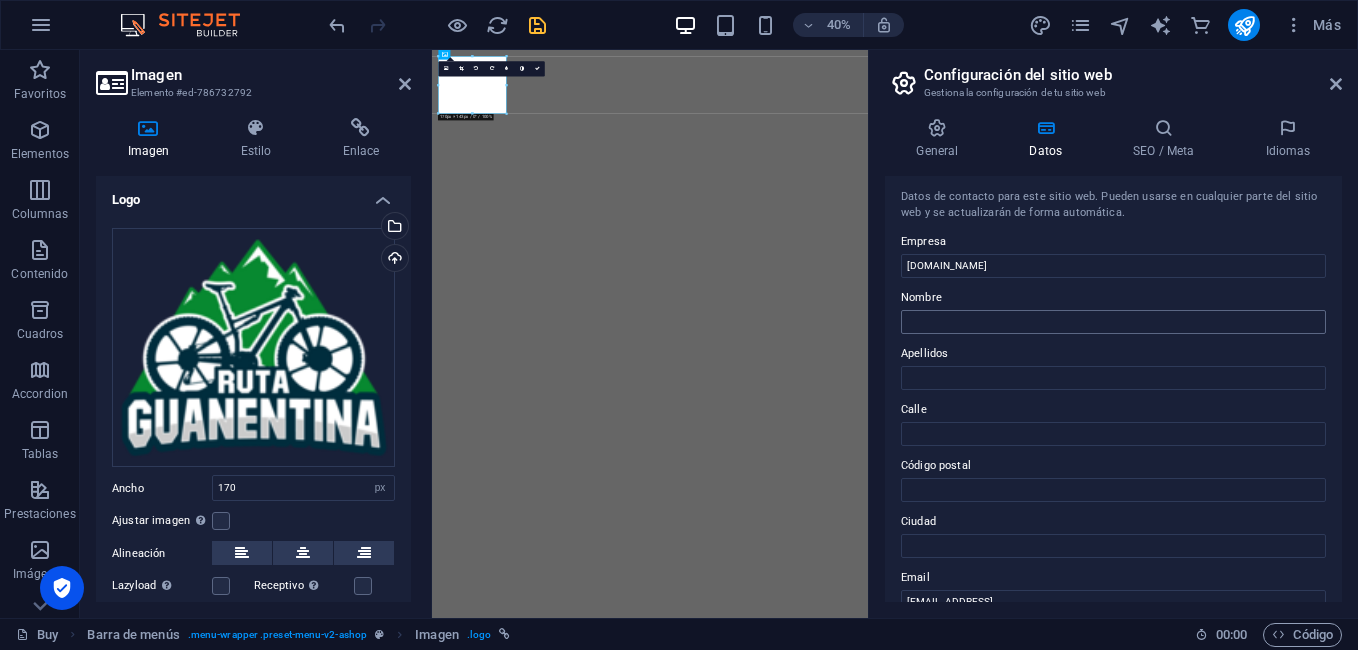 scroll, scrollTop: 0, scrollLeft: 0, axis: both 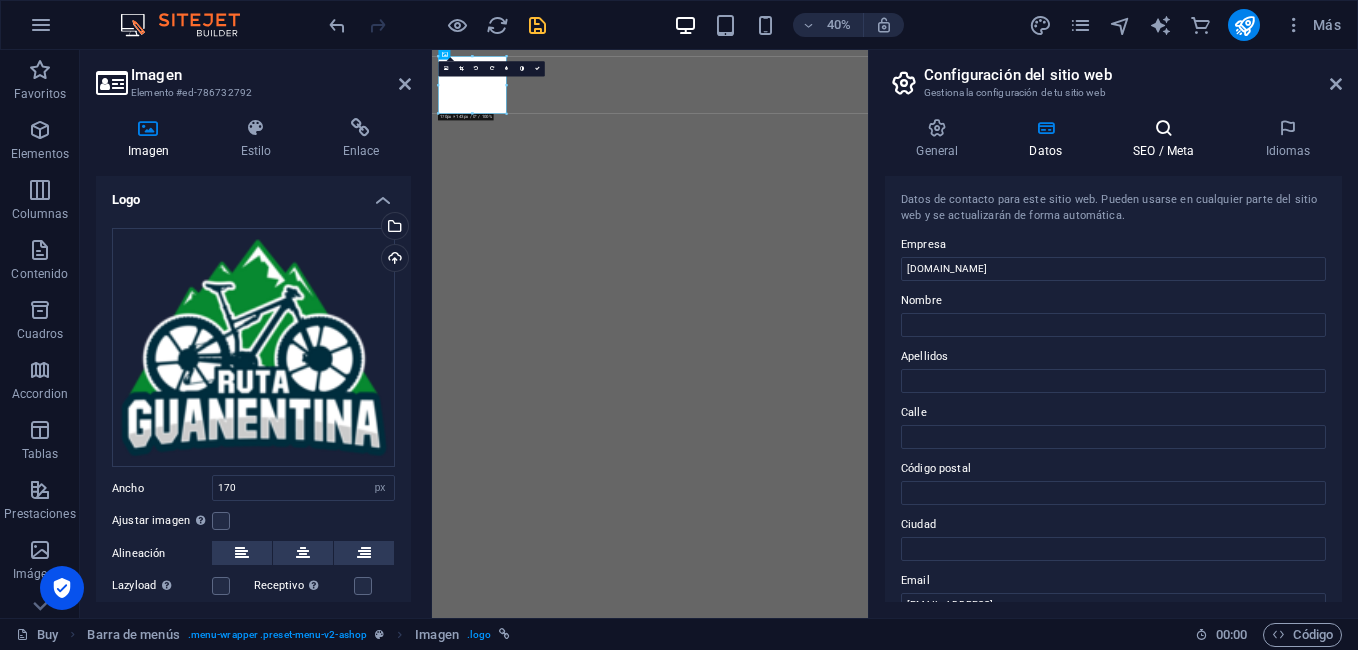 click at bounding box center [1164, 128] 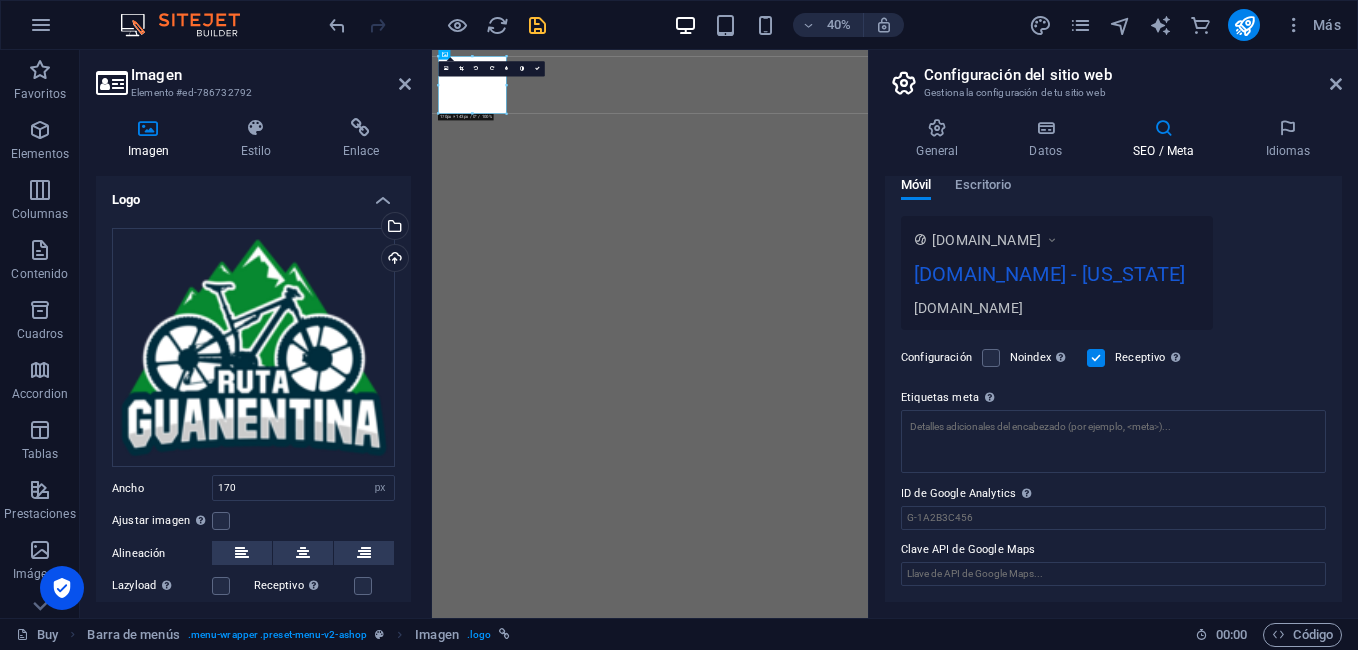 scroll, scrollTop: 0, scrollLeft: 0, axis: both 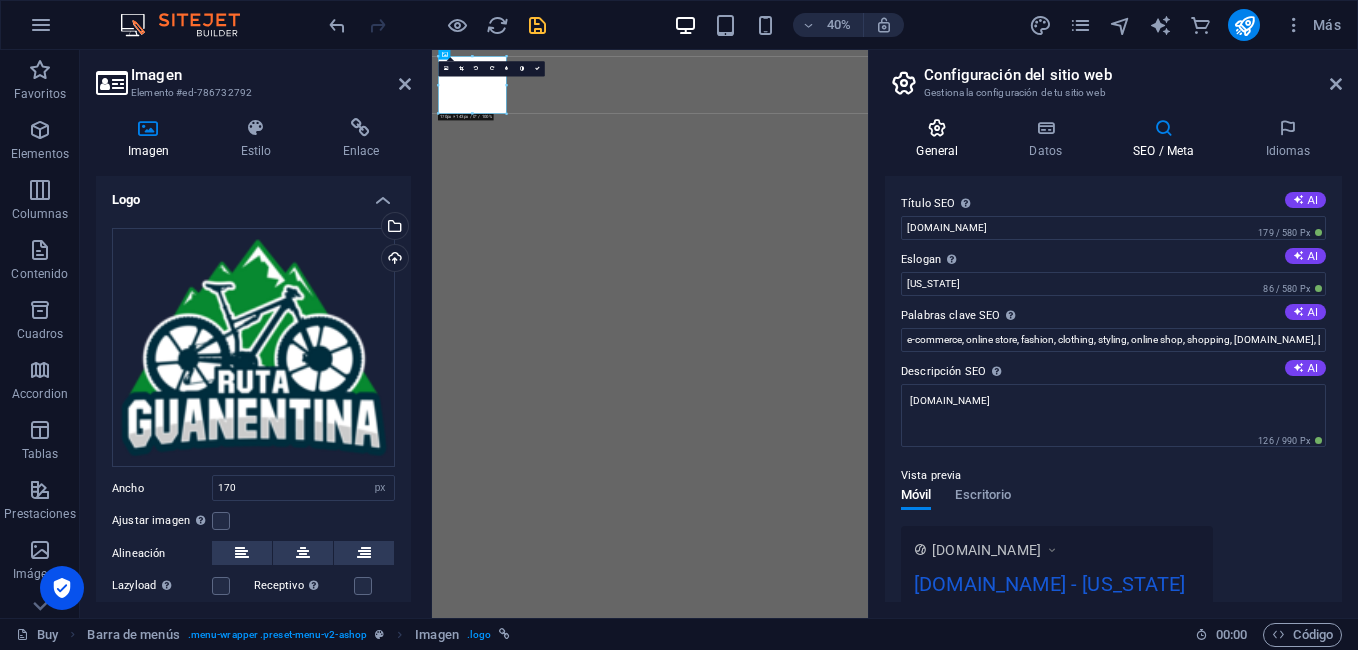 click at bounding box center (937, 128) 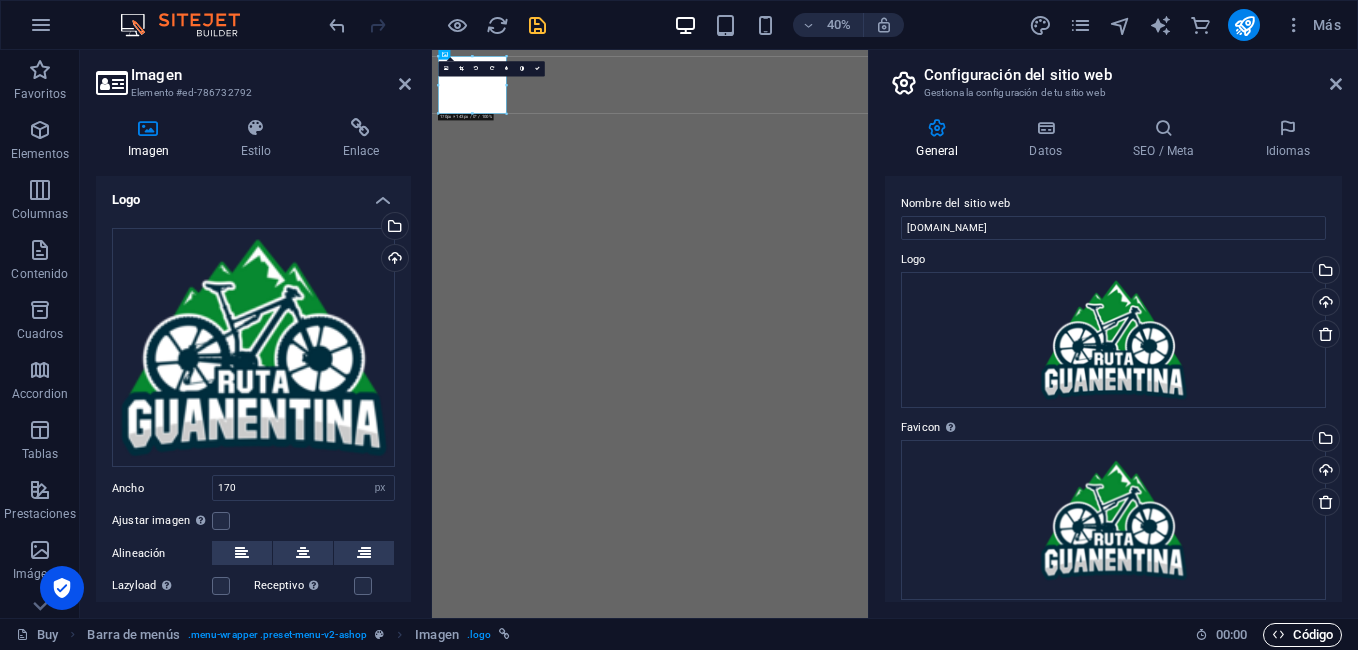 click on "Código" at bounding box center (1302, 635) 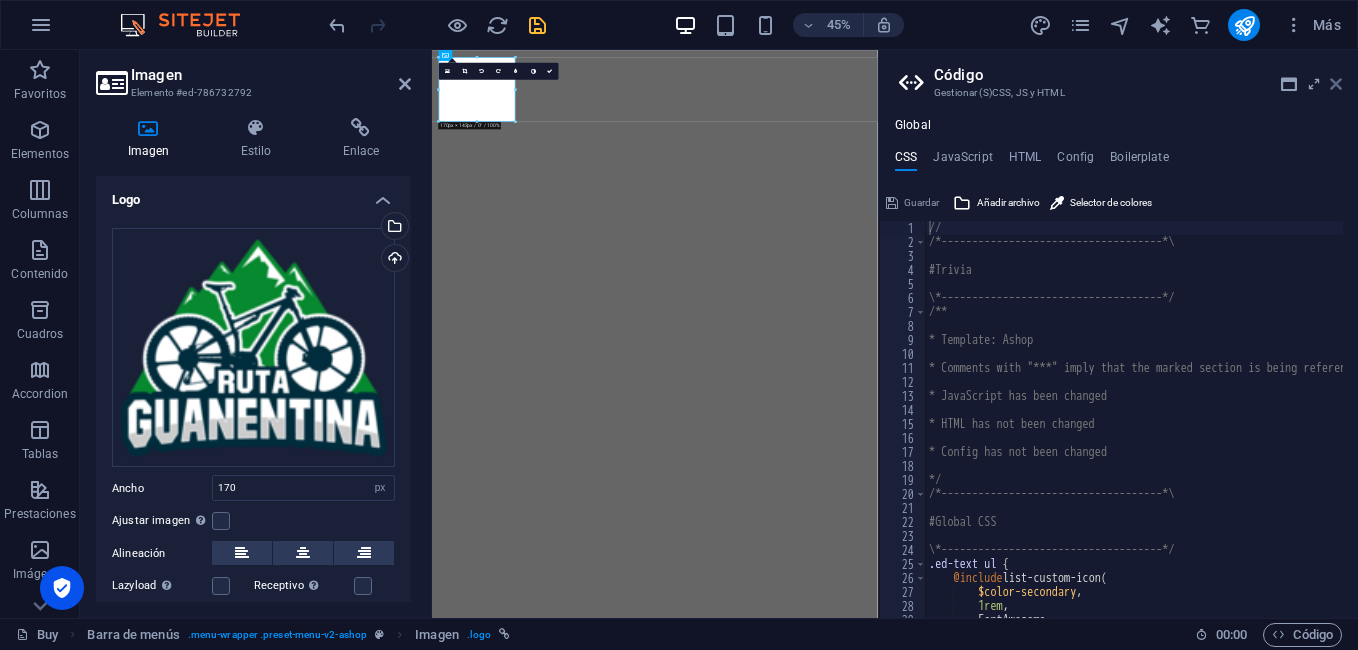 click at bounding box center [1336, 84] 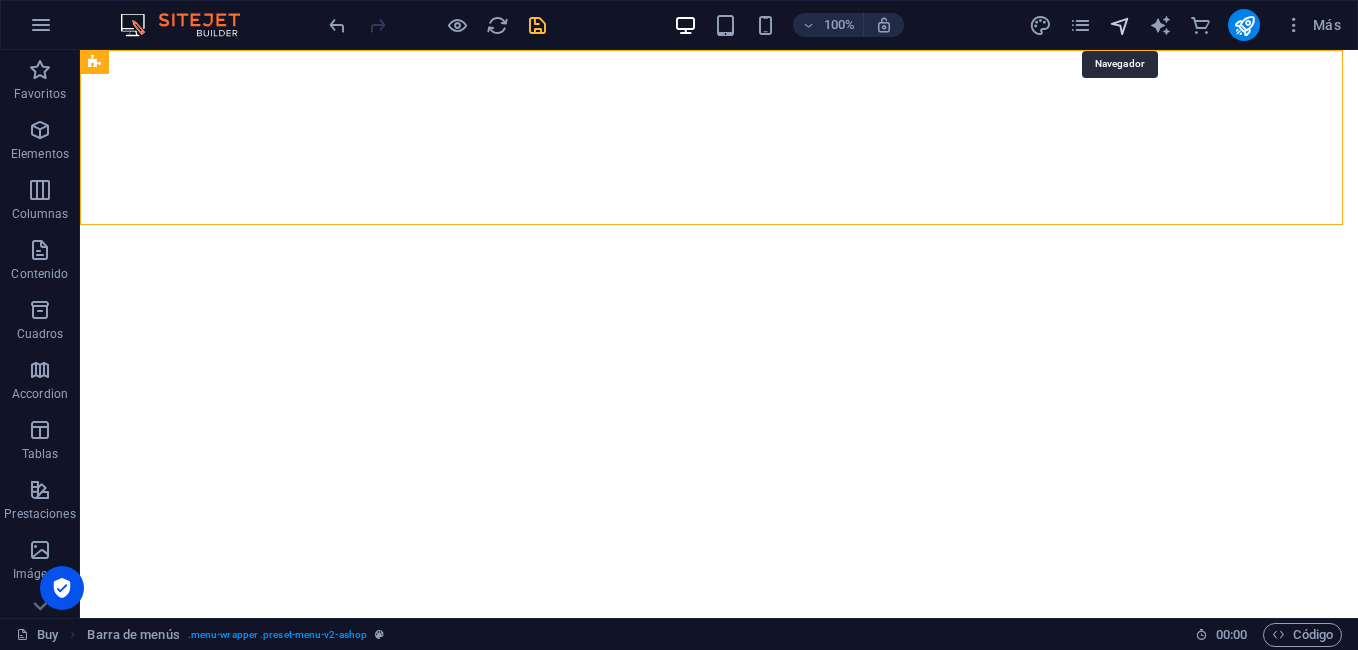 click at bounding box center [1120, 25] 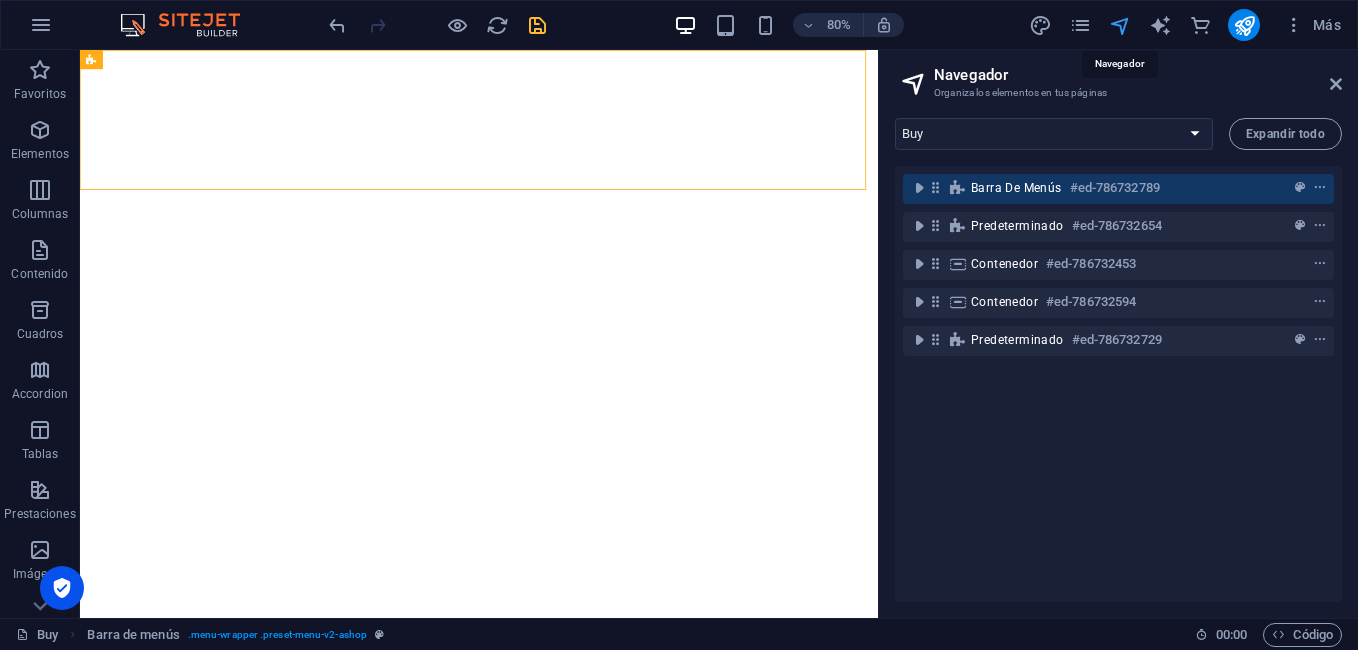 click at bounding box center (1120, 25) 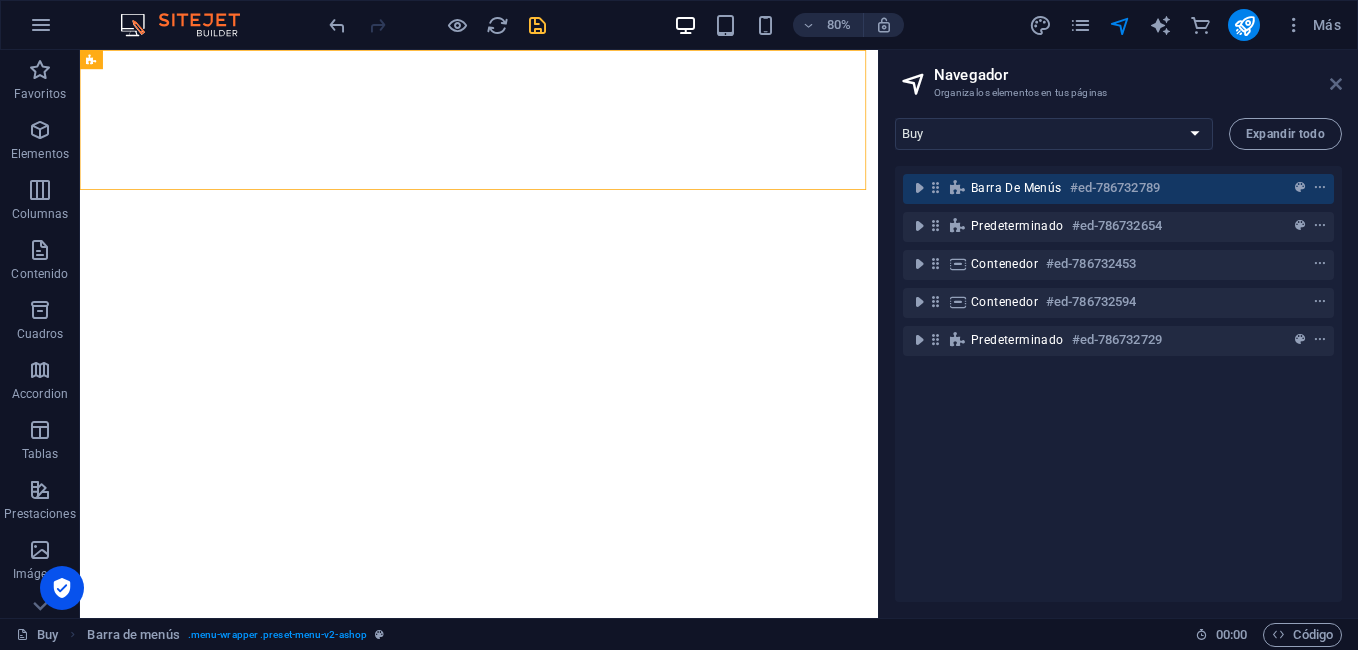 click at bounding box center [1336, 84] 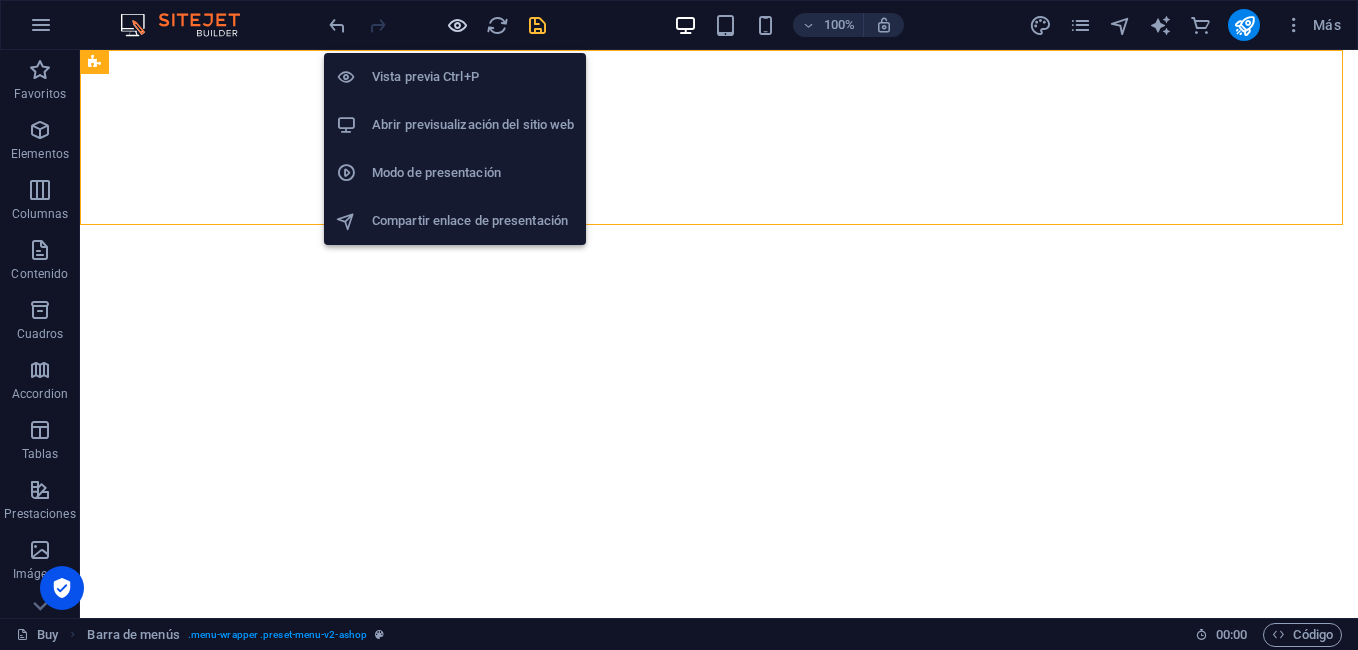 click at bounding box center (457, 25) 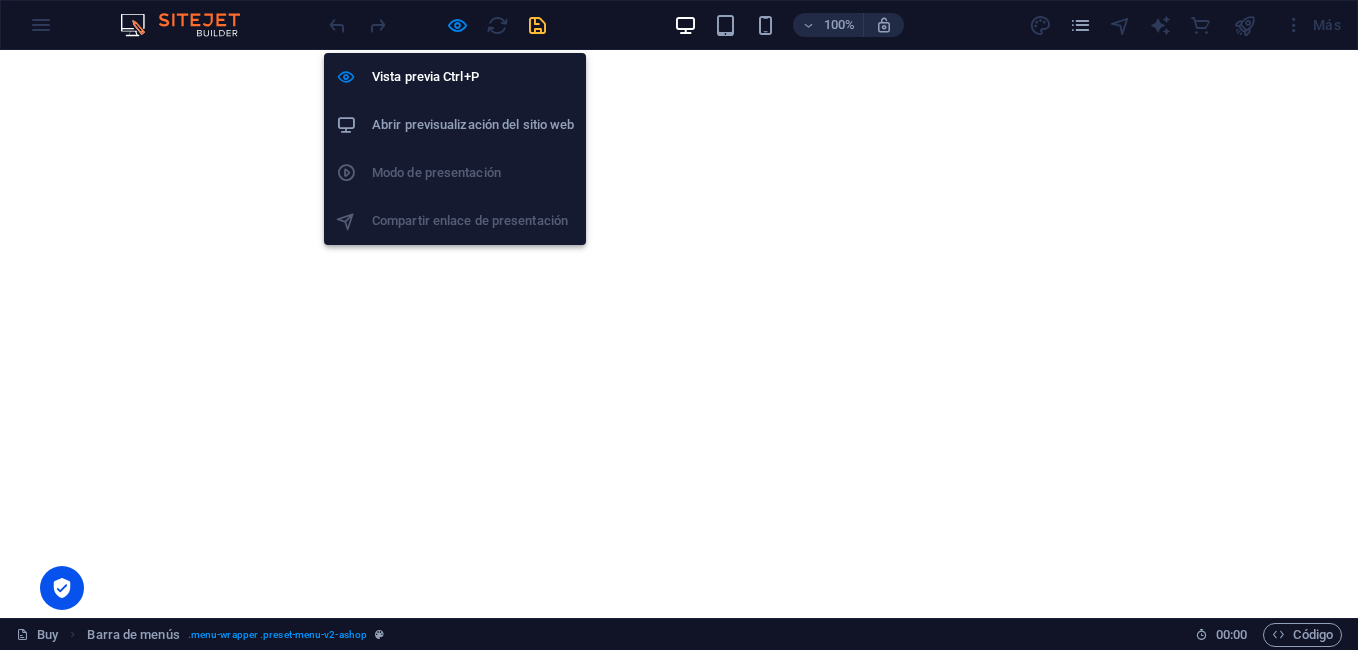 click on "Abrir previsualización del sitio web" at bounding box center [473, 125] 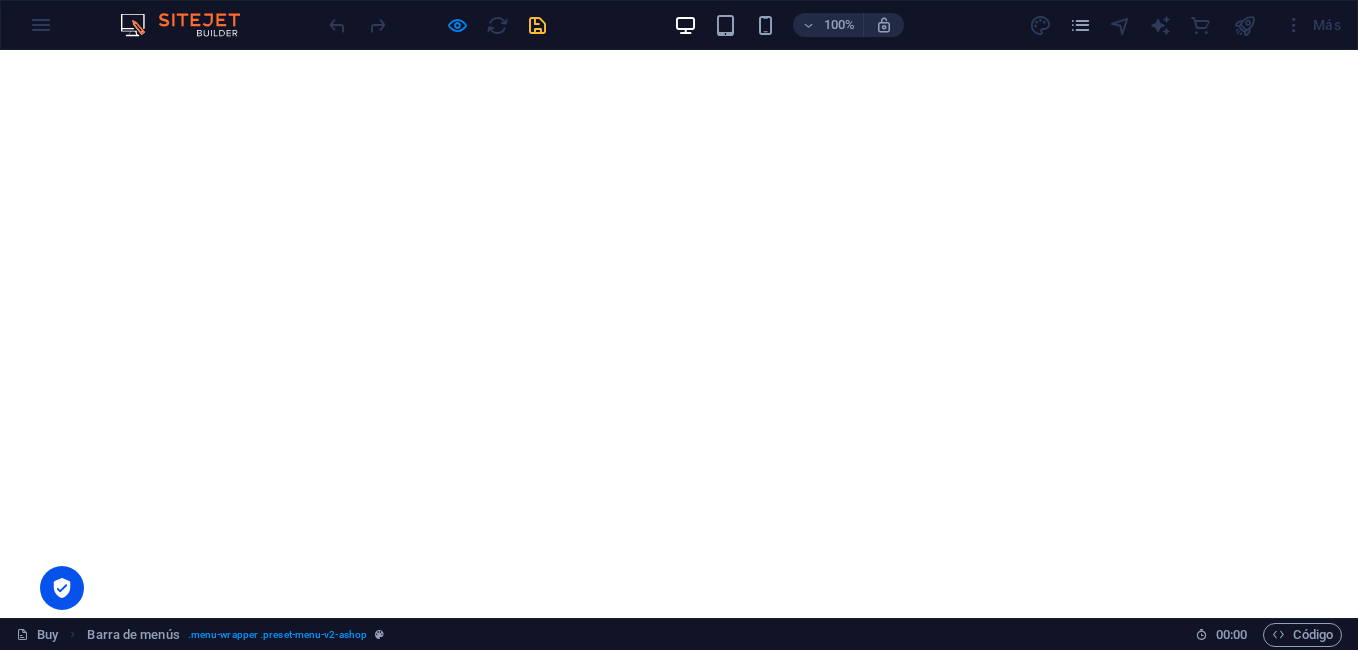 click on "100% Más" at bounding box center (679, 25) 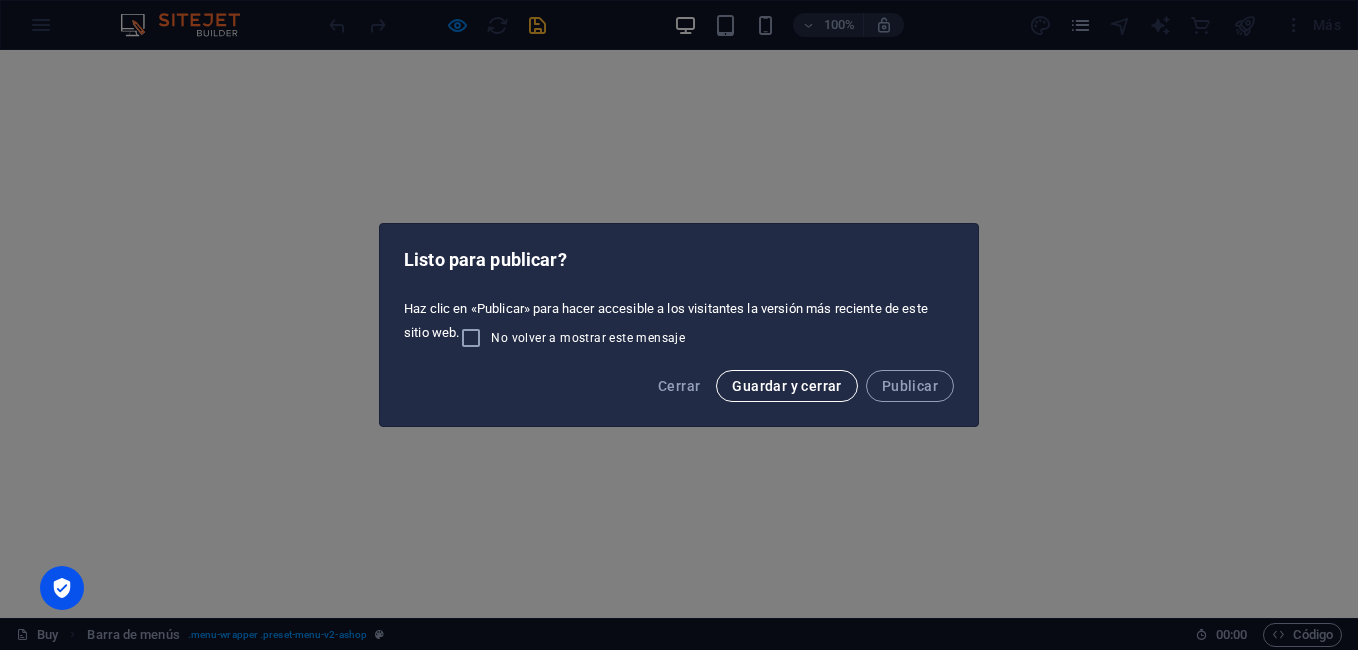 click on "Guardar y cerrar" at bounding box center (786, 386) 